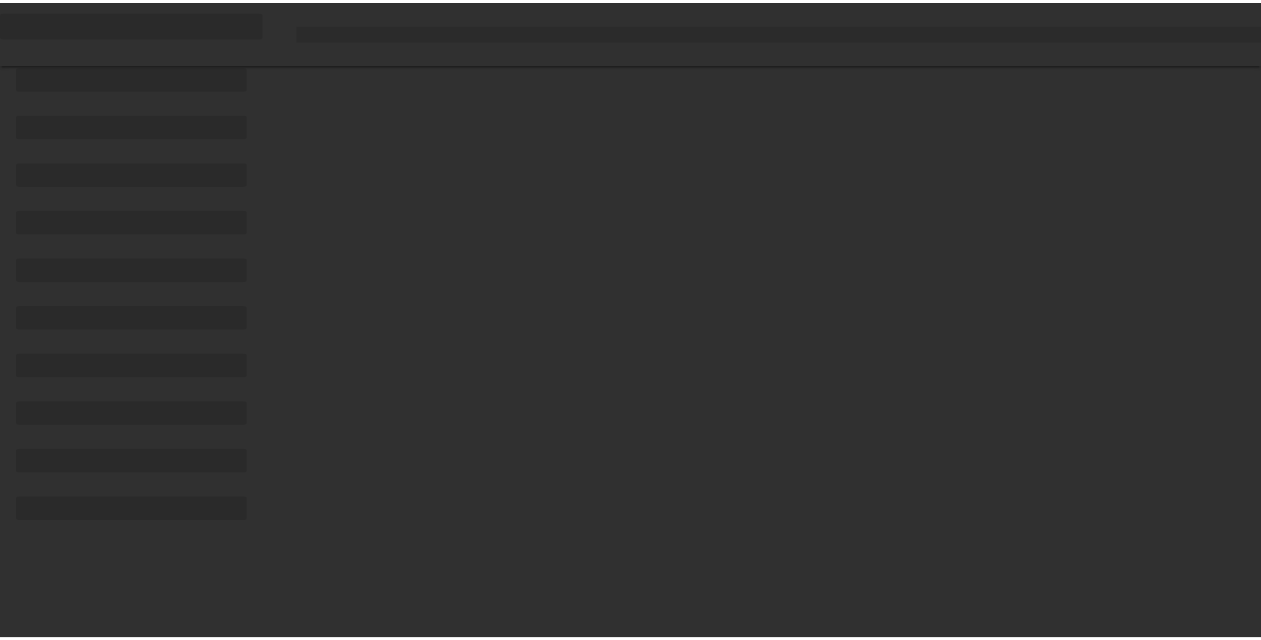 scroll, scrollTop: 0, scrollLeft: 0, axis: both 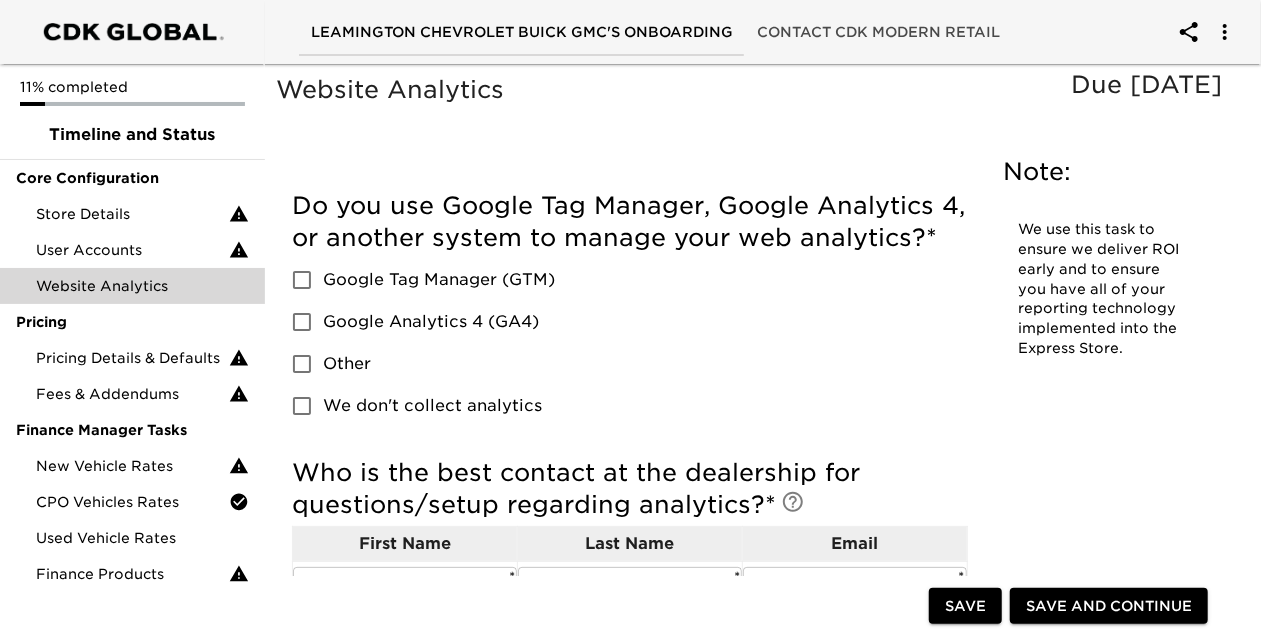 click on "Google Analytics 4 (GA4)" at bounding box center [302, 322] 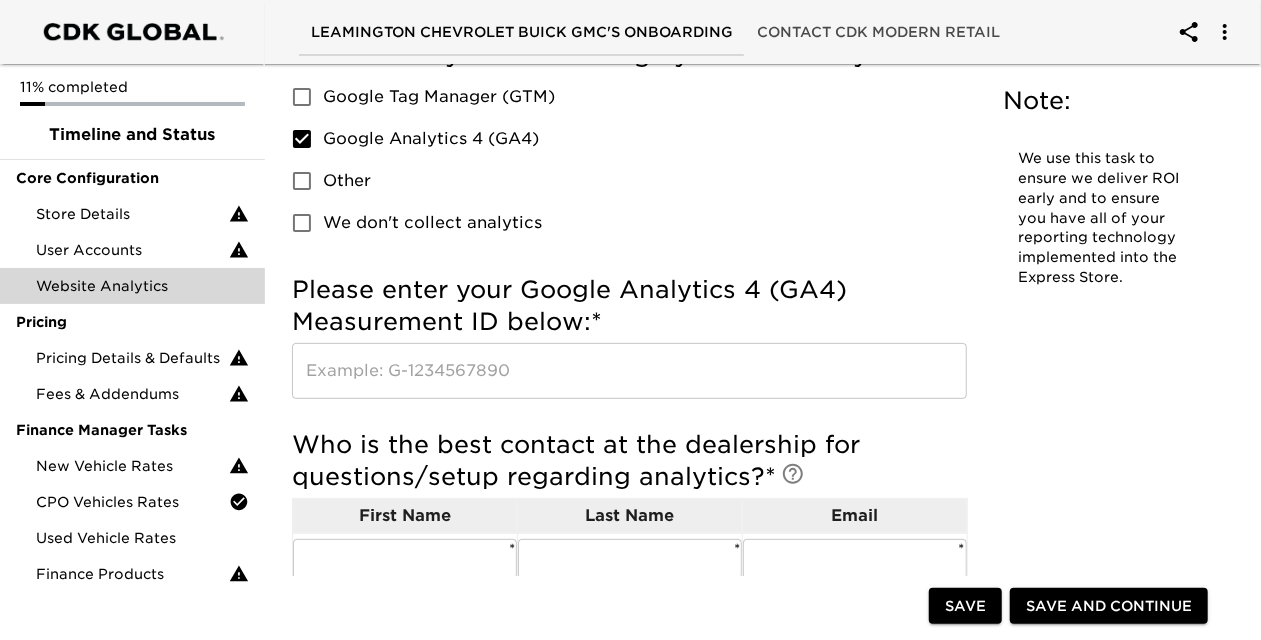 scroll, scrollTop: 200, scrollLeft: 0, axis: vertical 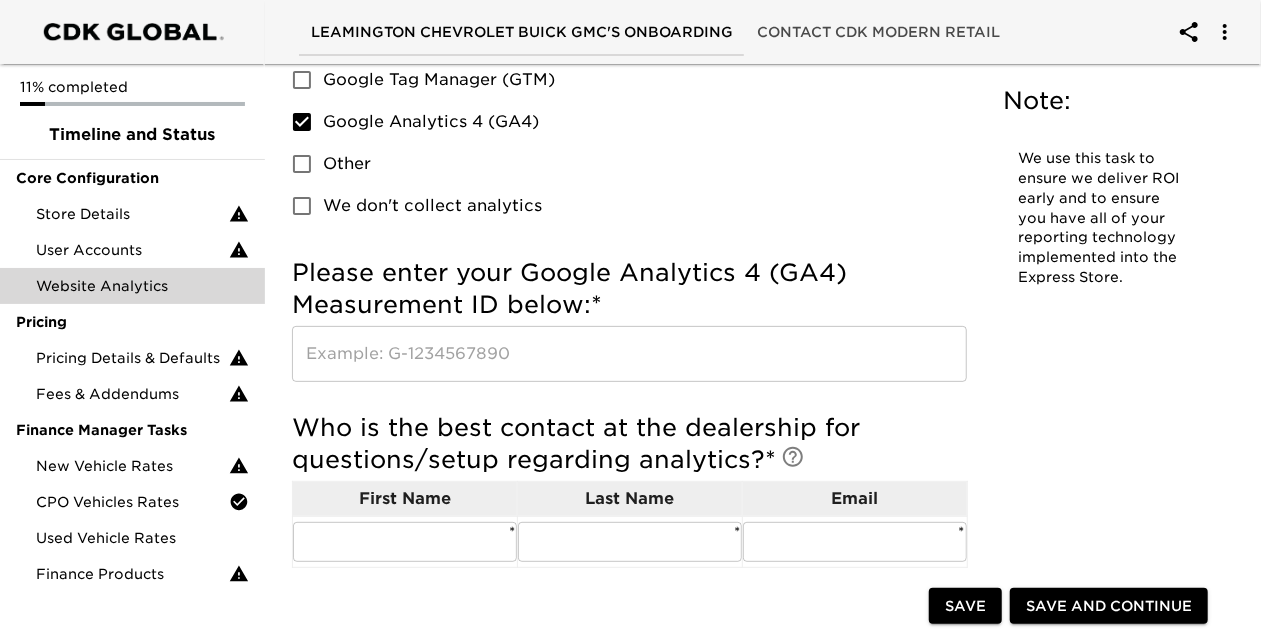 click at bounding box center (629, 354) 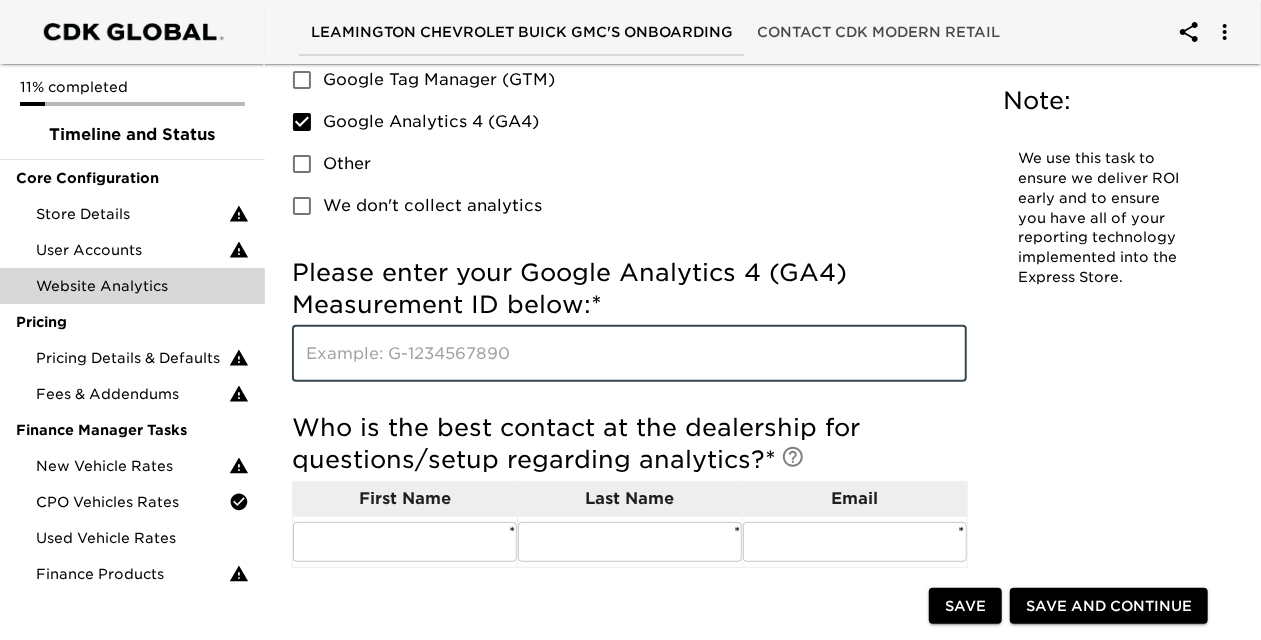 paste on "G-MMZ6XQJEN0" 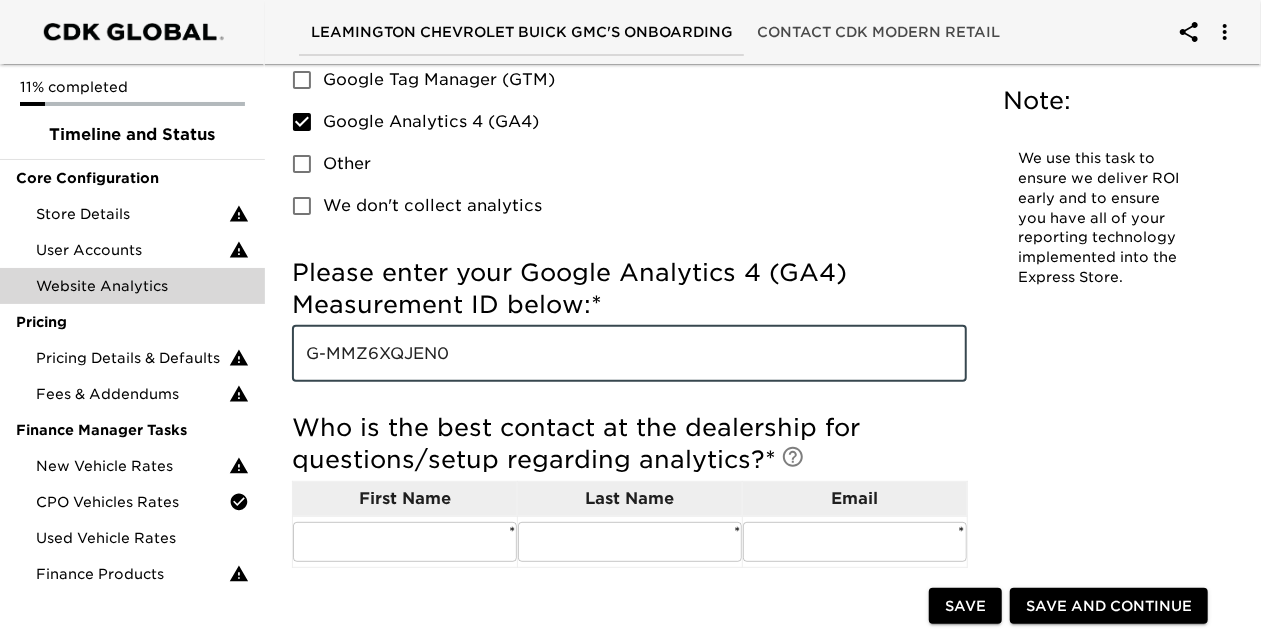 scroll, scrollTop: 300, scrollLeft: 0, axis: vertical 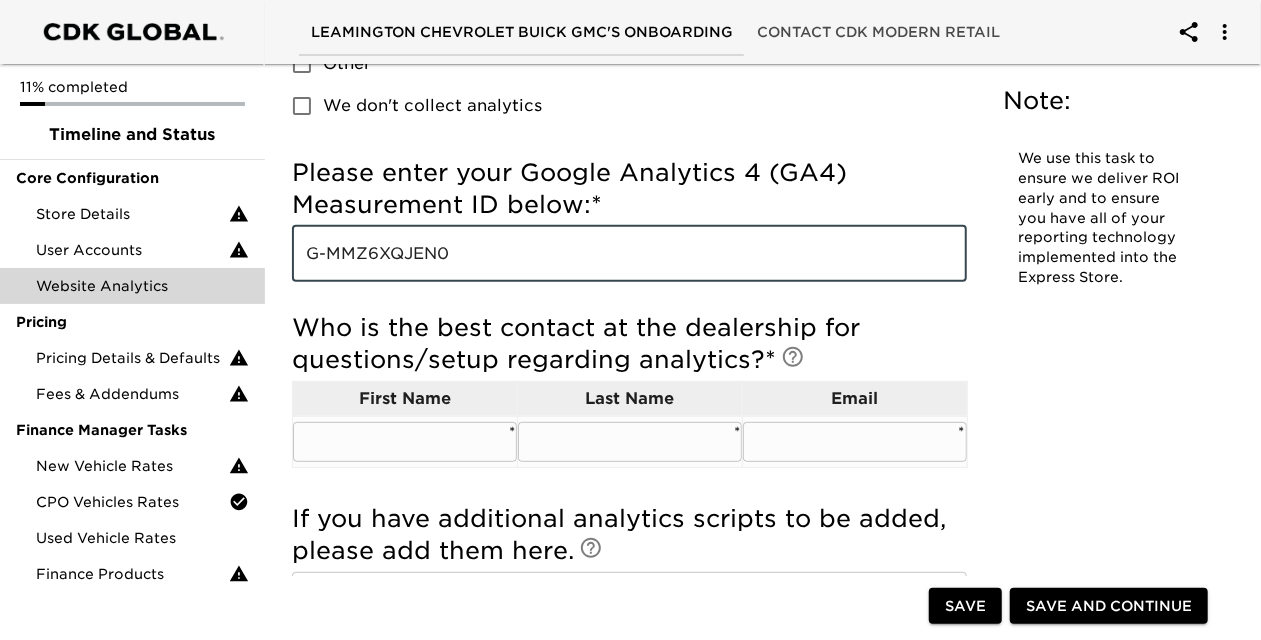 type on "G-MMZ6XQJEN0" 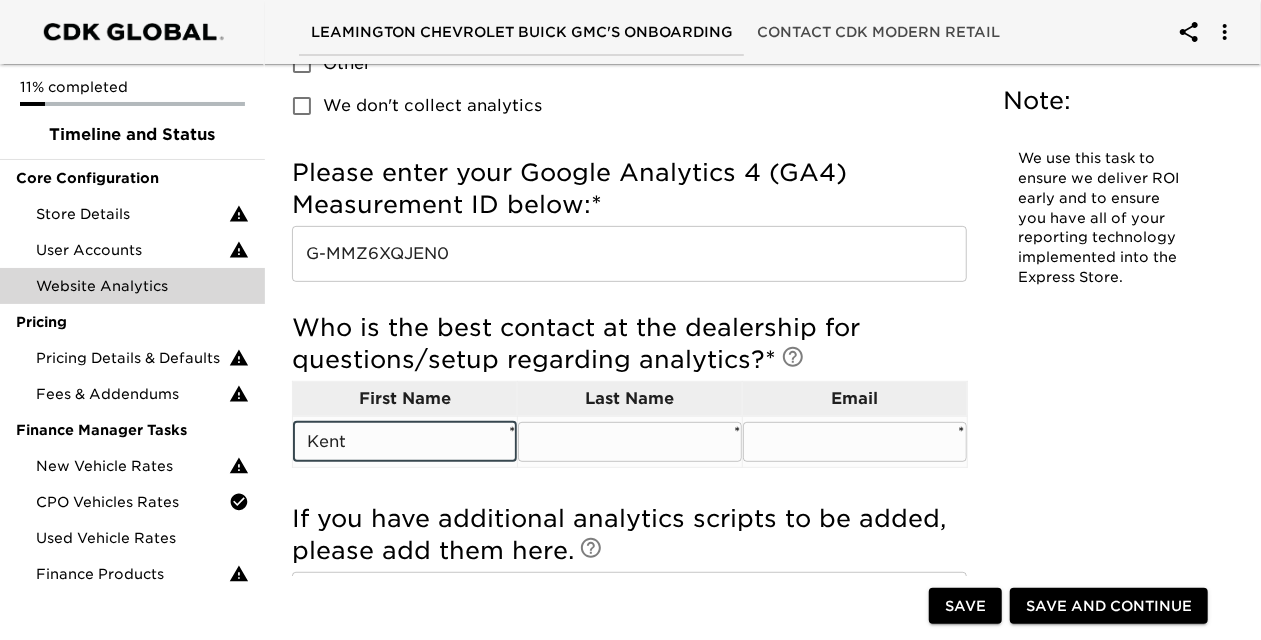 type on "Kent" 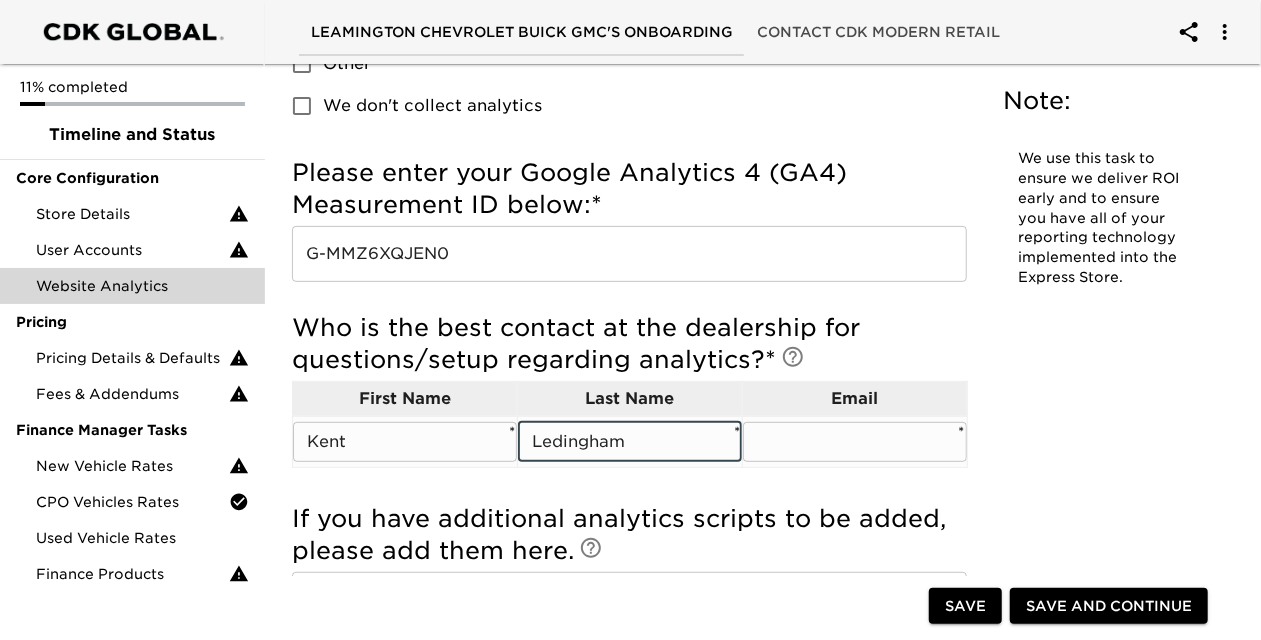 type on "Ledingham" 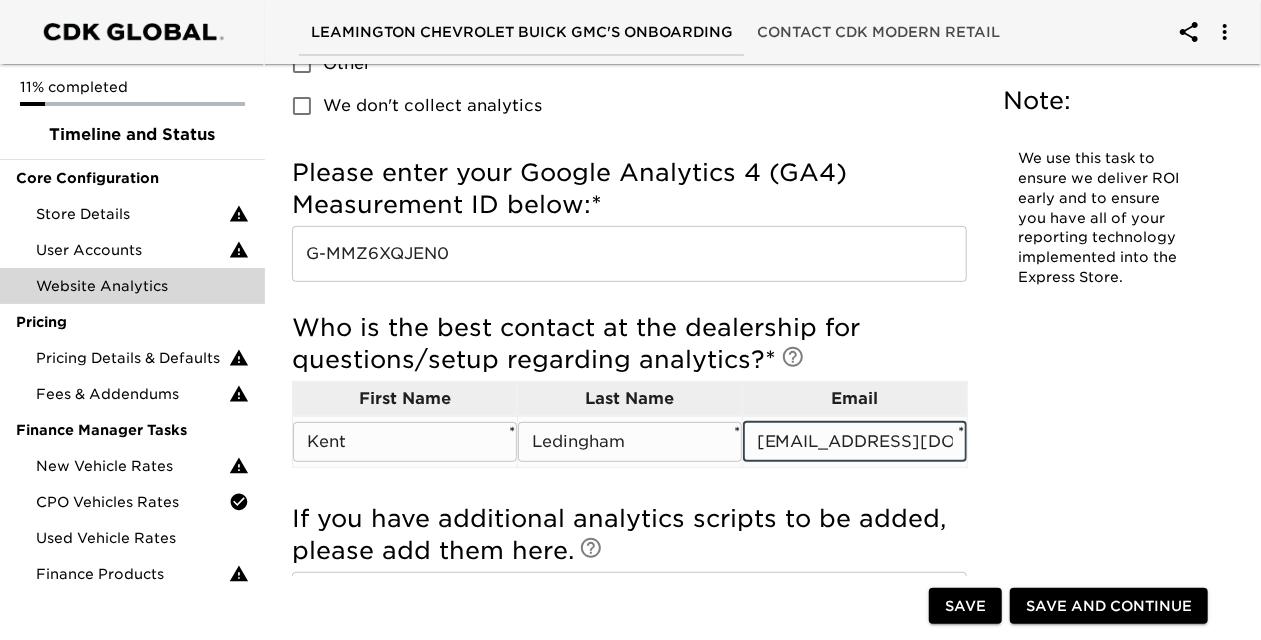 scroll, scrollTop: 0, scrollLeft: 12, axis: horizontal 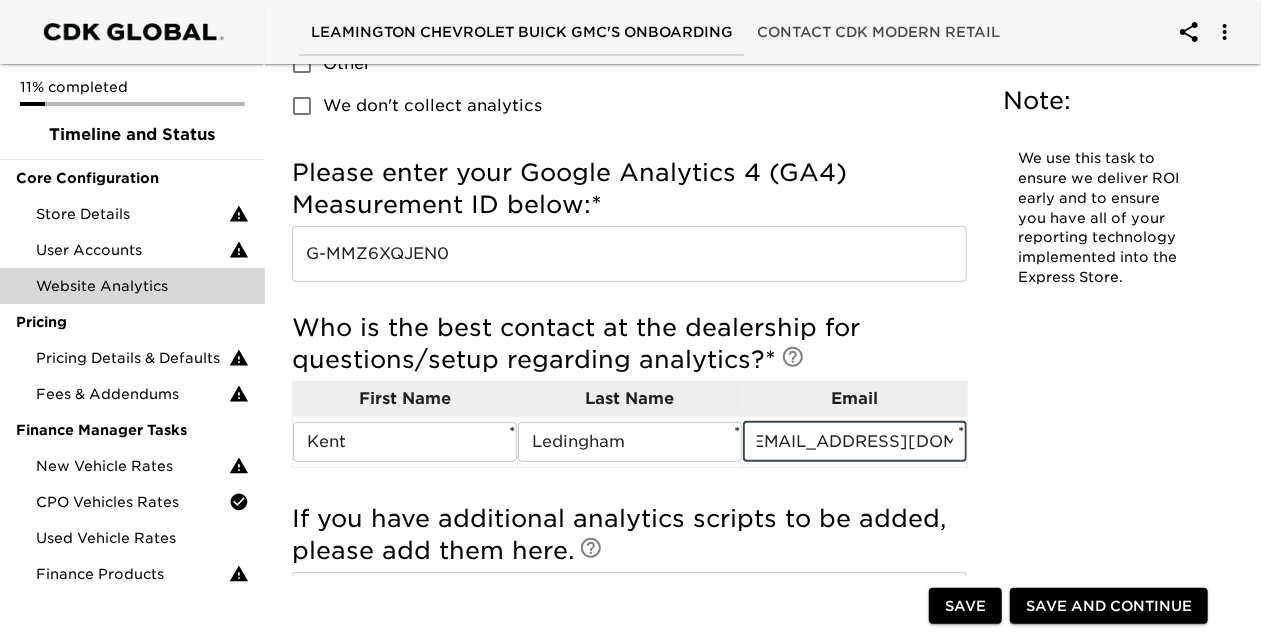 type on "[EMAIL_ADDRESS][DOMAIN_NAME]" 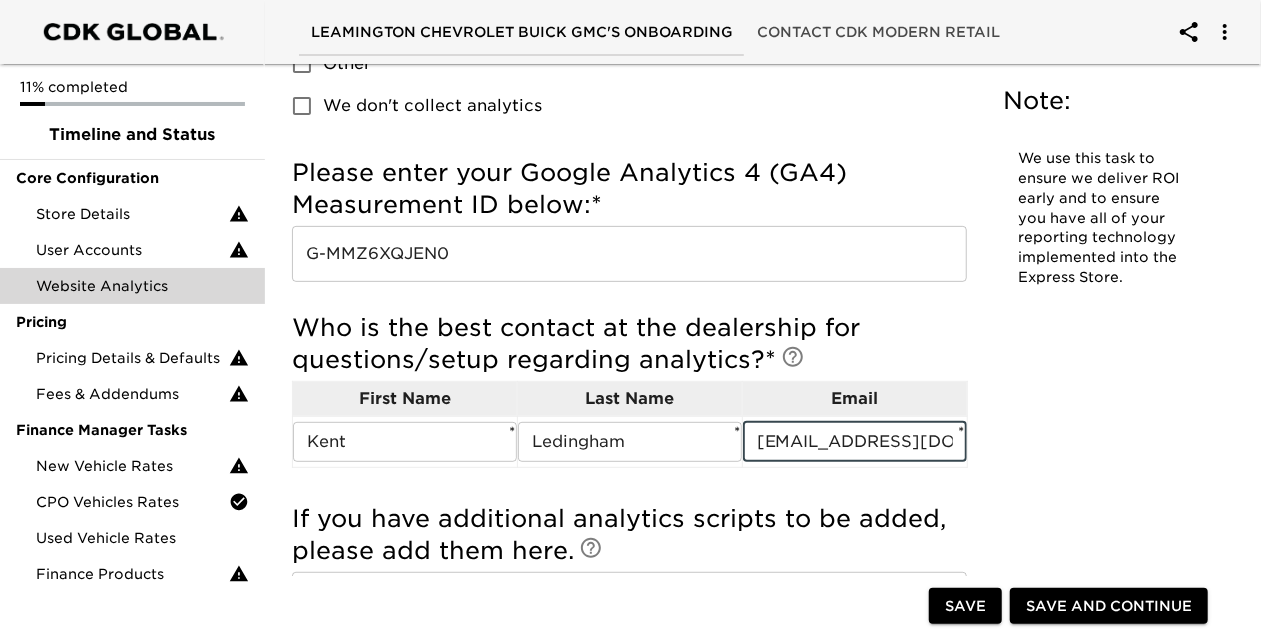 click on "Website Analytics  Due [DATE] Note: We use this task to ensure we deliver ROI early and to ensure you have all of your reporting technology implemented into the Express Store.  Do you use Google Tag Manager, Google Analytics 4, or another system to manage your web analytics?  * Google Tag Manager (GTM) Google Analytics 4 (GA4) Other We don't collect analytics Please enter your Google Tag Manager (GTM) tracking ID below:  * ​ Please enter your Google Analytics 4 (GA4) Measurement ID below: * G-MMZ6XQJEN0 ​ Which system do you use to collect and manage analytics?  * ​ Please provide some info on how you manage/track metrics and goals.  ​ Who is the best contact at the dealership for questions/setup regarding analytics? * First Name Last Name Email [PERSON_NAME] ​ * [PERSON_NAME] ​ * [PERSON_NAME][EMAIL_ADDRESS][DOMAIN_NAME] ​ * If you have additional analytics scripts to be added, please add them here.  ​ Note:" at bounding box center [754, 230] 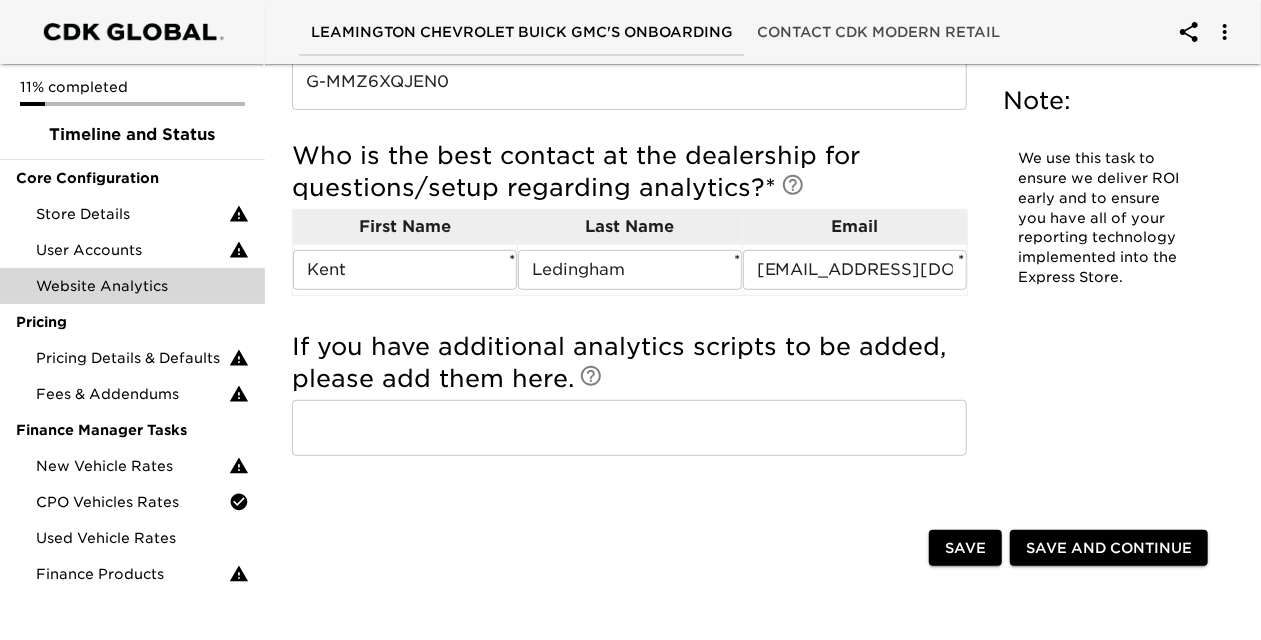 scroll, scrollTop: 500, scrollLeft: 0, axis: vertical 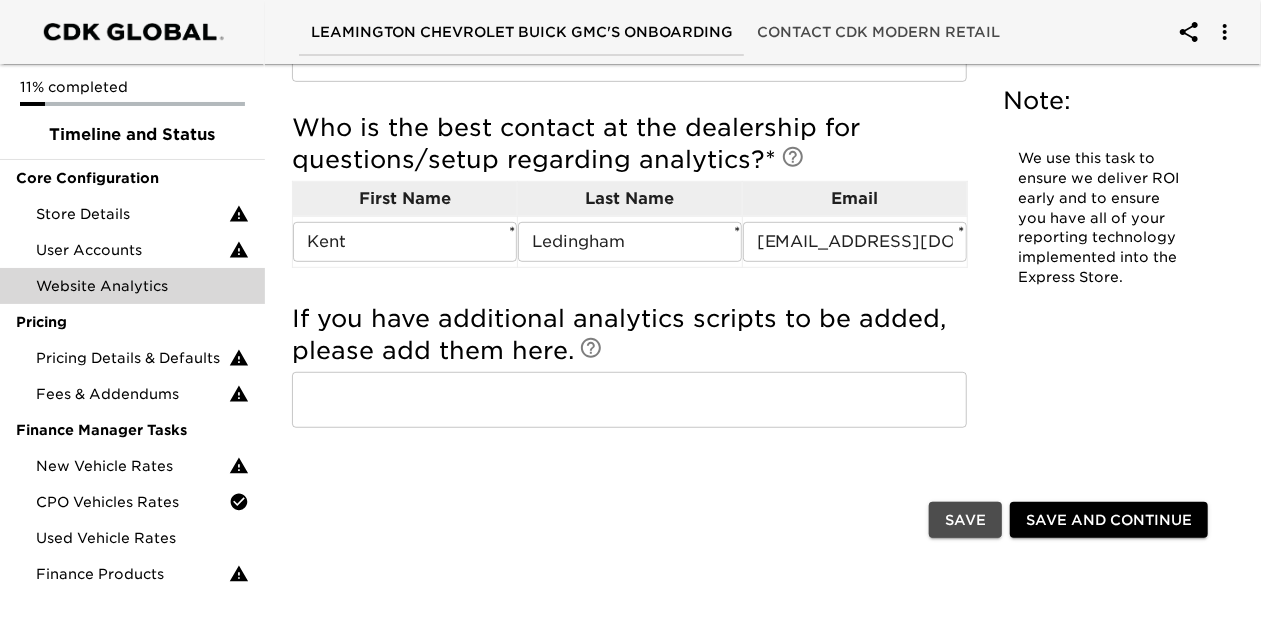 click on "Save" at bounding box center [965, 520] 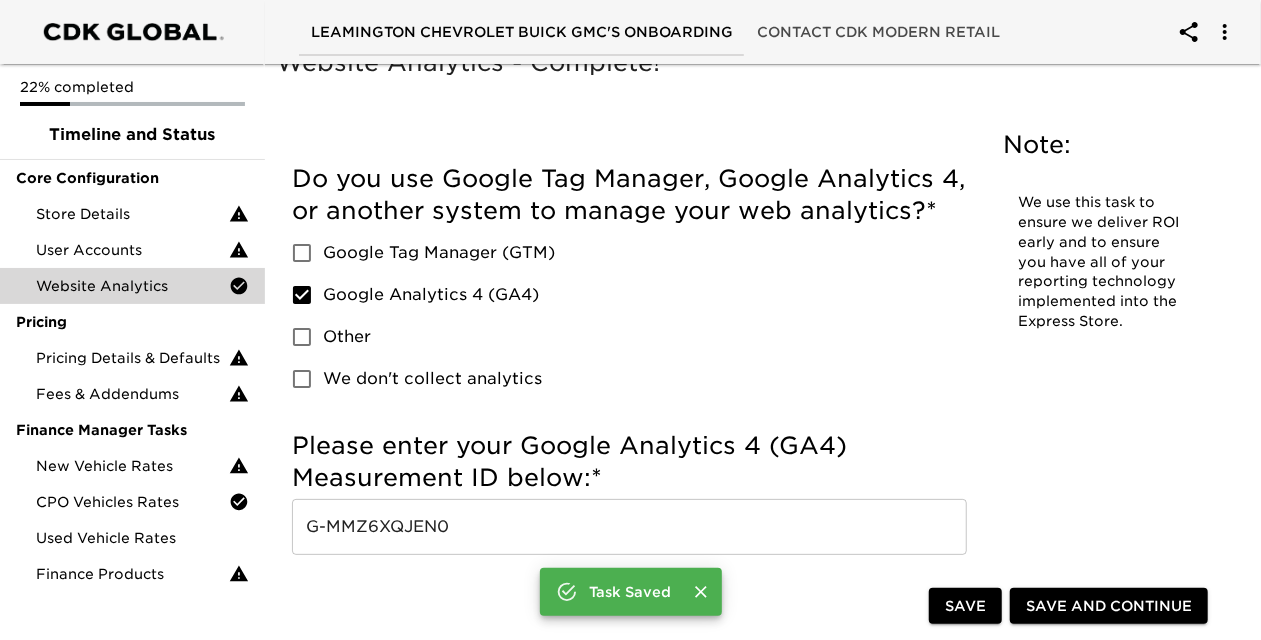 scroll, scrollTop: 0, scrollLeft: 0, axis: both 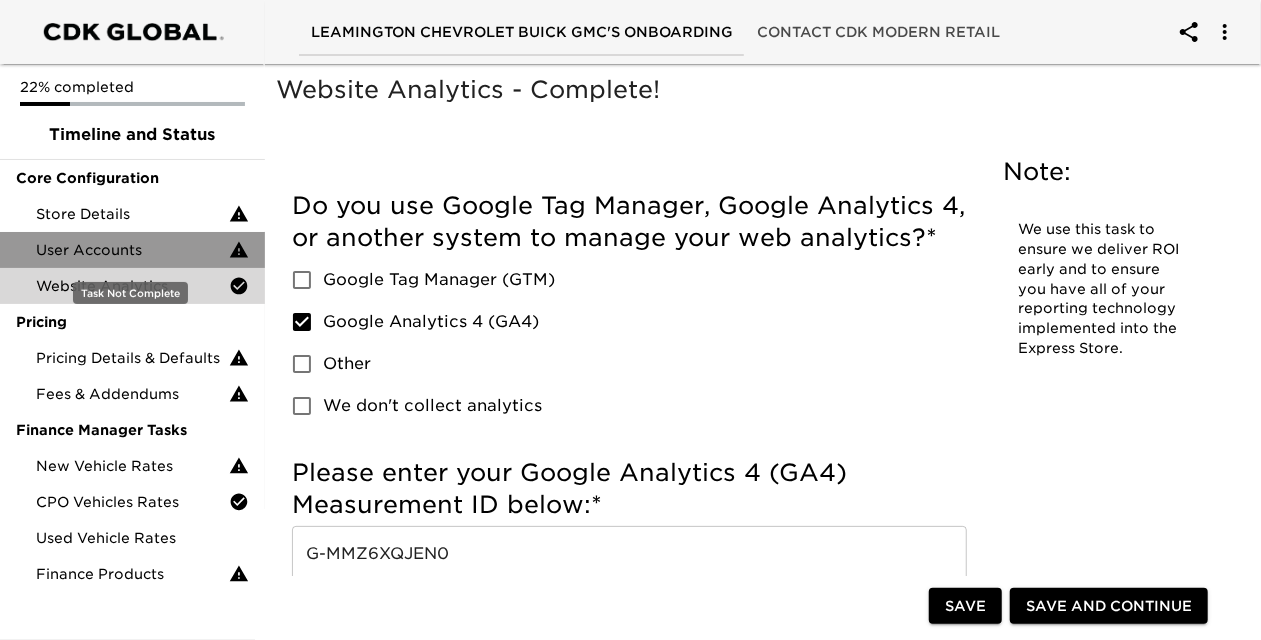 click on "User Accounts" at bounding box center (132, 250) 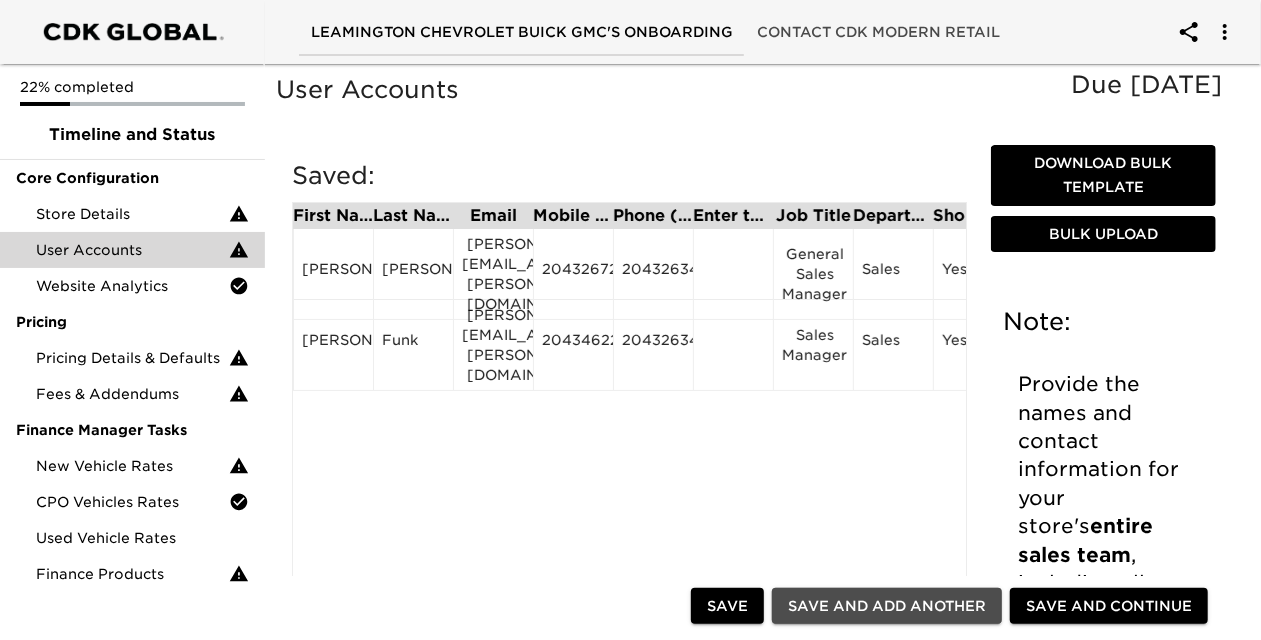 click on "Save and Add Another" at bounding box center (887, 606) 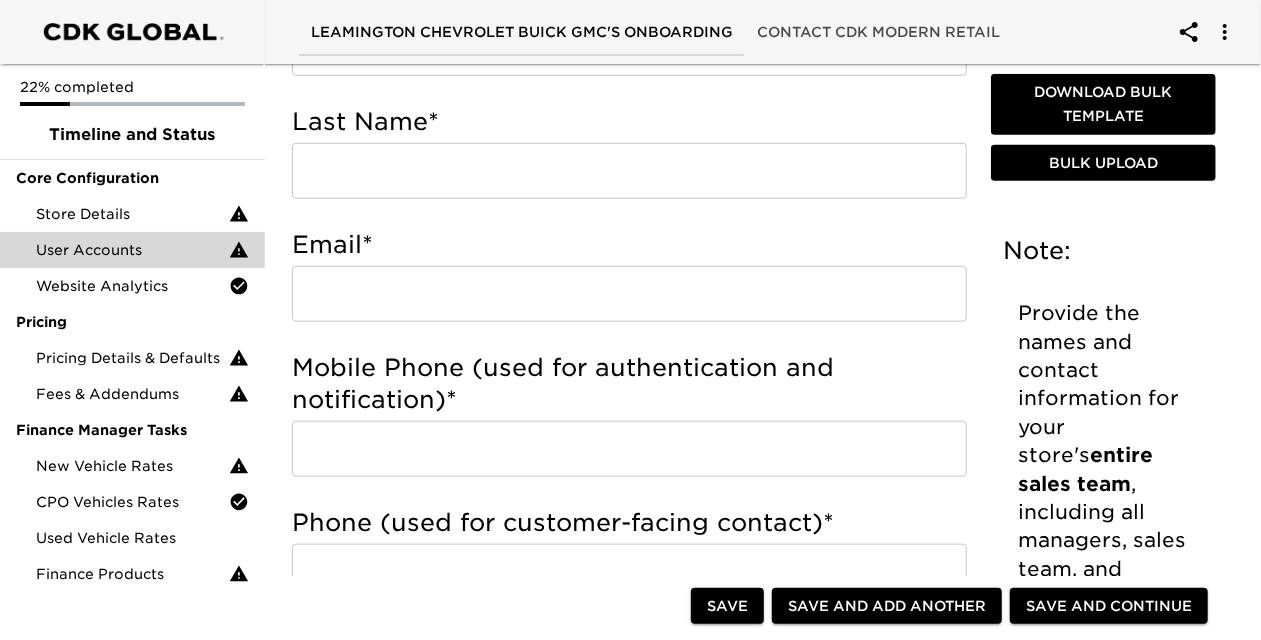 scroll, scrollTop: 500, scrollLeft: 0, axis: vertical 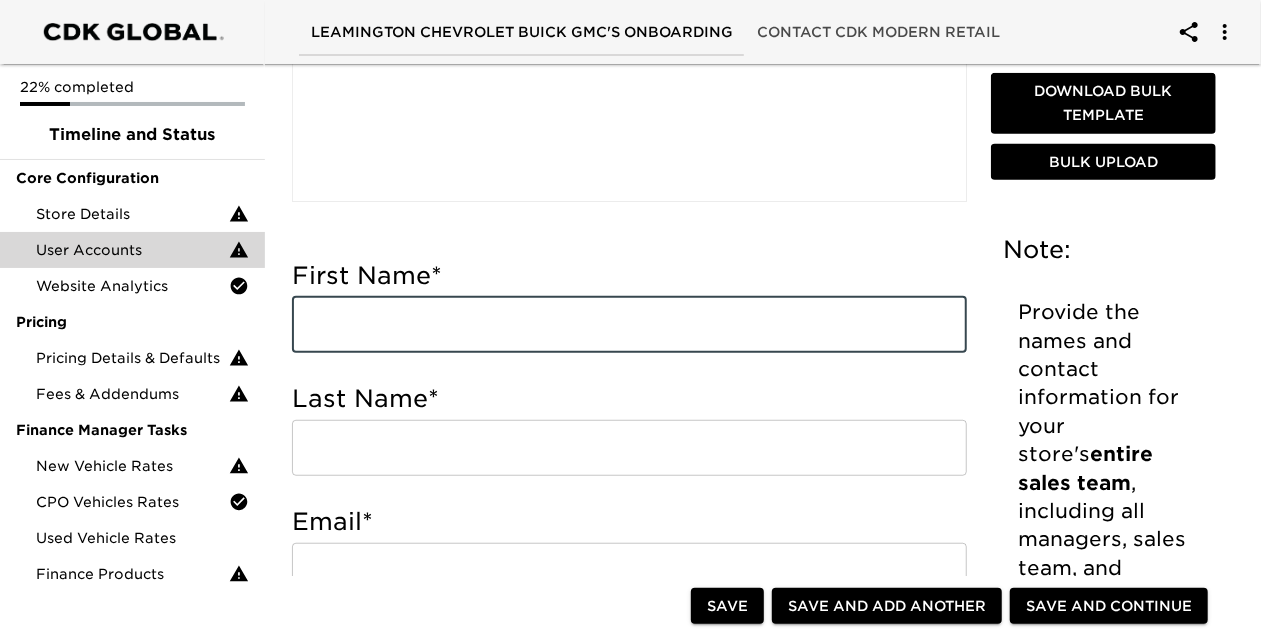 click at bounding box center (629, 325) 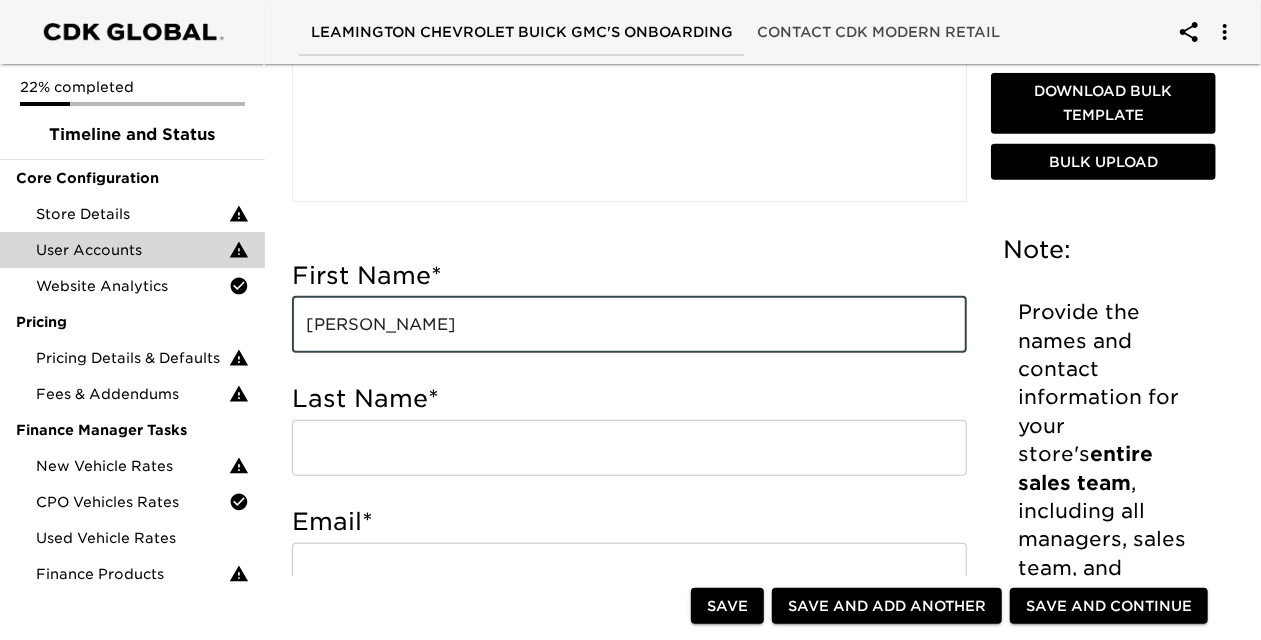 type on "[PERSON_NAME]" 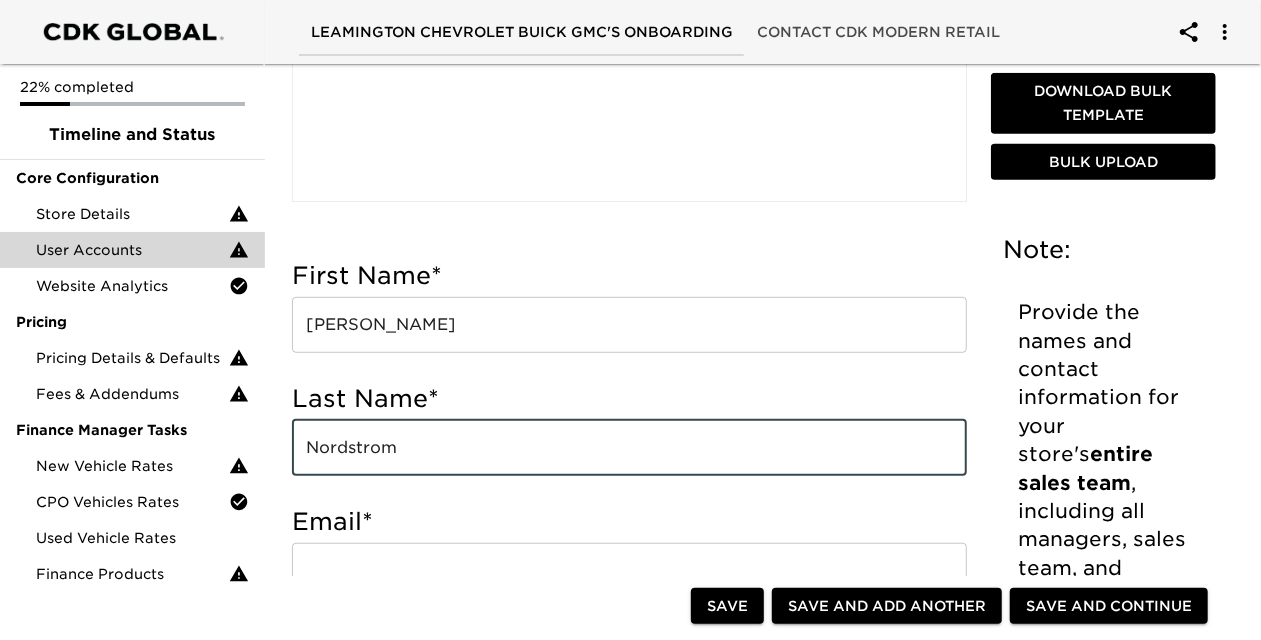type on "Nordstrom" 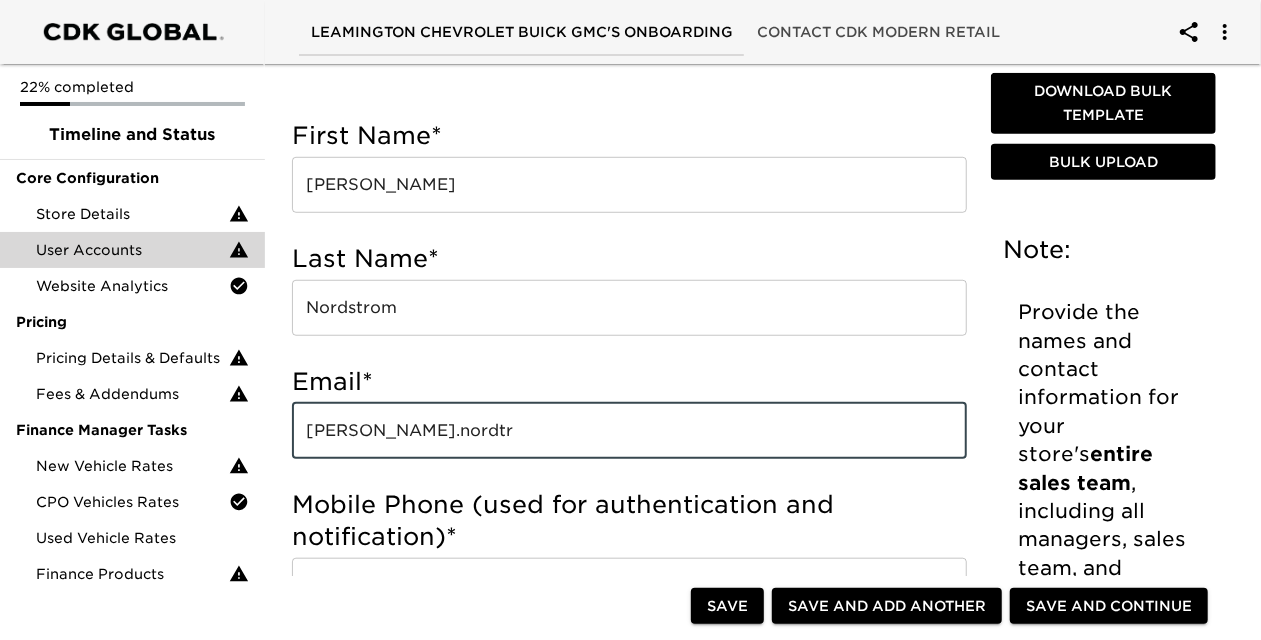 scroll, scrollTop: 700, scrollLeft: 0, axis: vertical 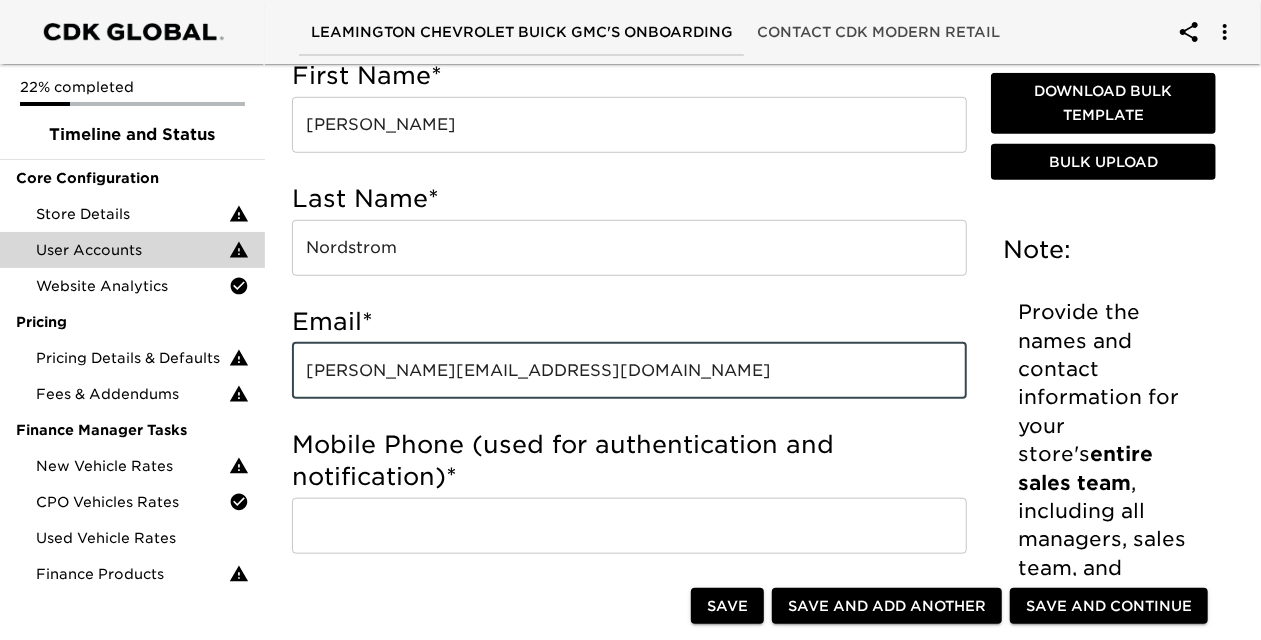 type on "[PERSON_NAME][EMAIL_ADDRESS][DOMAIN_NAME]" 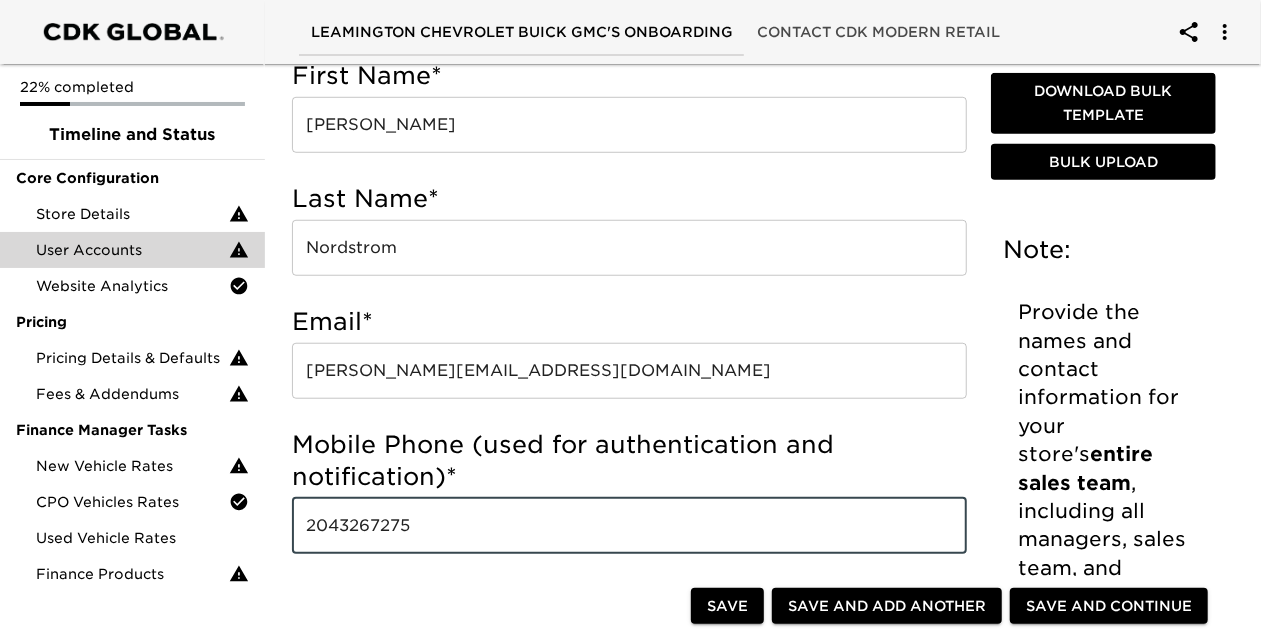 type on "2043267275" 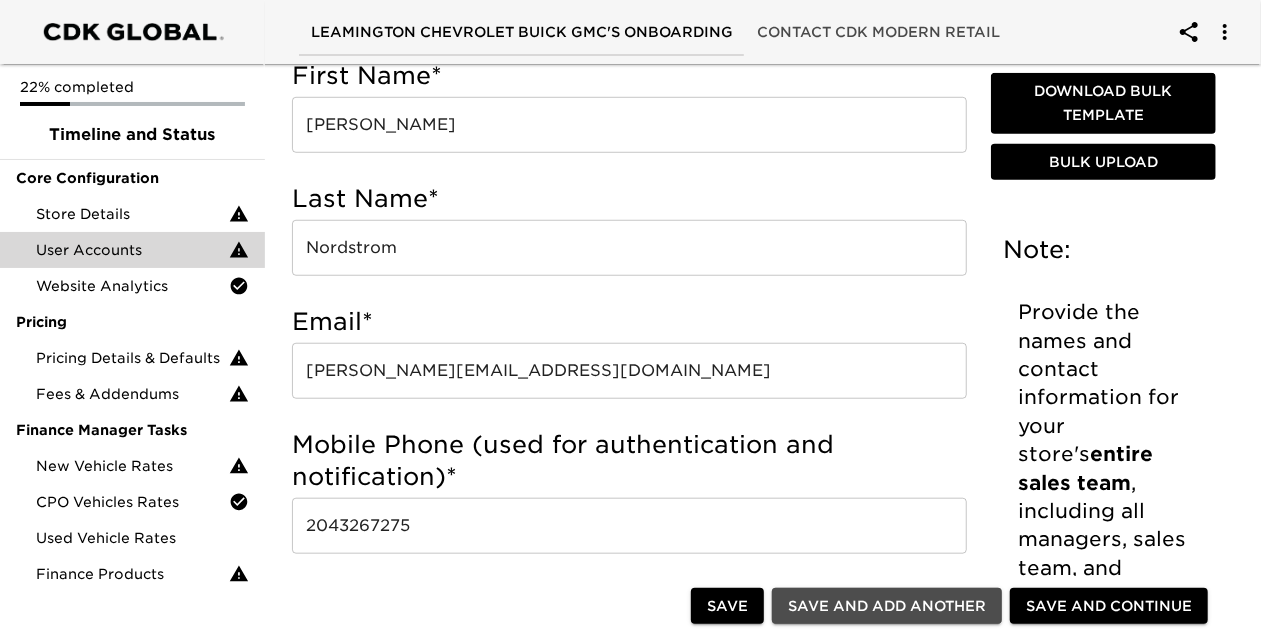 click on "Save and Add Another" at bounding box center (887, 606) 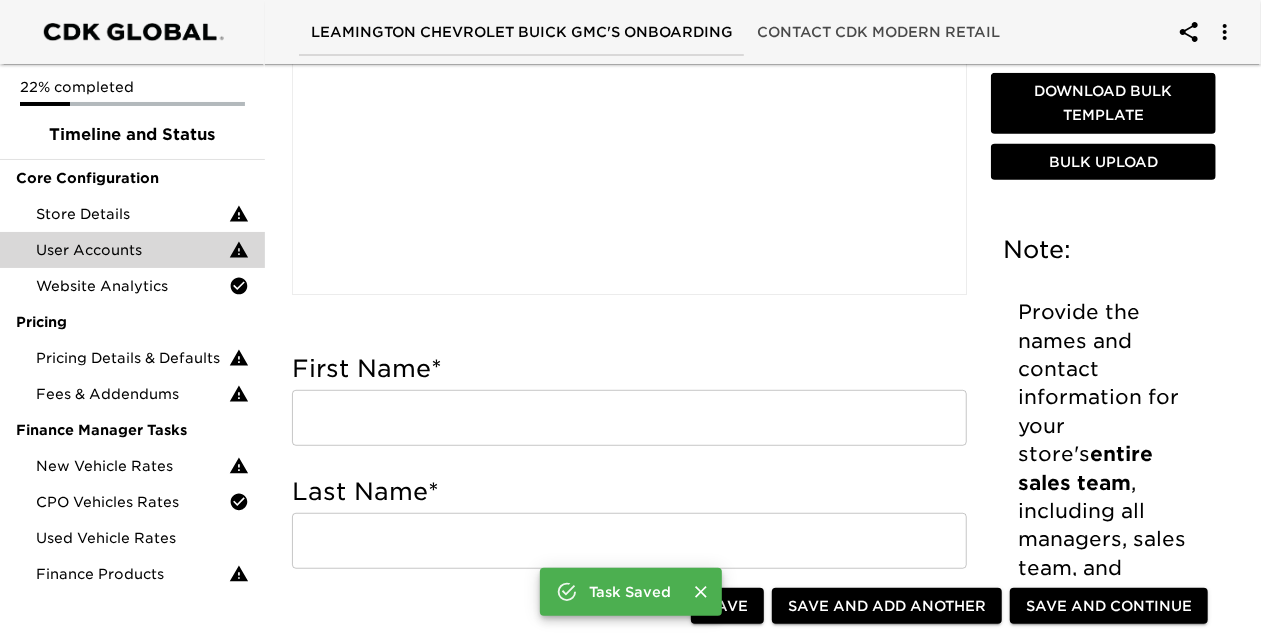scroll, scrollTop: 400, scrollLeft: 0, axis: vertical 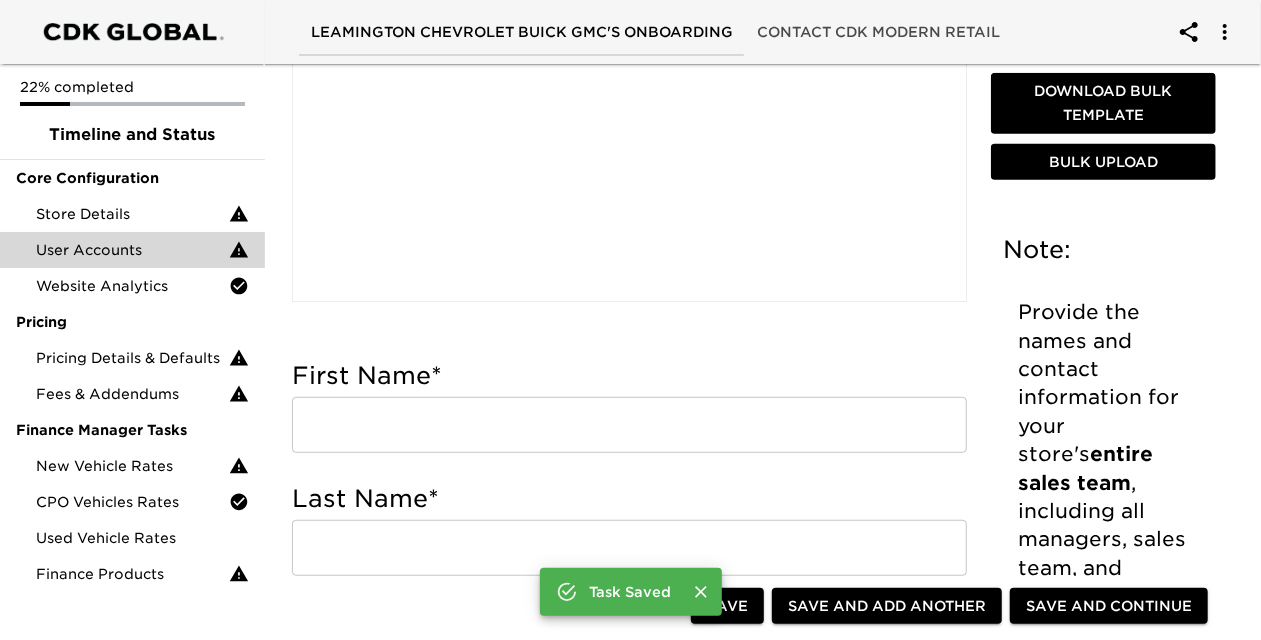 click on "First Name * ​" at bounding box center (629, 411) 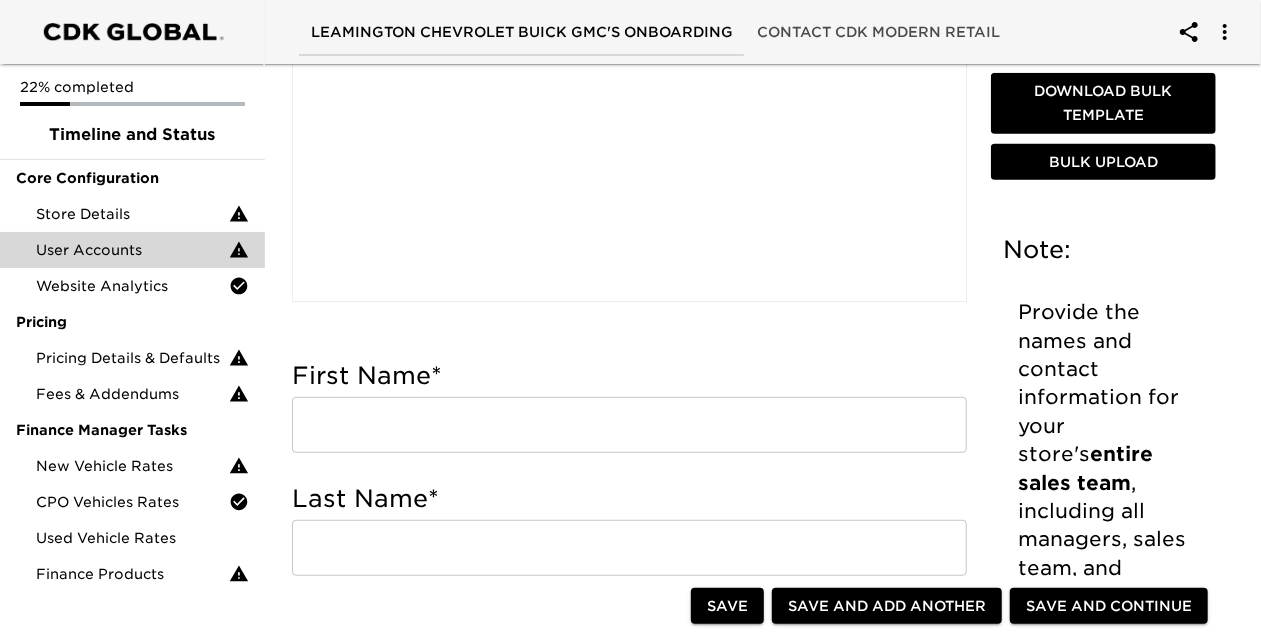 click at bounding box center (629, 425) 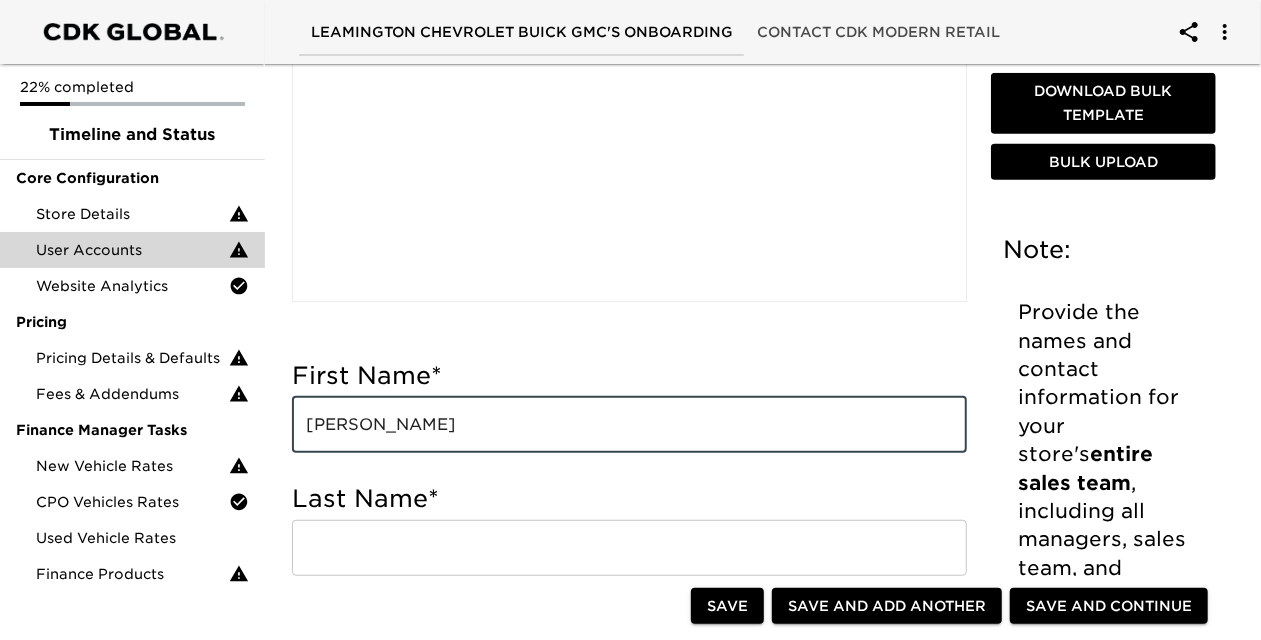 type on "[PERSON_NAME]" 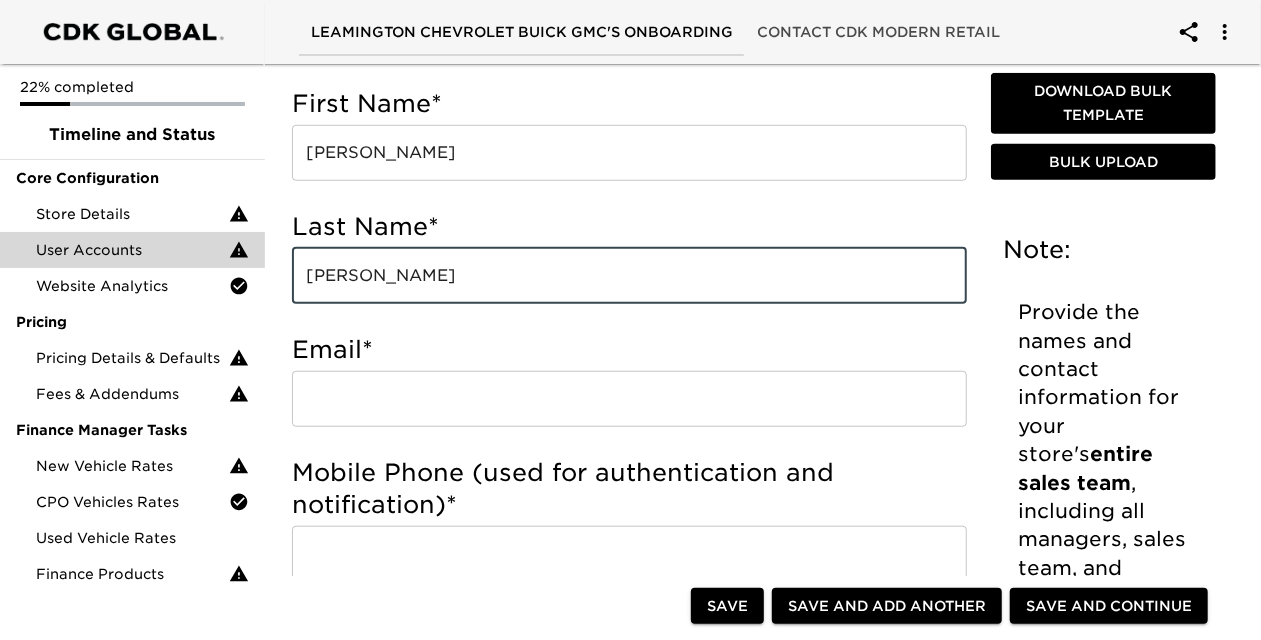 scroll, scrollTop: 700, scrollLeft: 0, axis: vertical 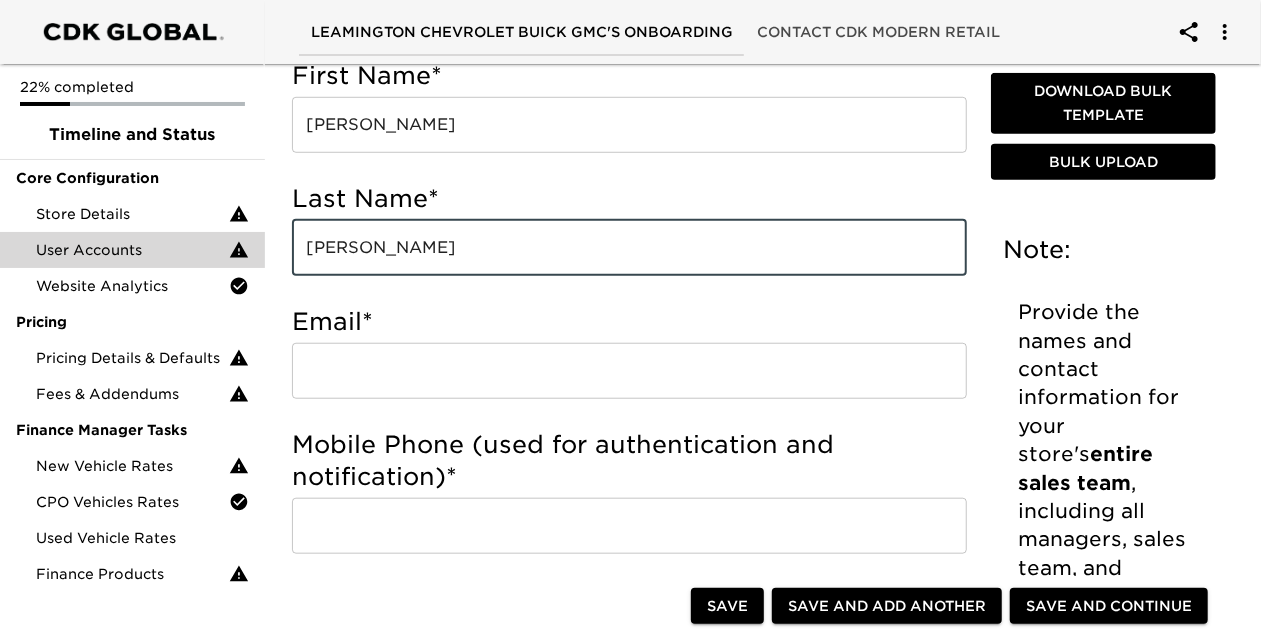 type on "[PERSON_NAME]" 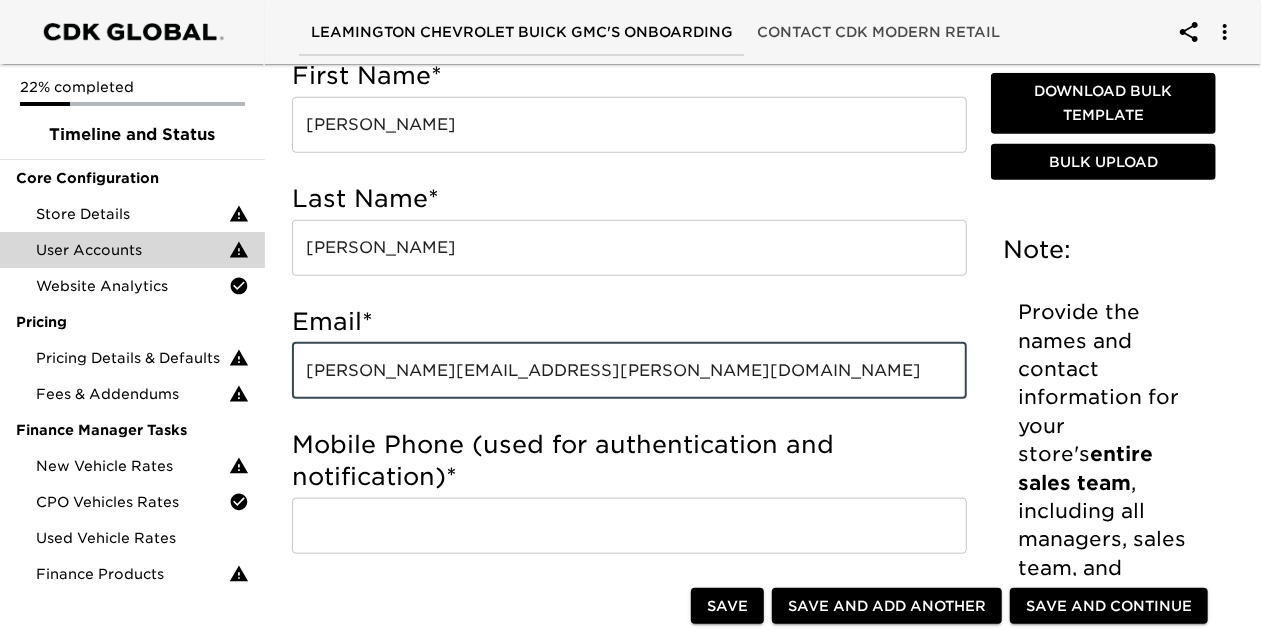 type on "[PERSON_NAME][EMAIL_ADDRESS][PERSON_NAME][DOMAIN_NAME]" 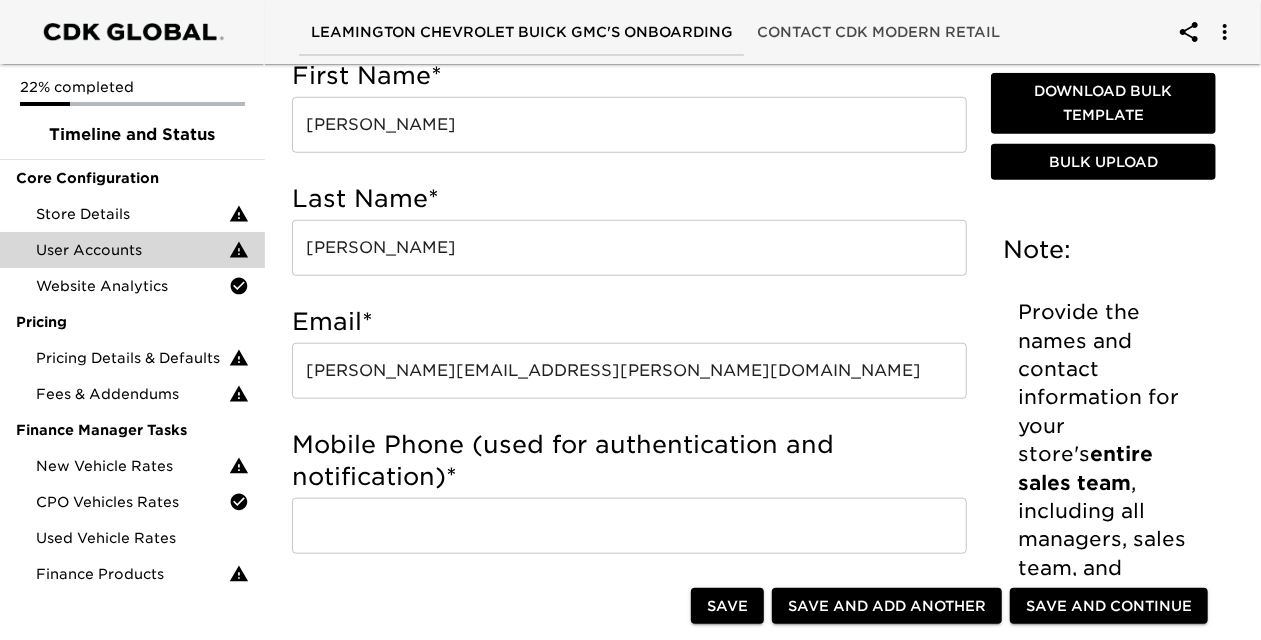 click at bounding box center (629, 526) 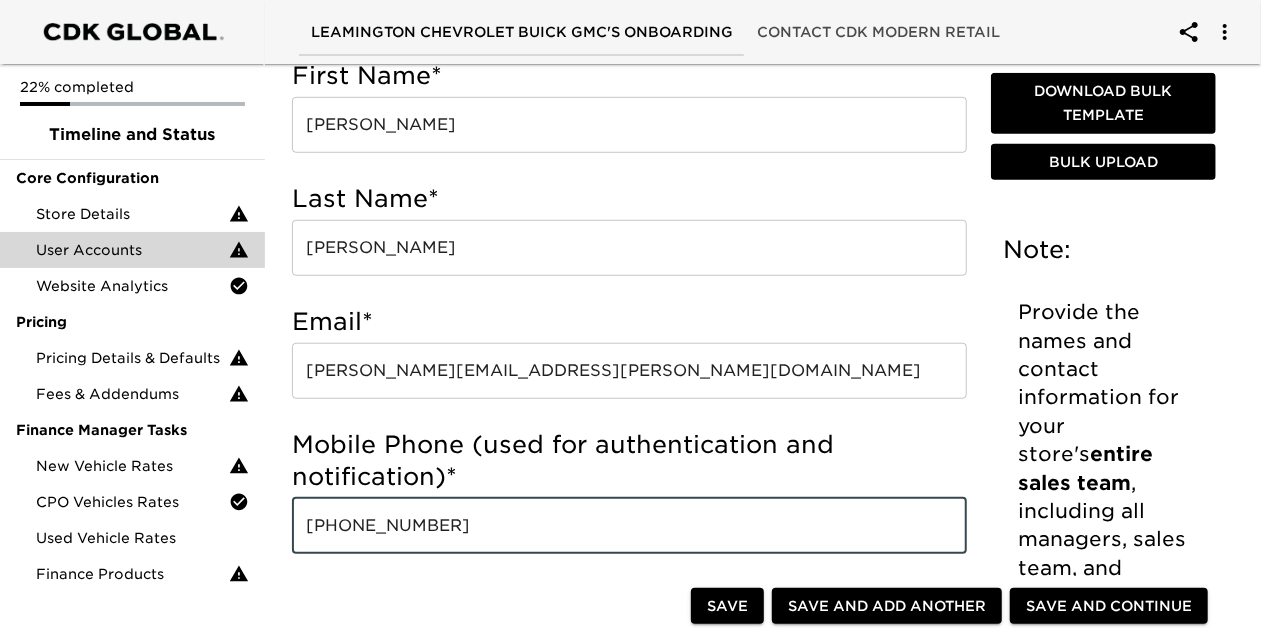 type on "[PHONE_NUMBER]" 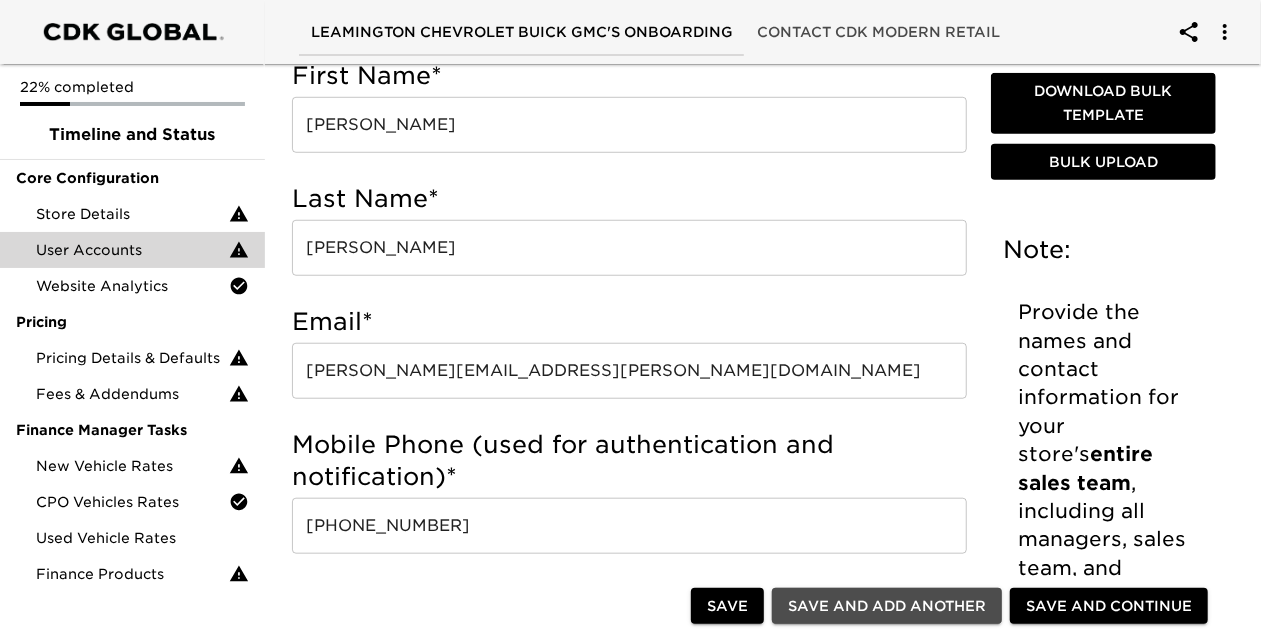 click on "Save and Add Another" at bounding box center (887, 606) 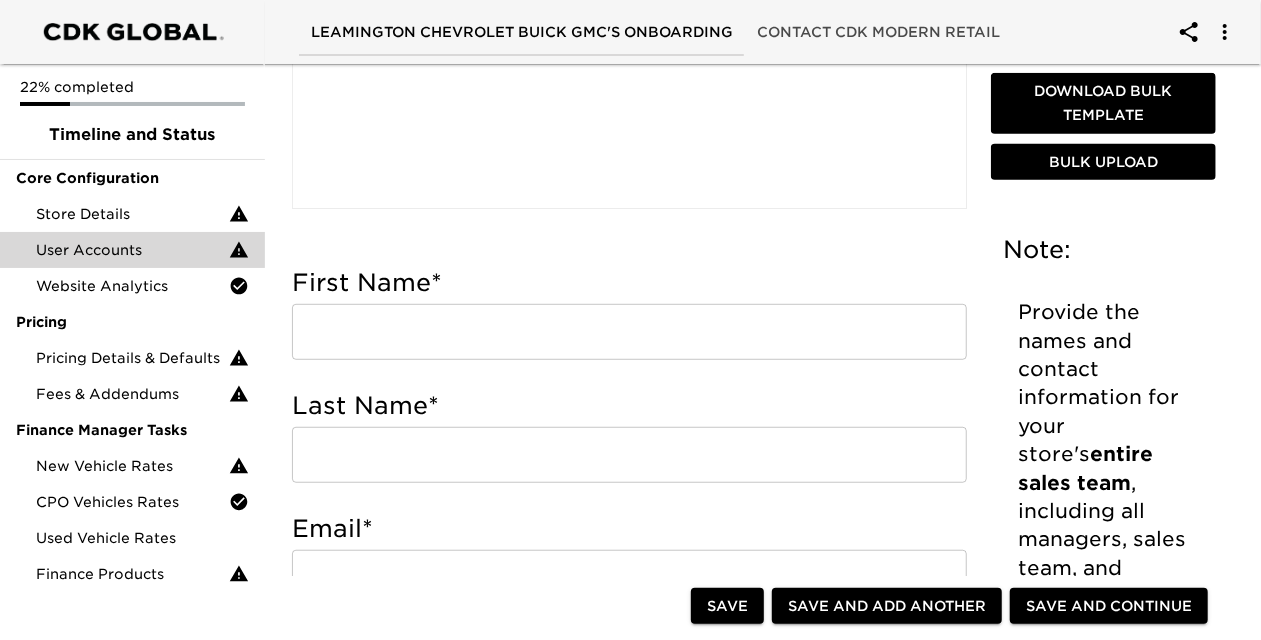 scroll, scrollTop: 500, scrollLeft: 0, axis: vertical 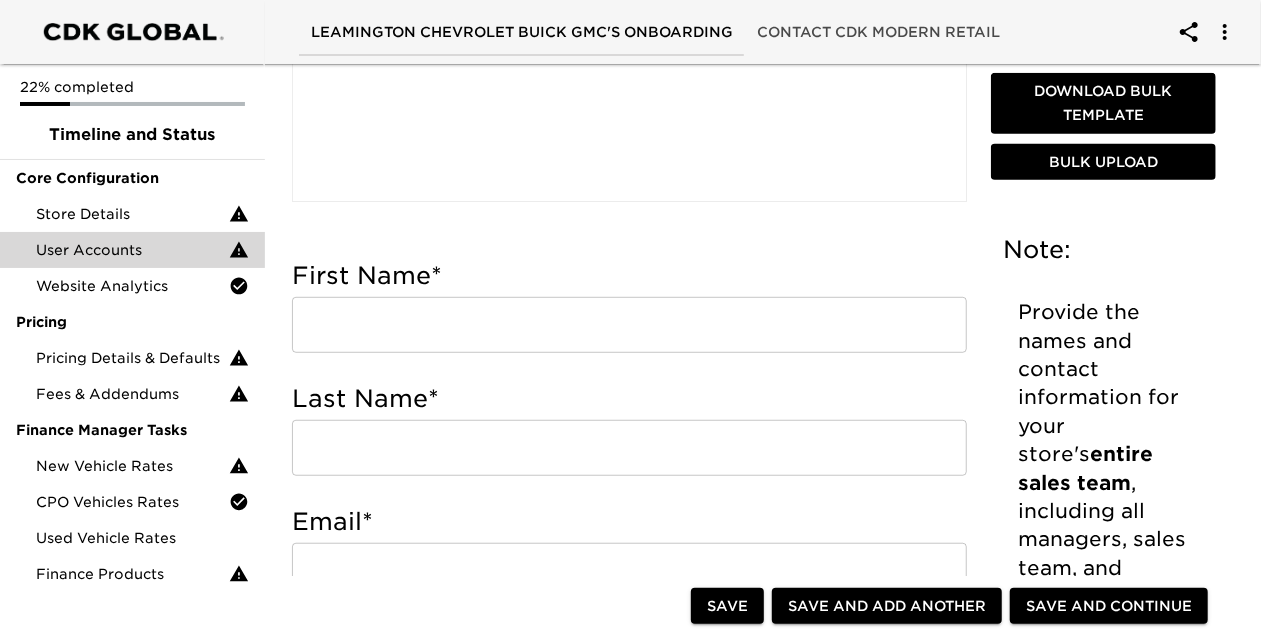 click at bounding box center [629, 325] 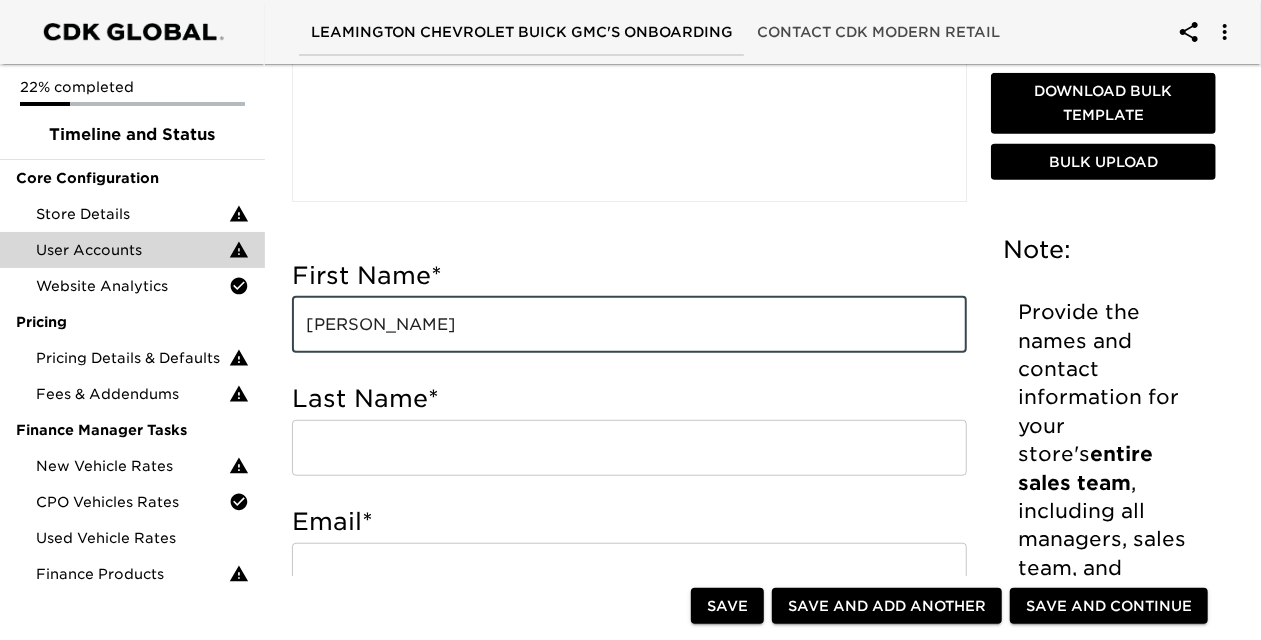 type on "[PERSON_NAME]" 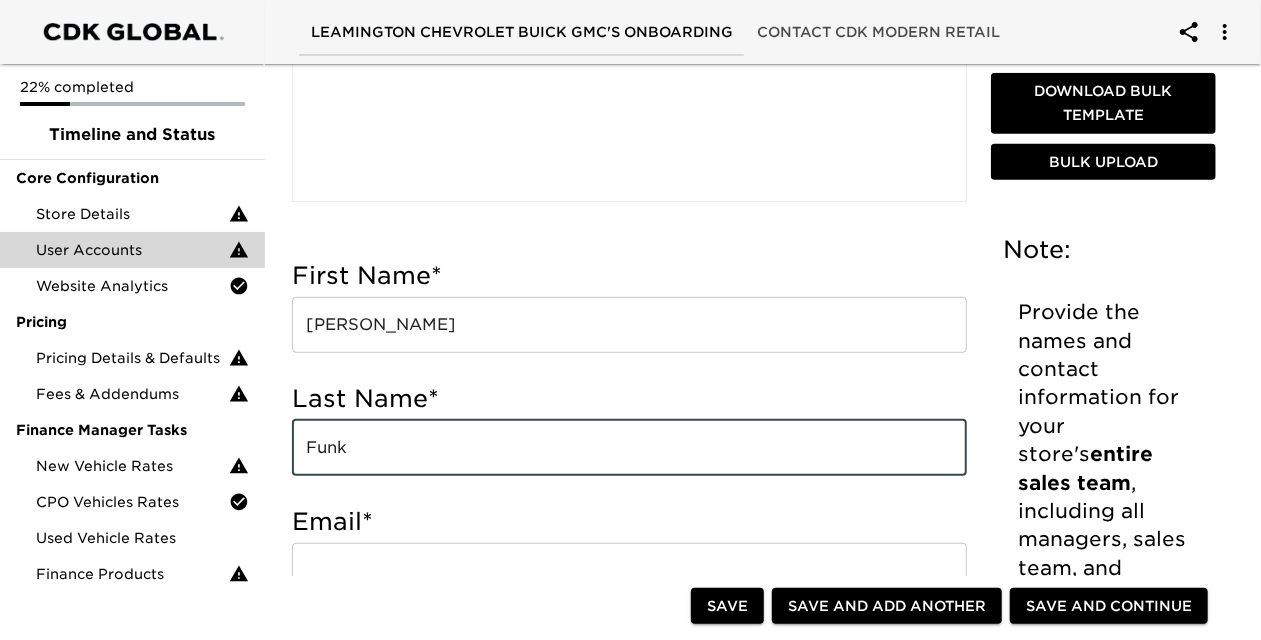 type on "Funk" 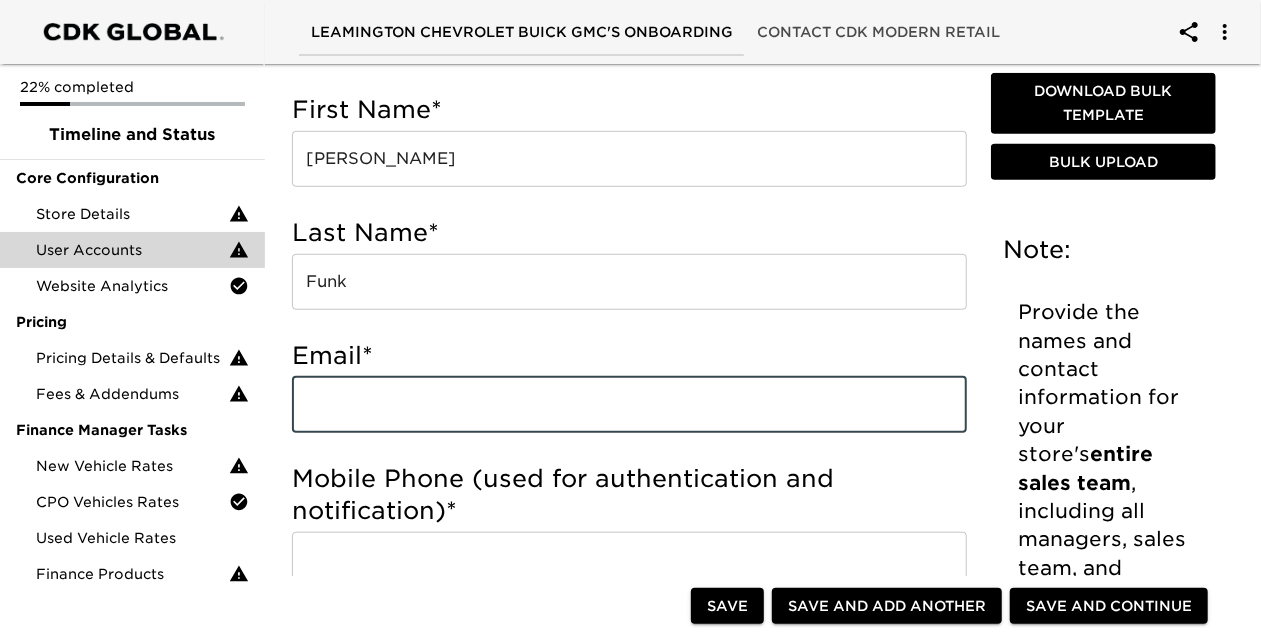 scroll, scrollTop: 700, scrollLeft: 0, axis: vertical 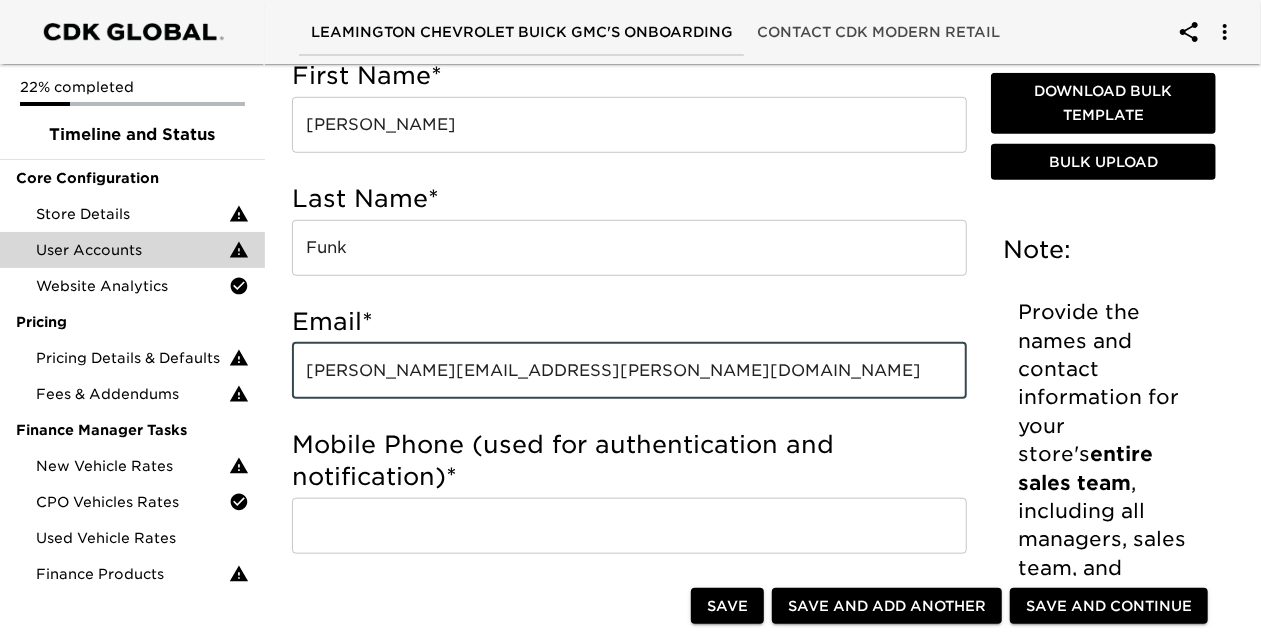 type on "[PERSON_NAME][EMAIL_ADDRESS][PERSON_NAME][DOMAIN_NAME]" 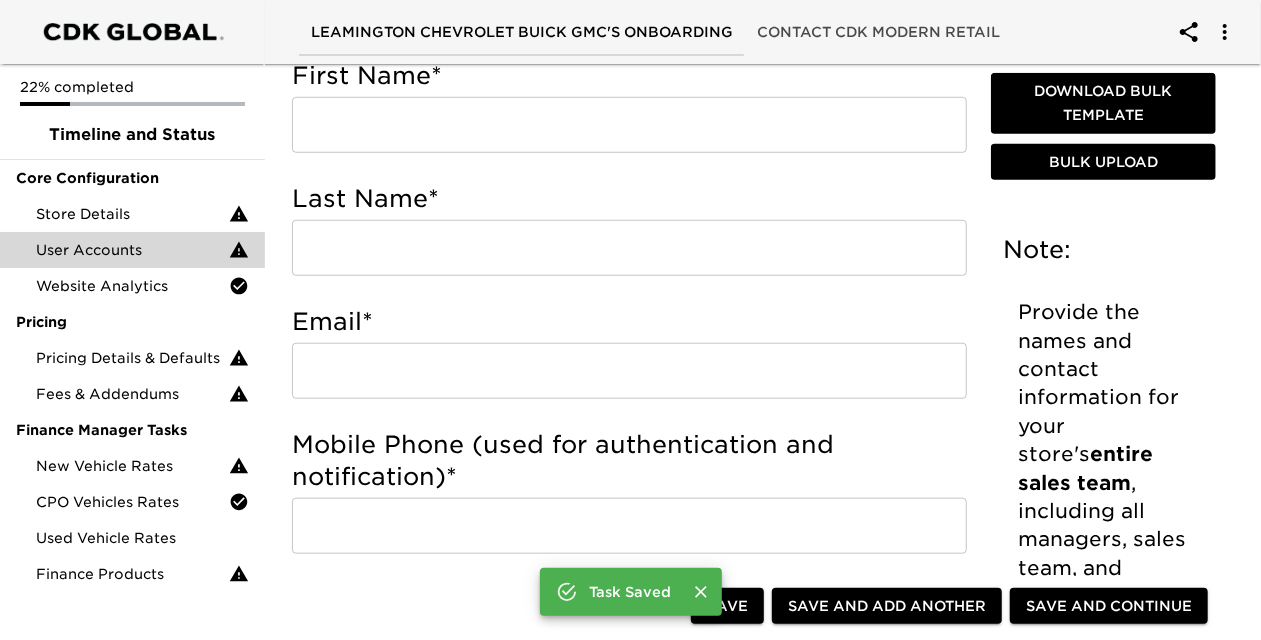 click at bounding box center (629, 125) 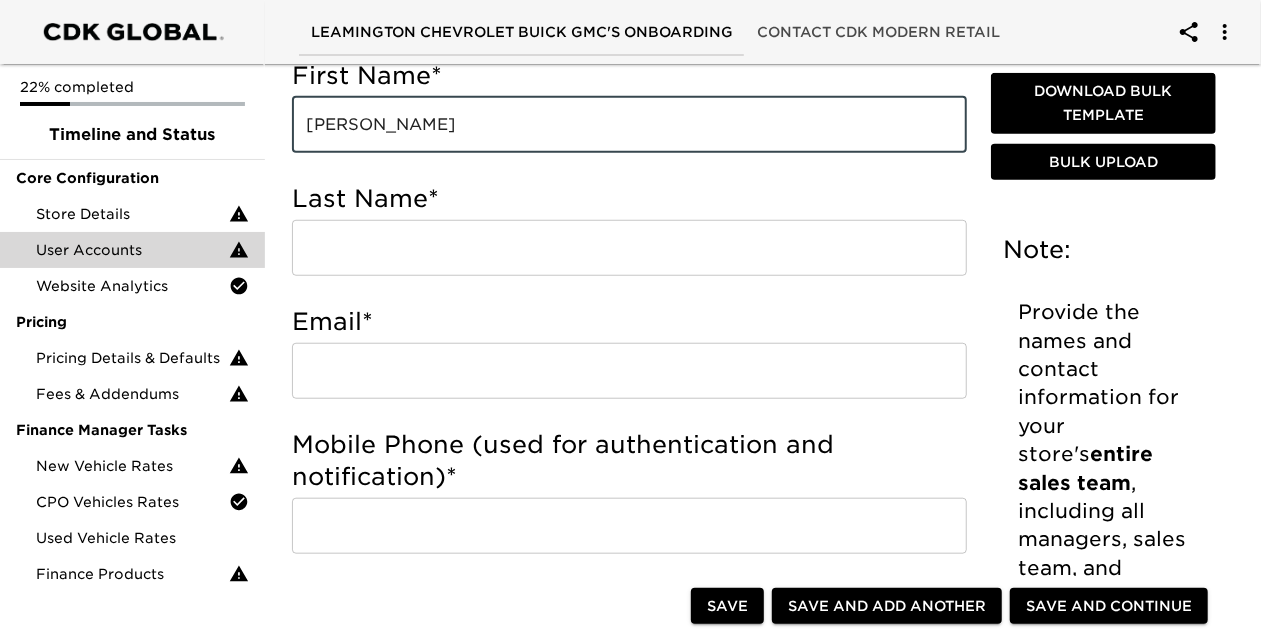 type on "[PERSON_NAME]" 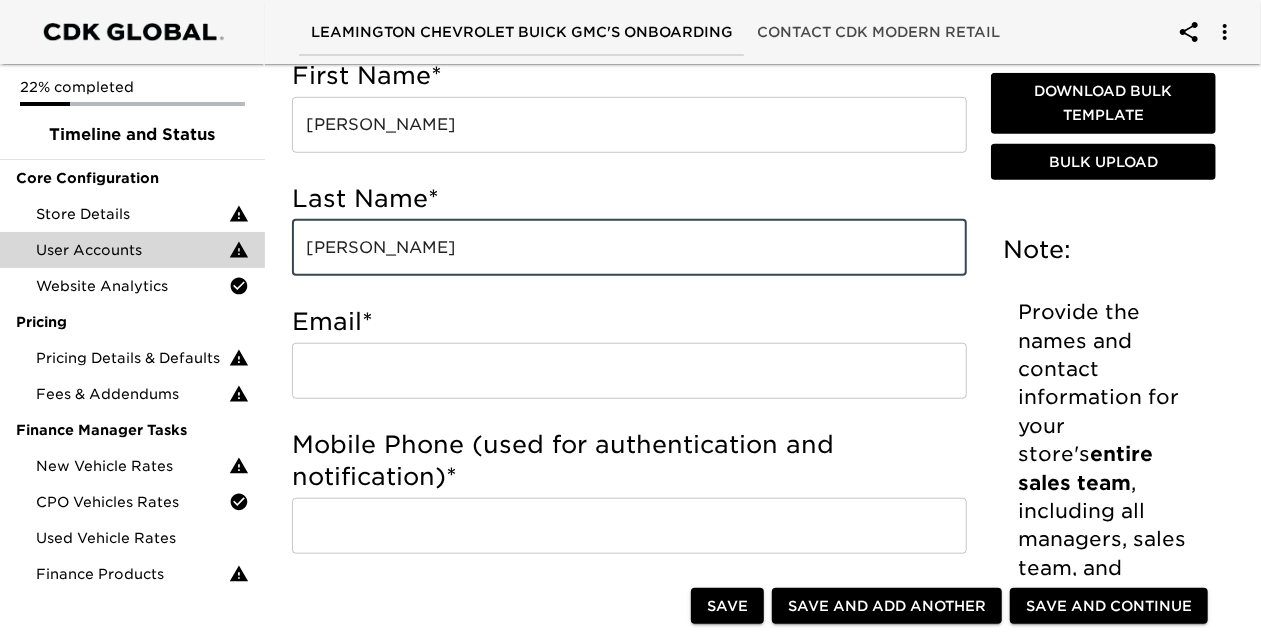 type on "[PERSON_NAME]" 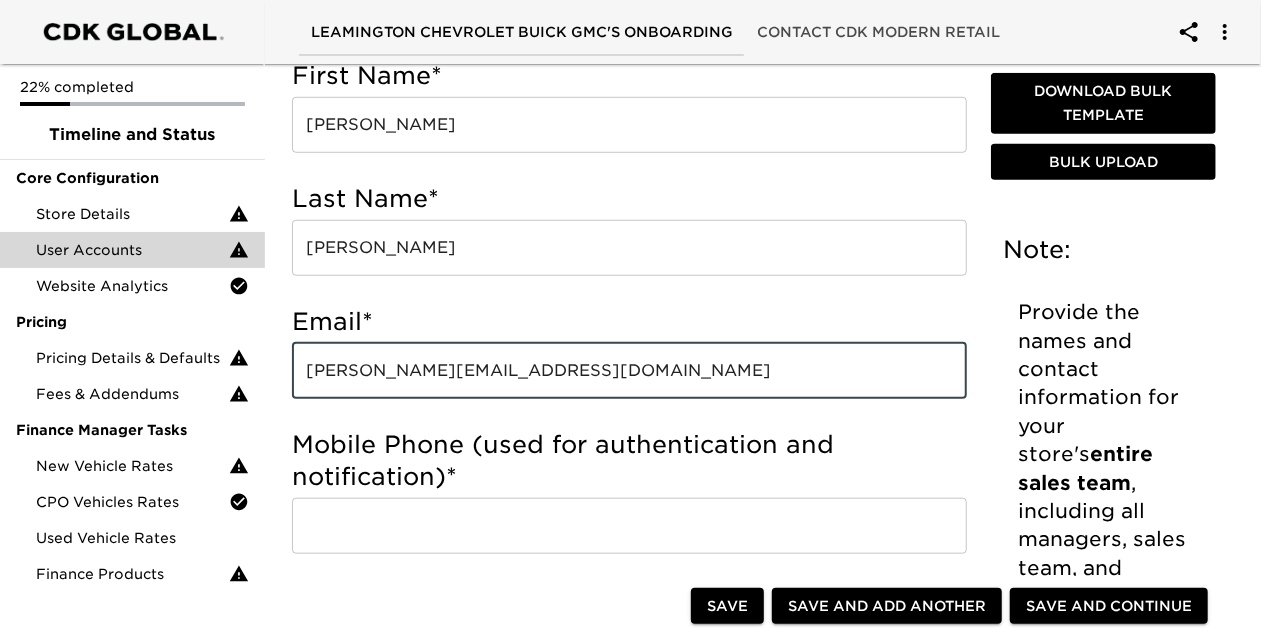 type on "[PERSON_NAME][EMAIL_ADDRESS][DOMAIN_NAME]" 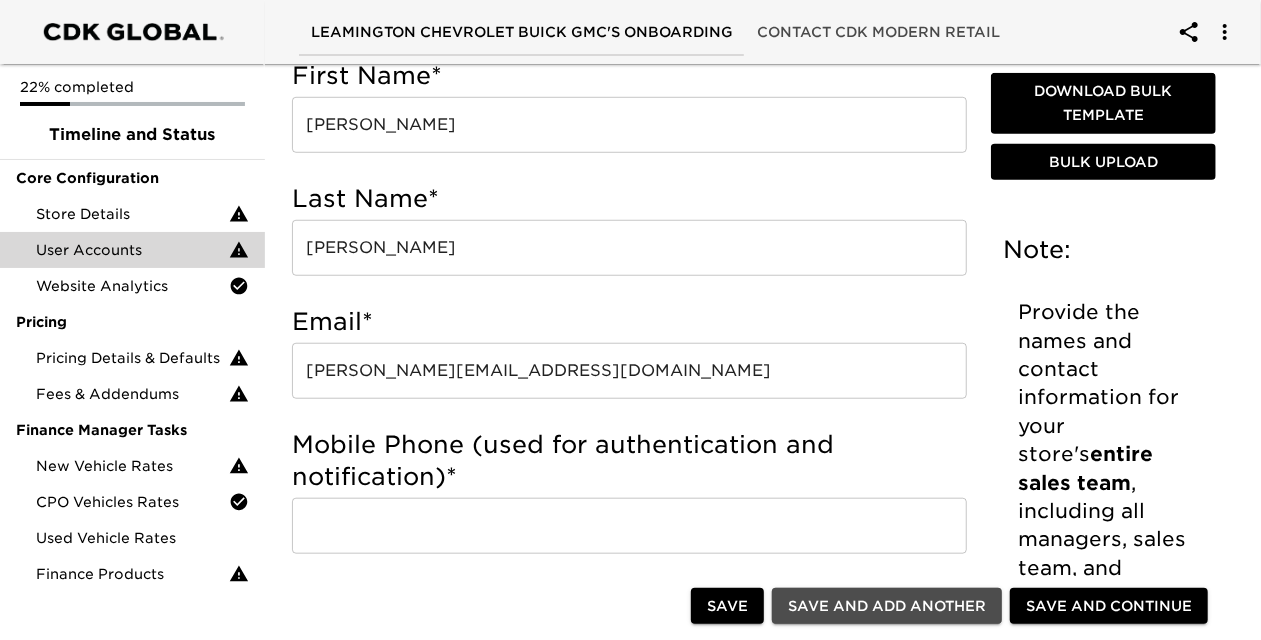 click on "Save and Add Another" at bounding box center [887, 606] 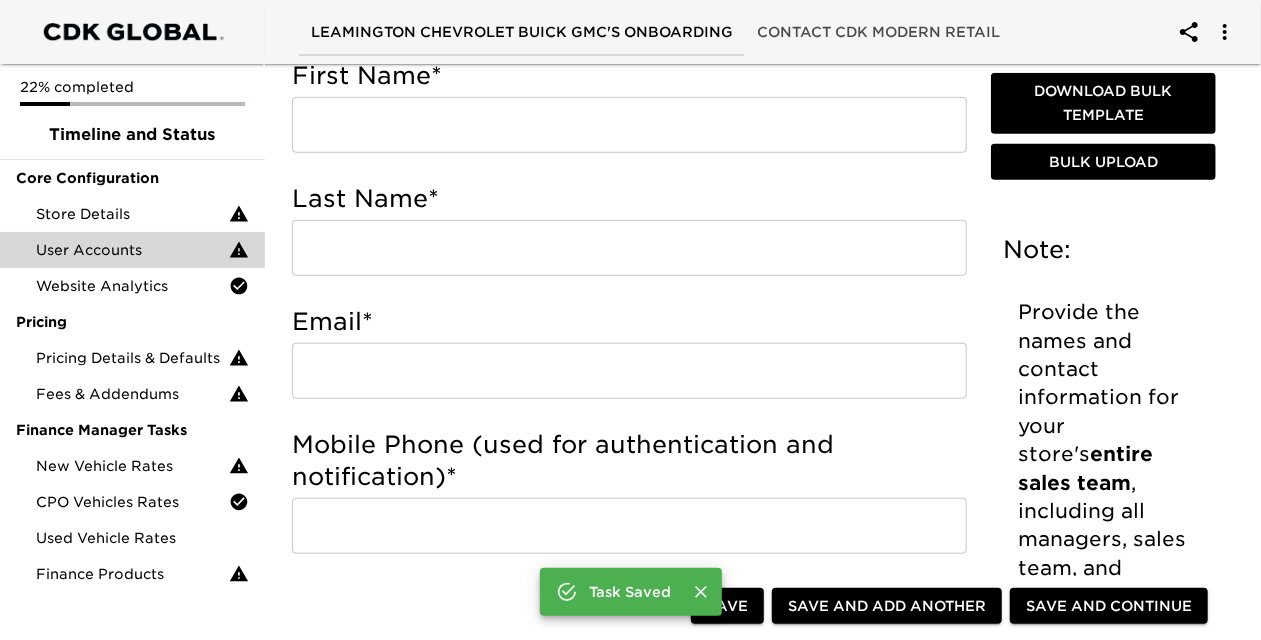 click at bounding box center [629, 125] 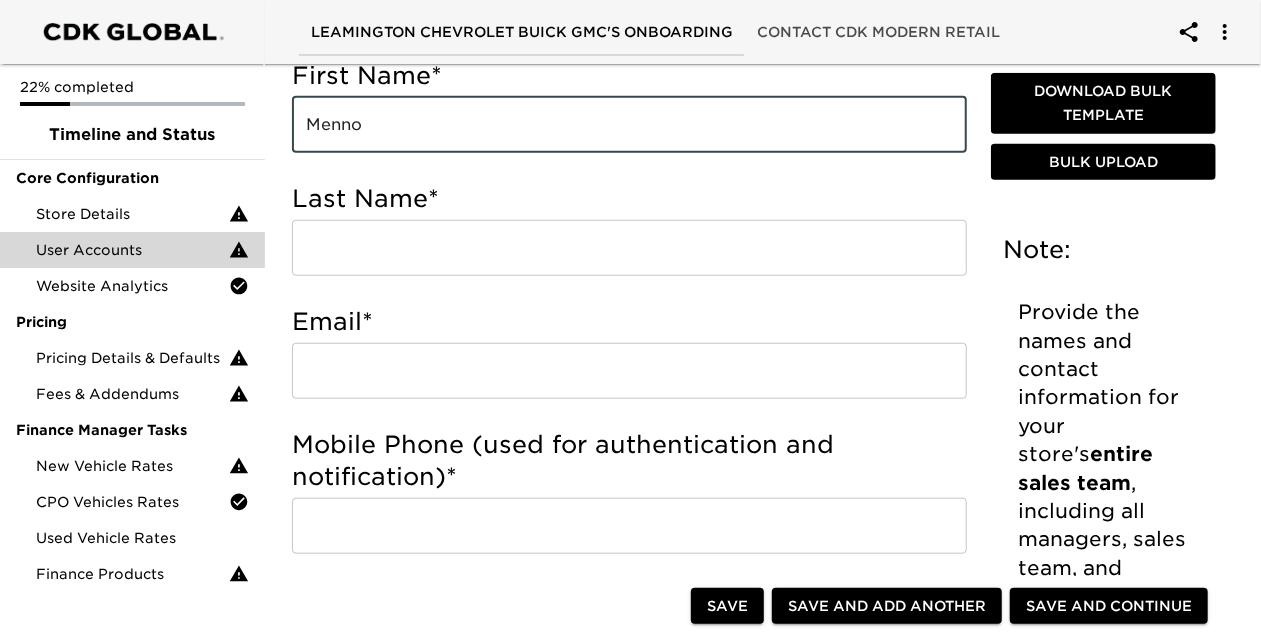 type on "Menno" 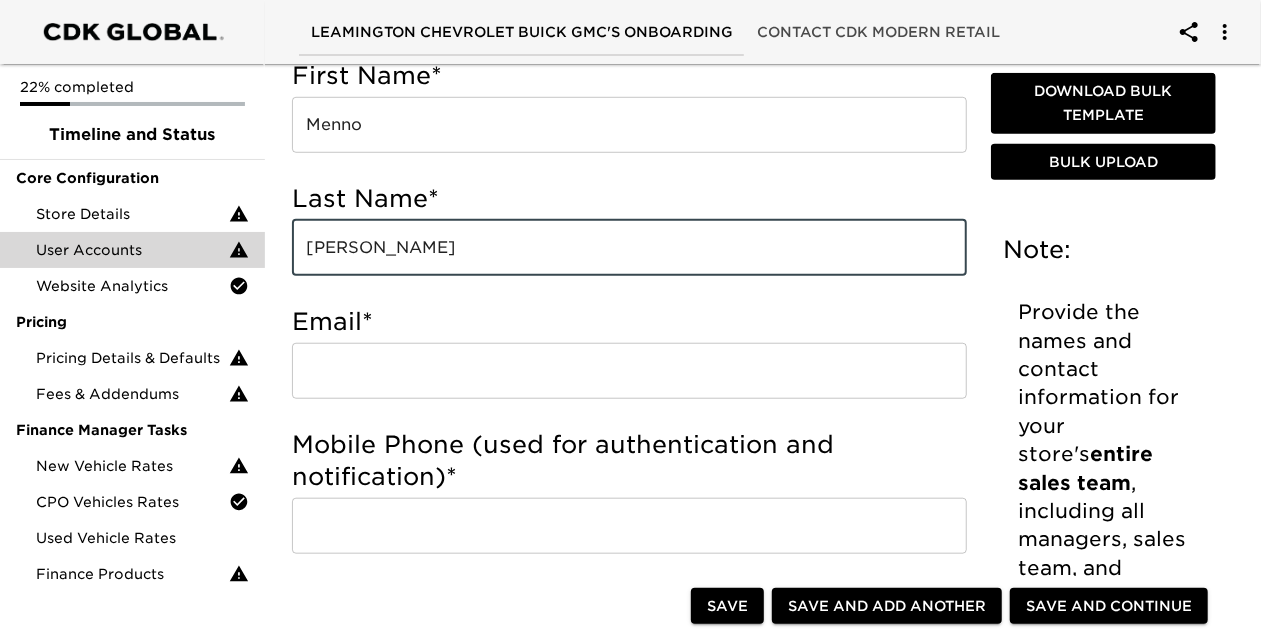 type on "[PERSON_NAME]" 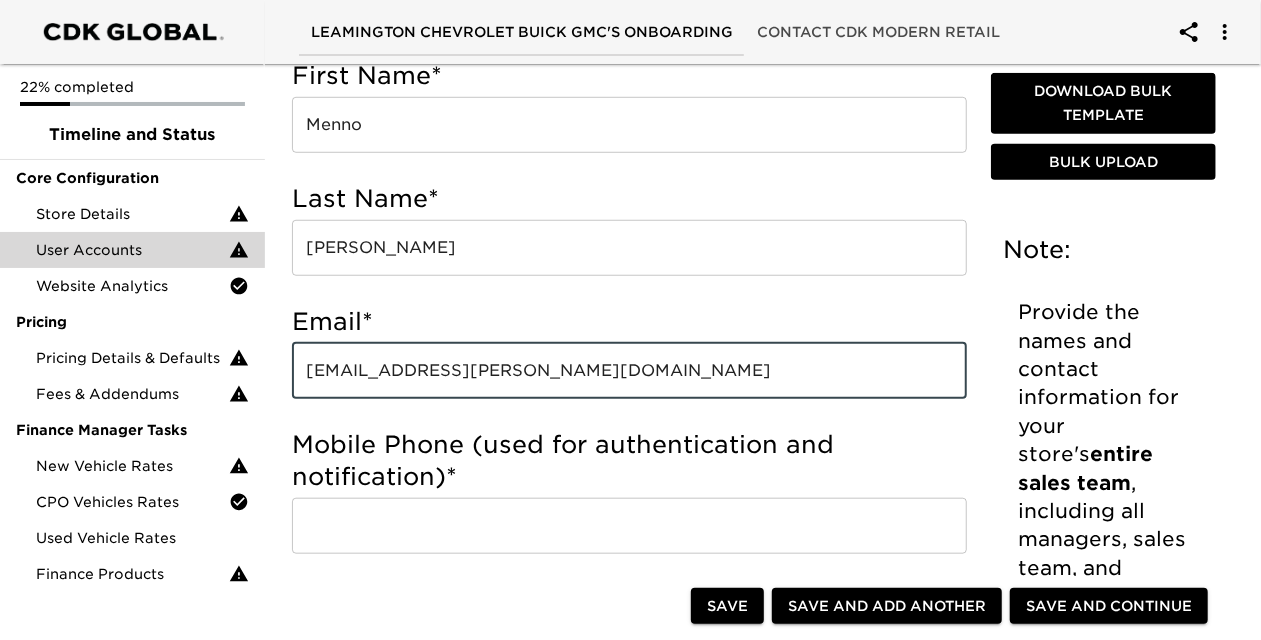type on "[EMAIL_ADDRESS][PERSON_NAME][DOMAIN_NAME]" 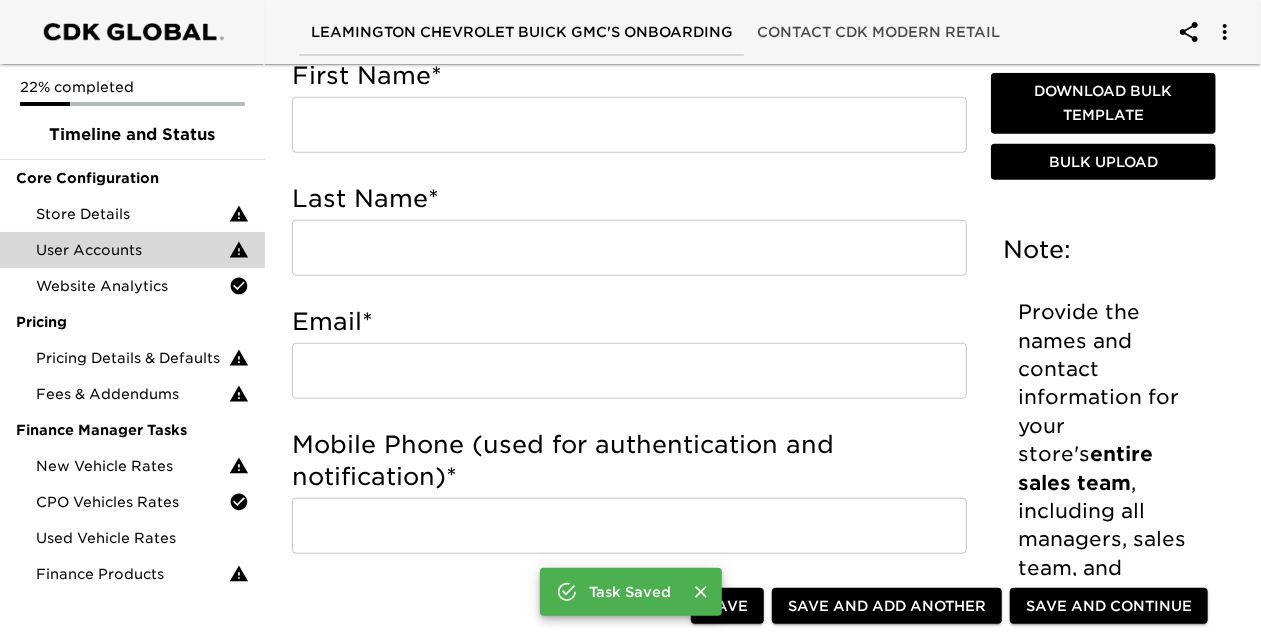 click at bounding box center (629, 125) 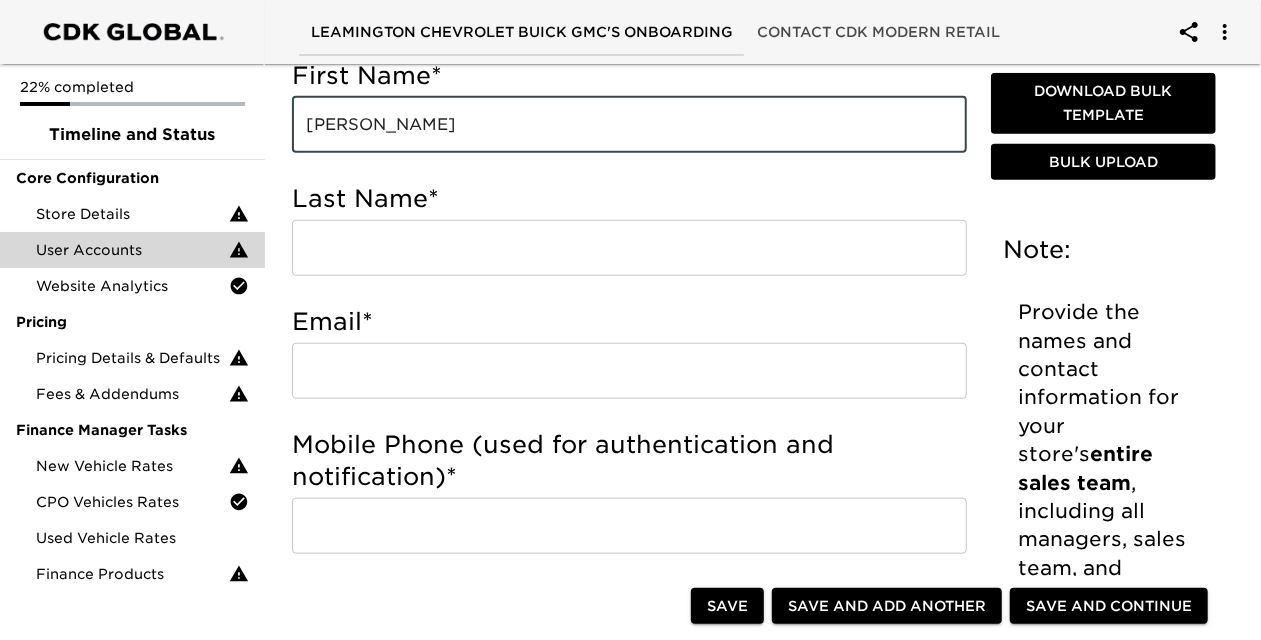 type on "[PERSON_NAME]" 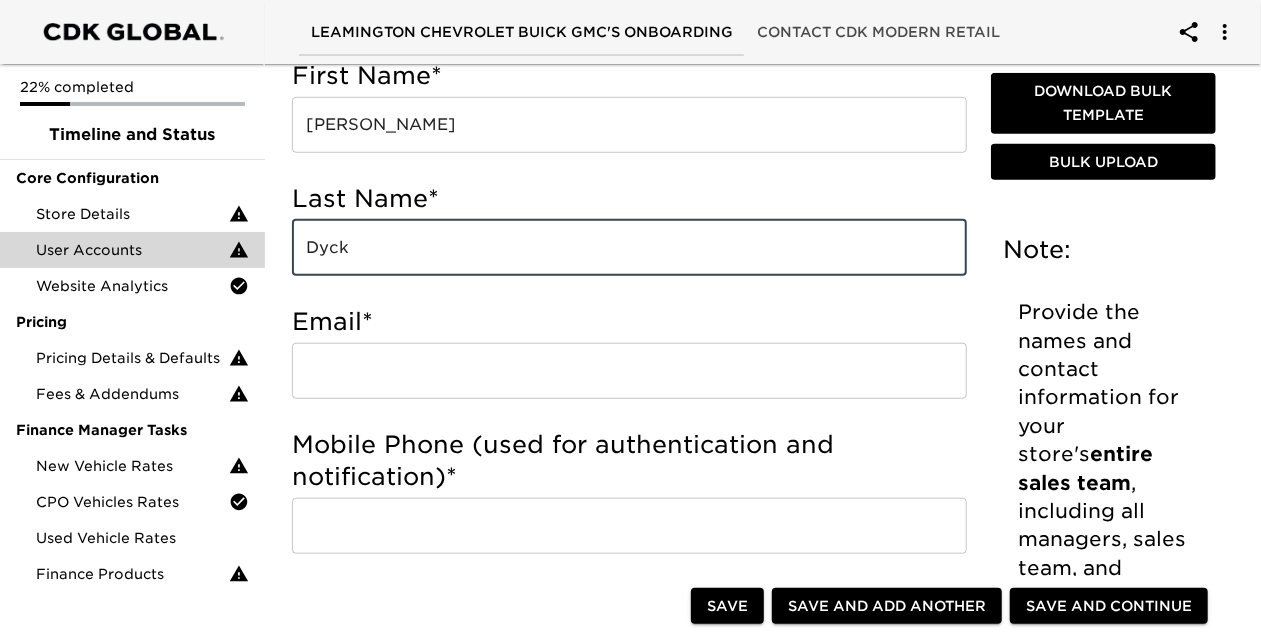 type on "Dyck" 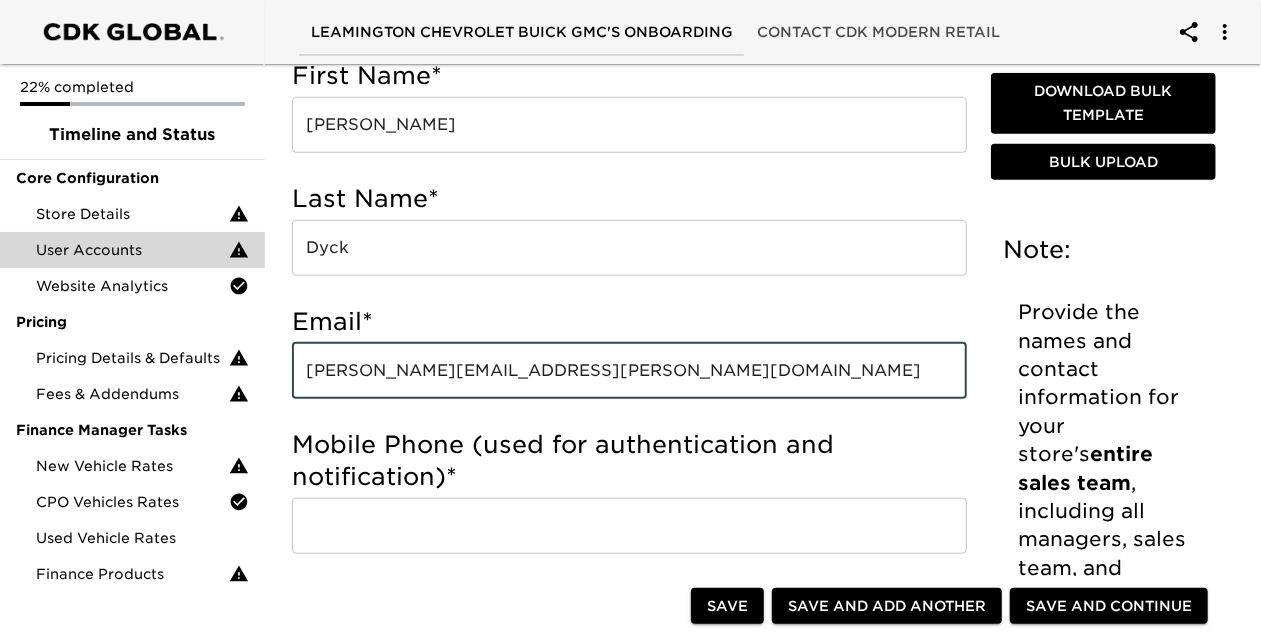 type on "[PERSON_NAME][EMAIL_ADDRESS][PERSON_NAME][DOMAIN_NAME]" 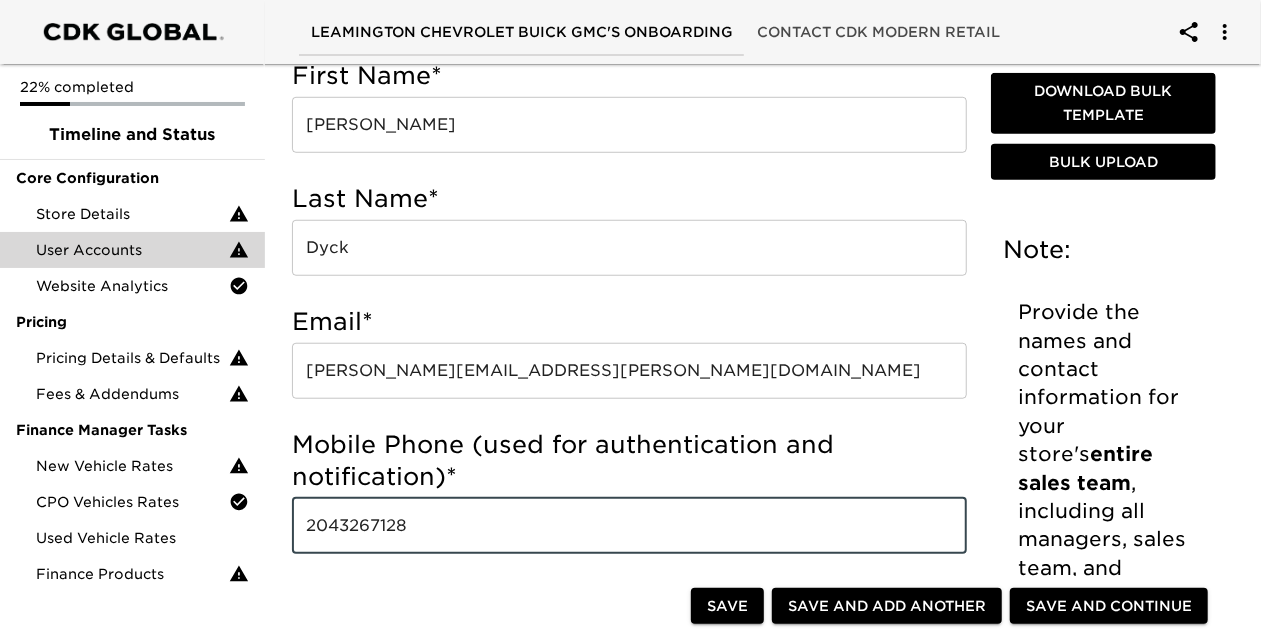 type on "2043267128" 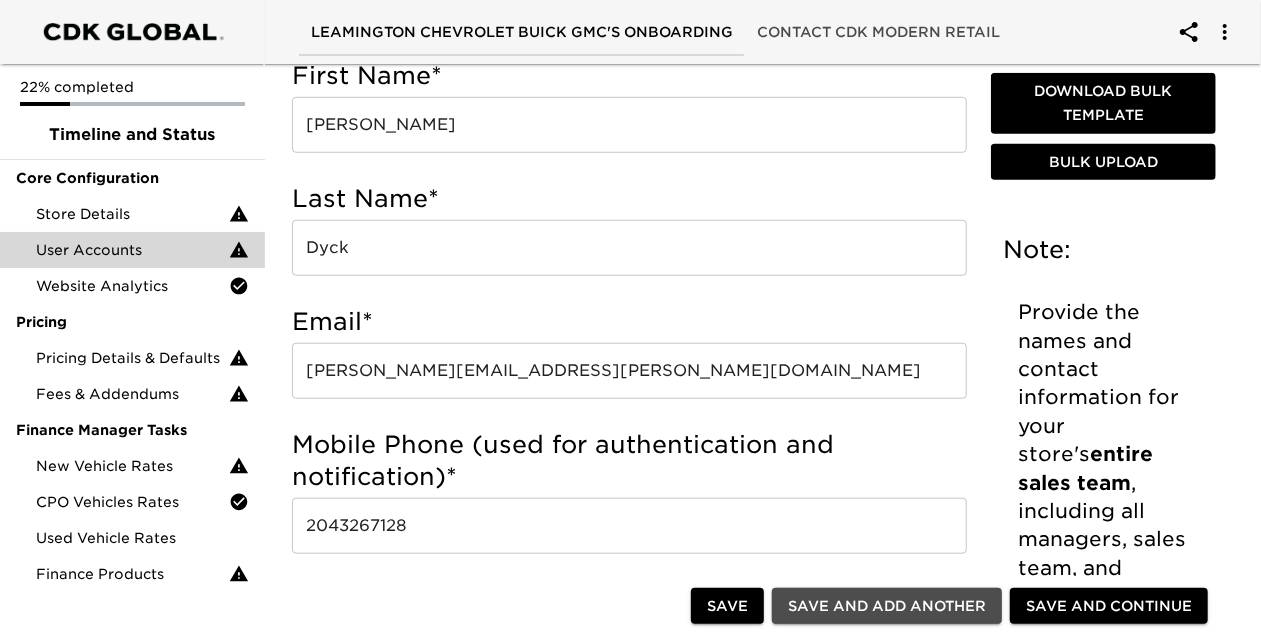 click on "Save and Add Another" at bounding box center (887, 606) 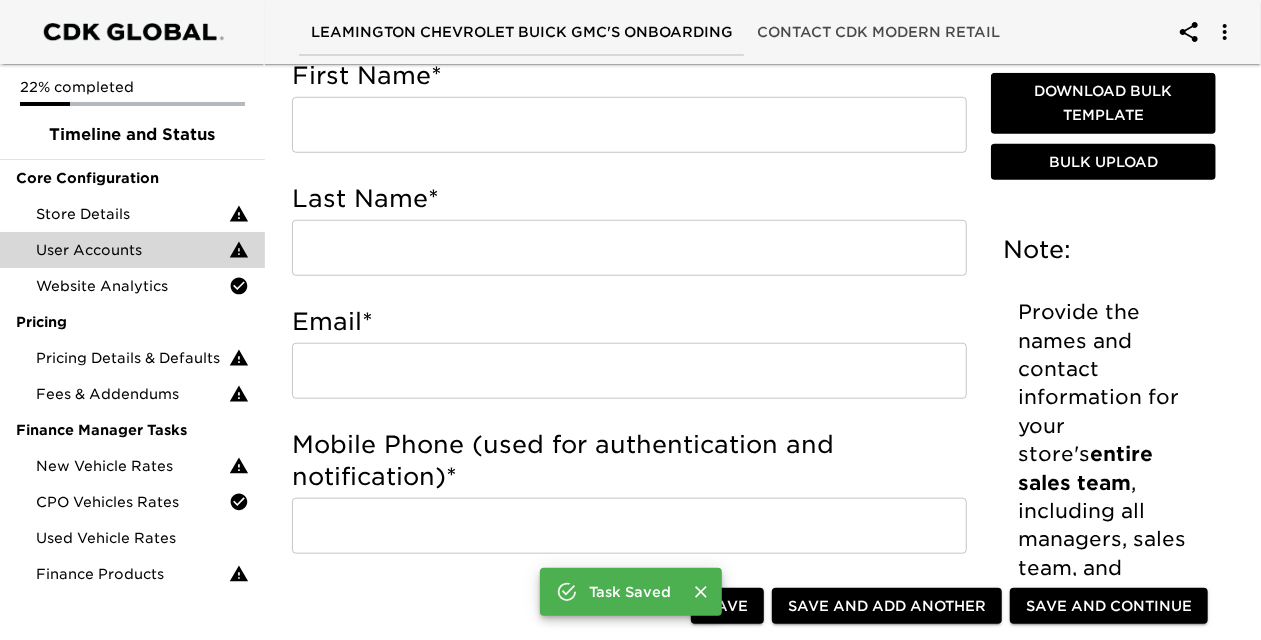 click at bounding box center [629, 125] 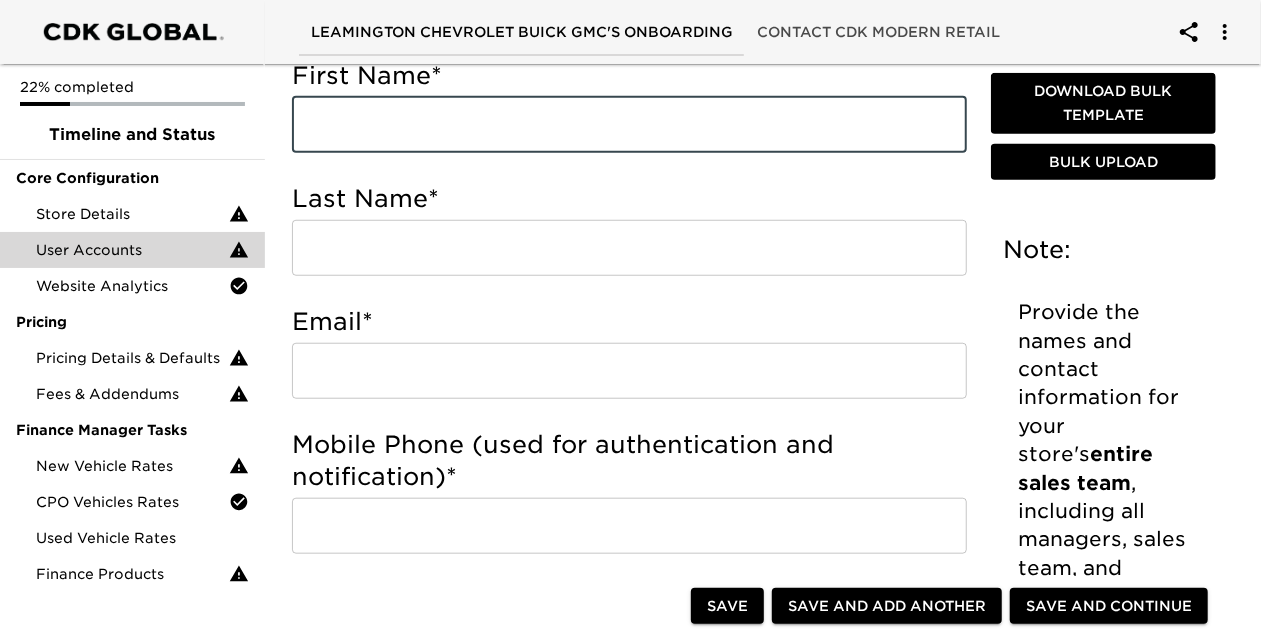 click at bounding box center [629, 125] 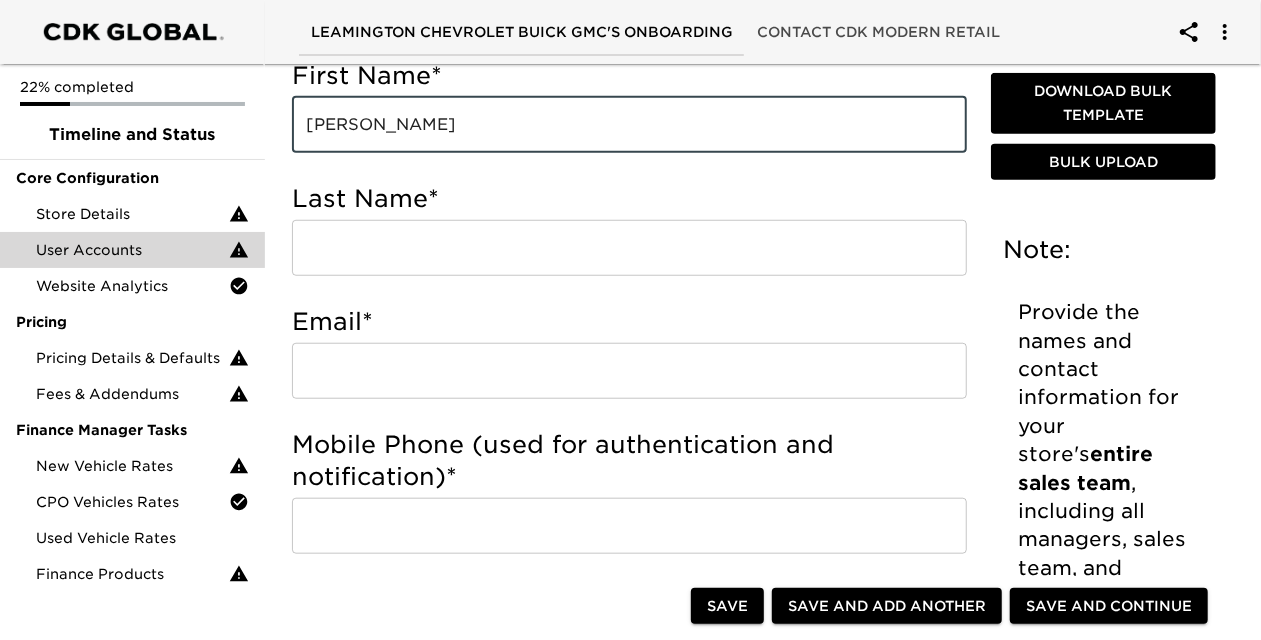 type on "[PERSON_NAME]" 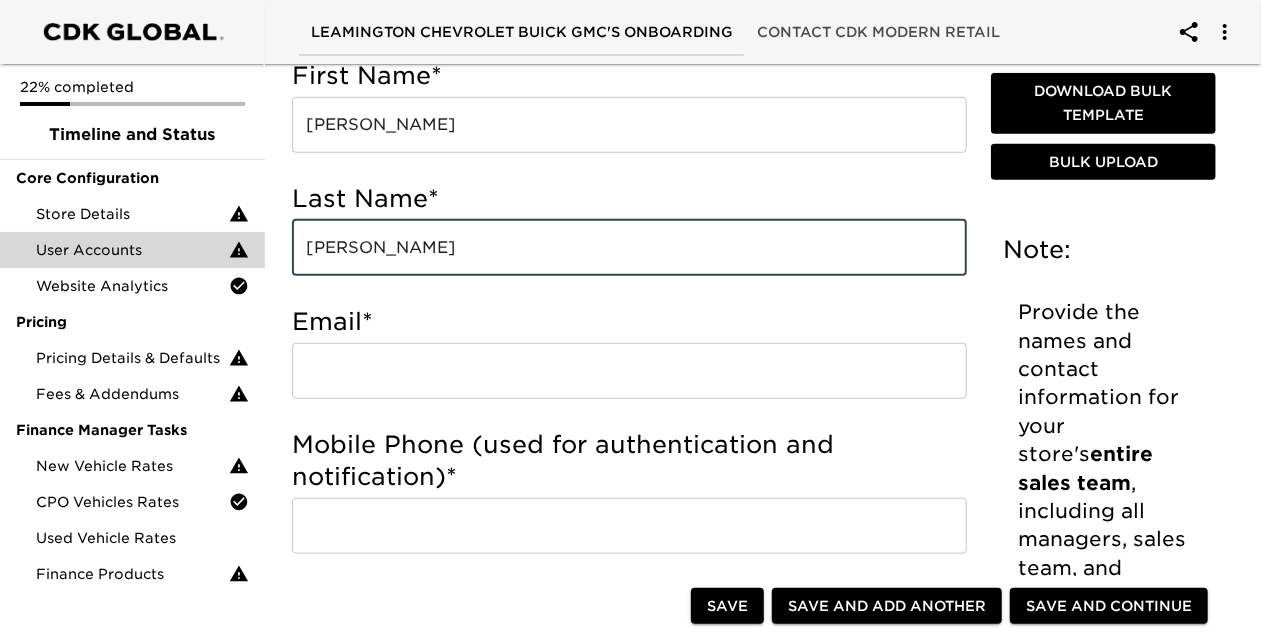 type on "[PERSON_NAME]" 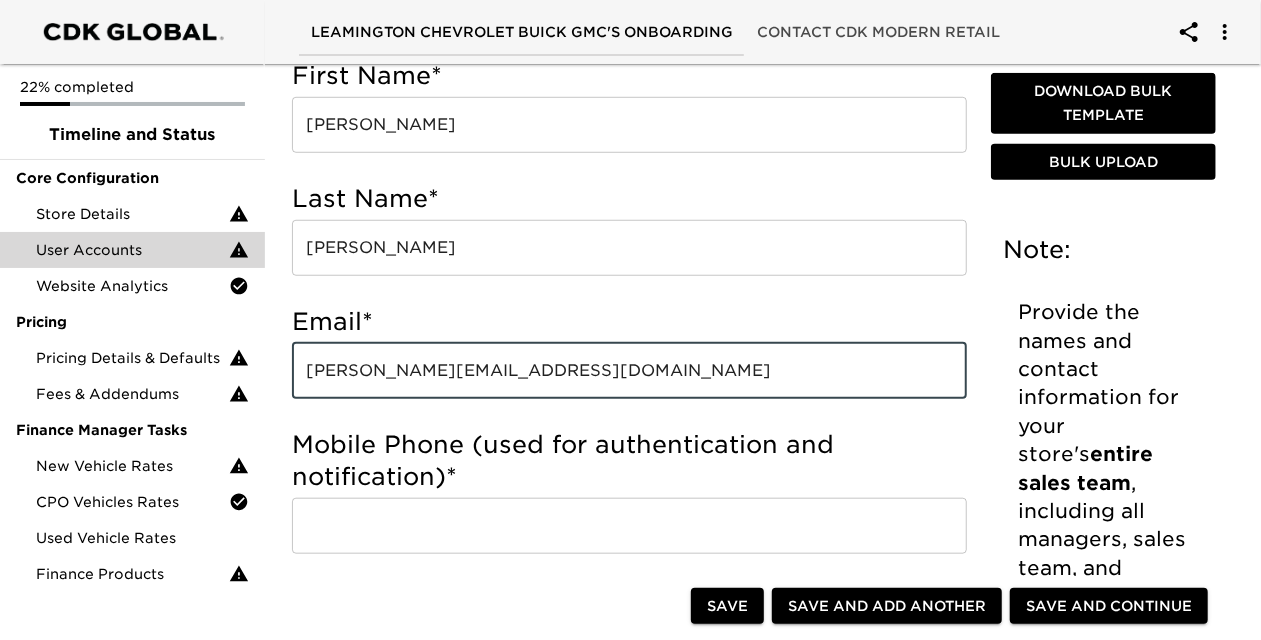 type on "[PERSON_NAME][EMAIL_ADDRESS][DOMAIN_NAME]" 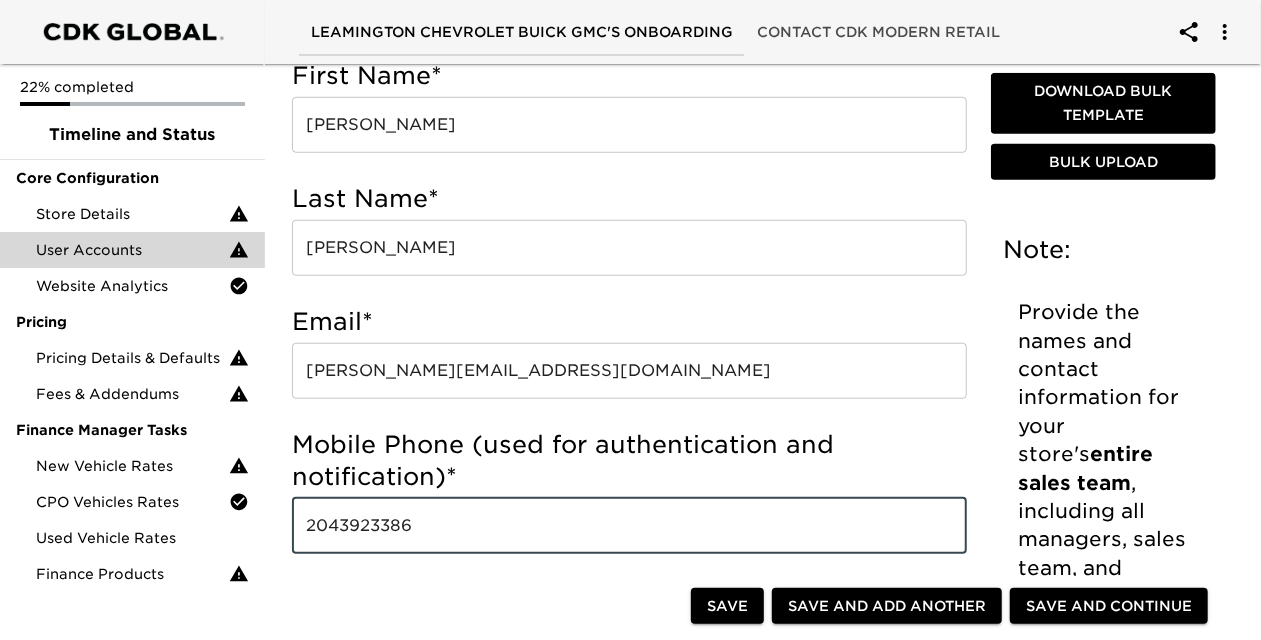 type on "2043923386" 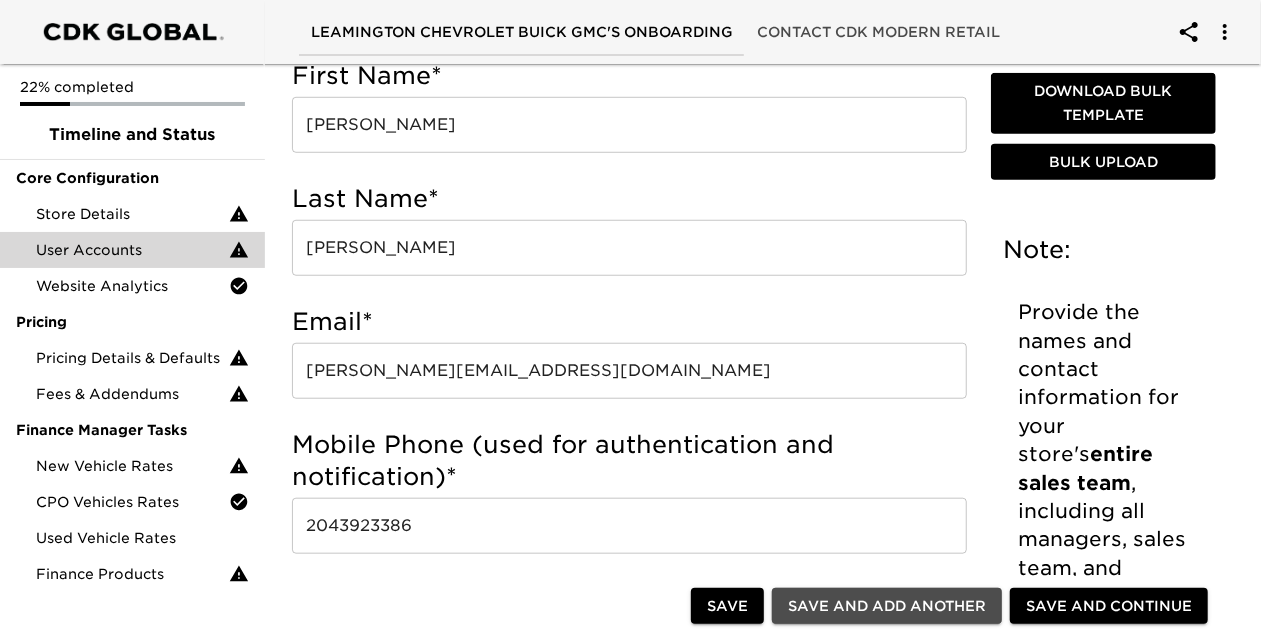 click on "Save and Add Another" at bounding box center [887, 606] 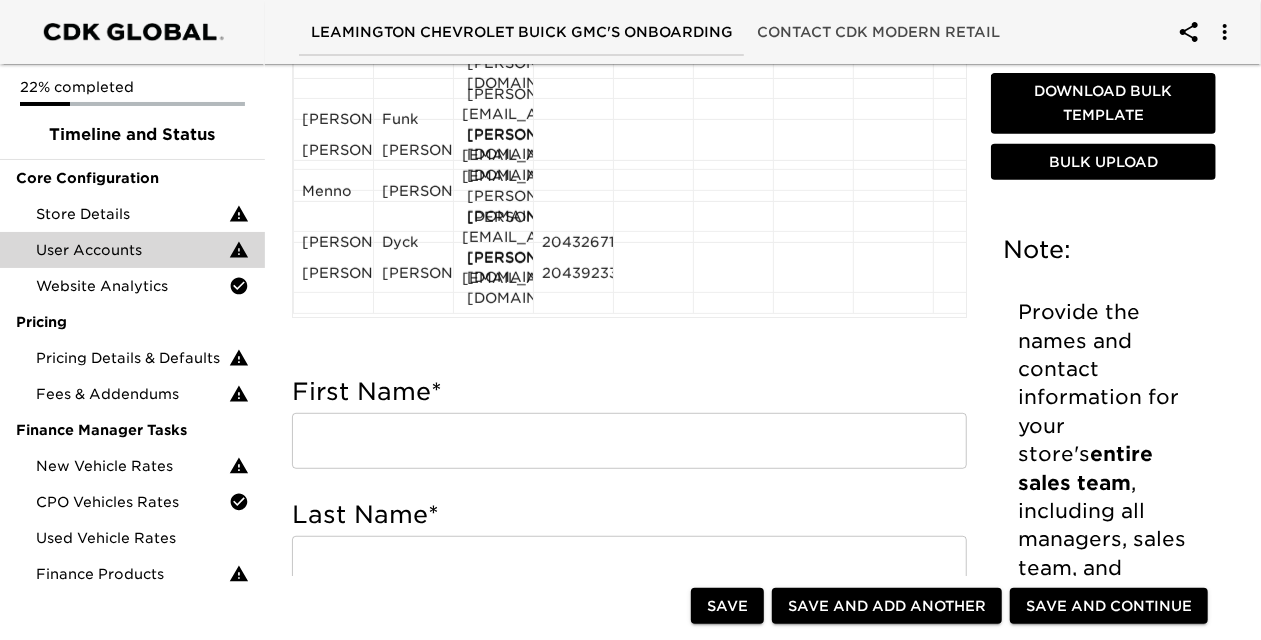scroll, scrollTop: 500, scrollLeft: 0, axis: vertical 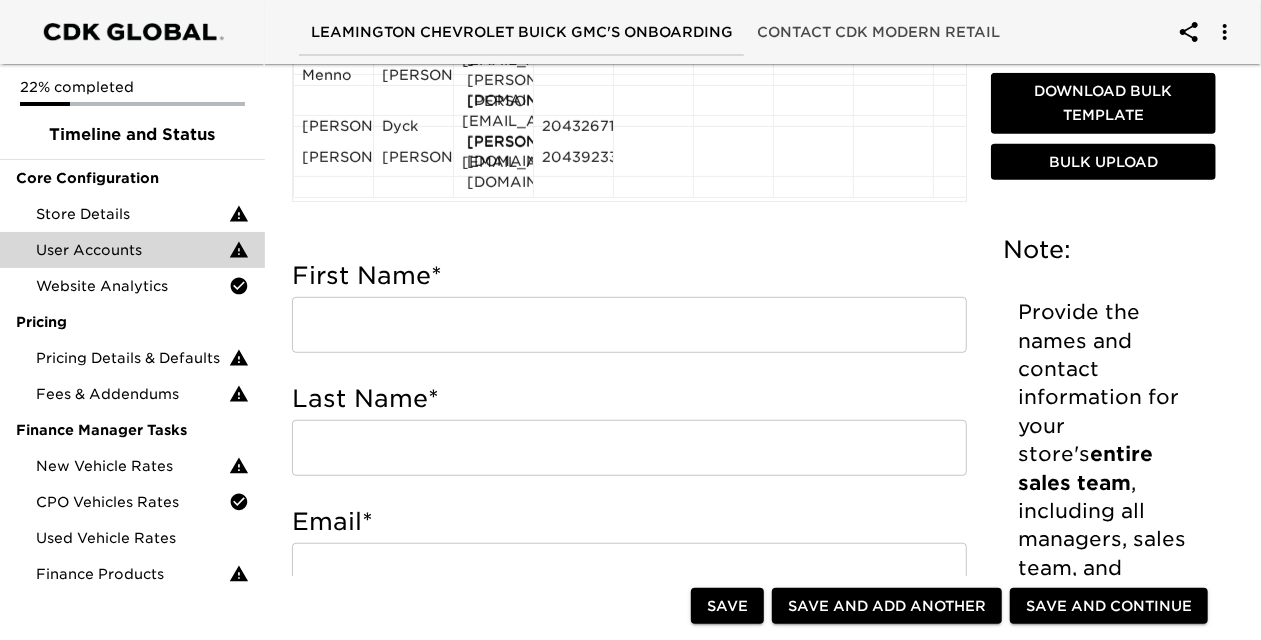 click at bounding box center (629, 325) 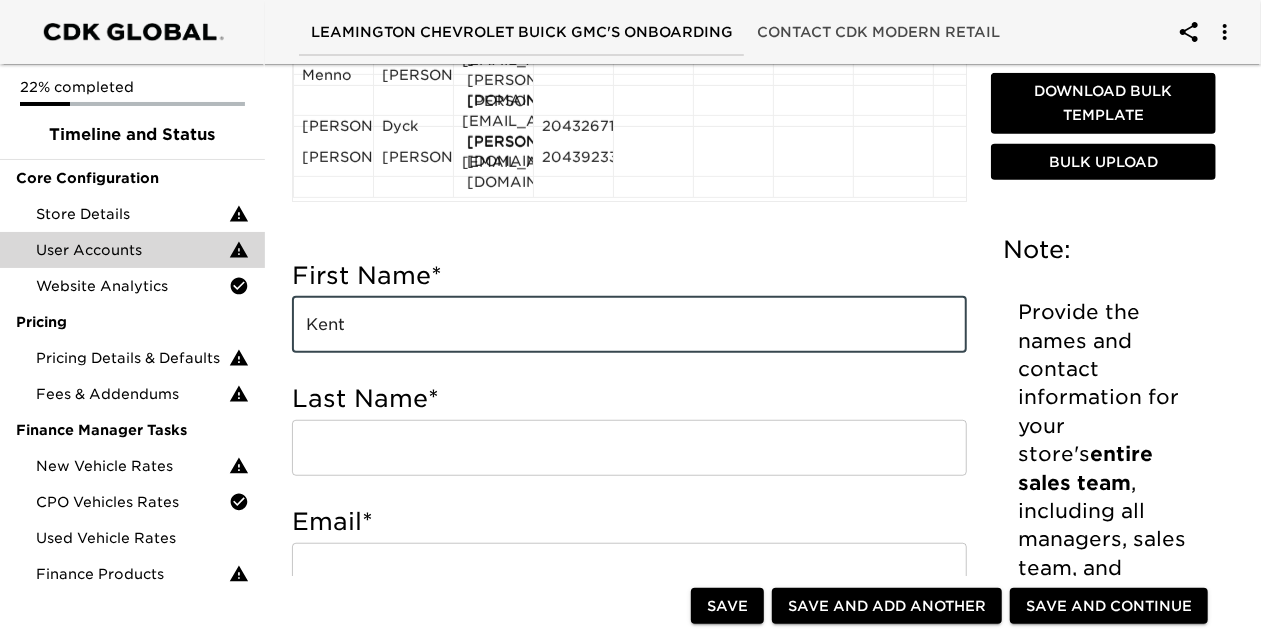 type on "Kent" 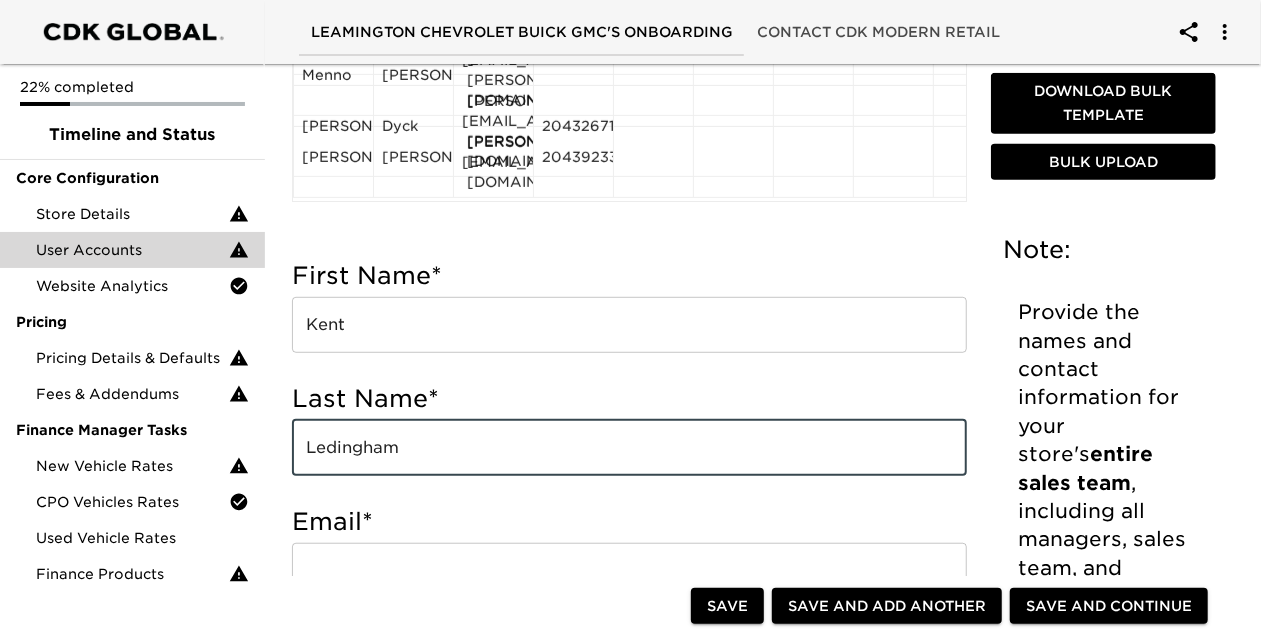type on "Ledingham" 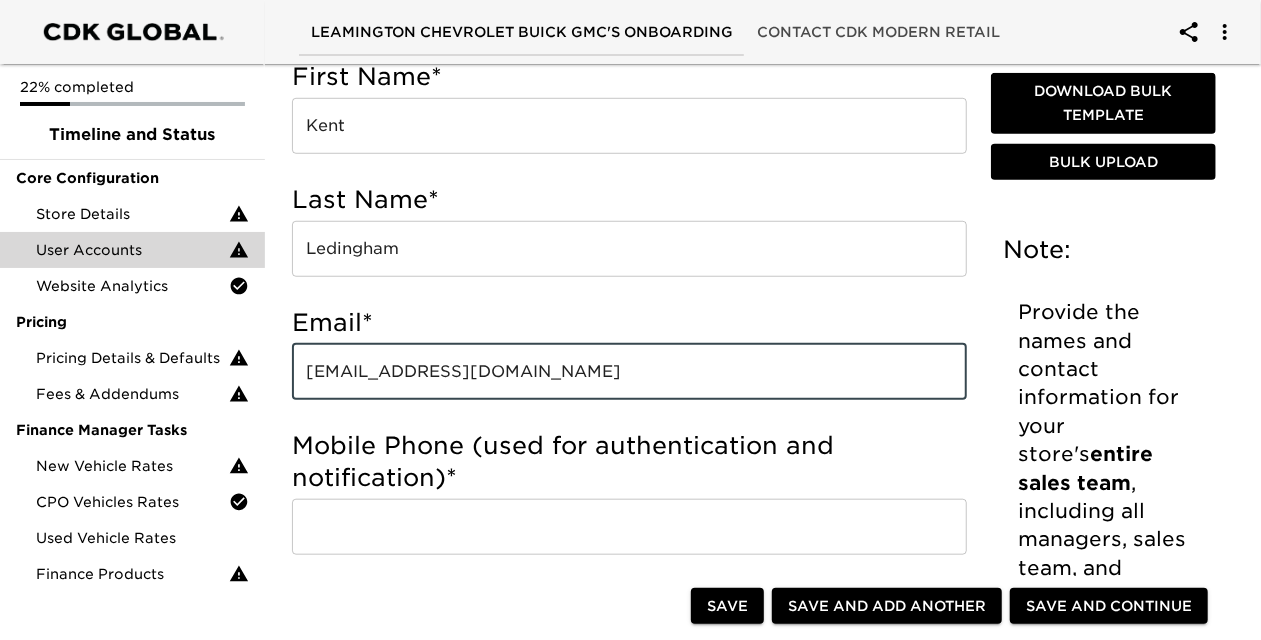 scroll, scrollTop: 700, scrollLeft: 0, axis: vertical 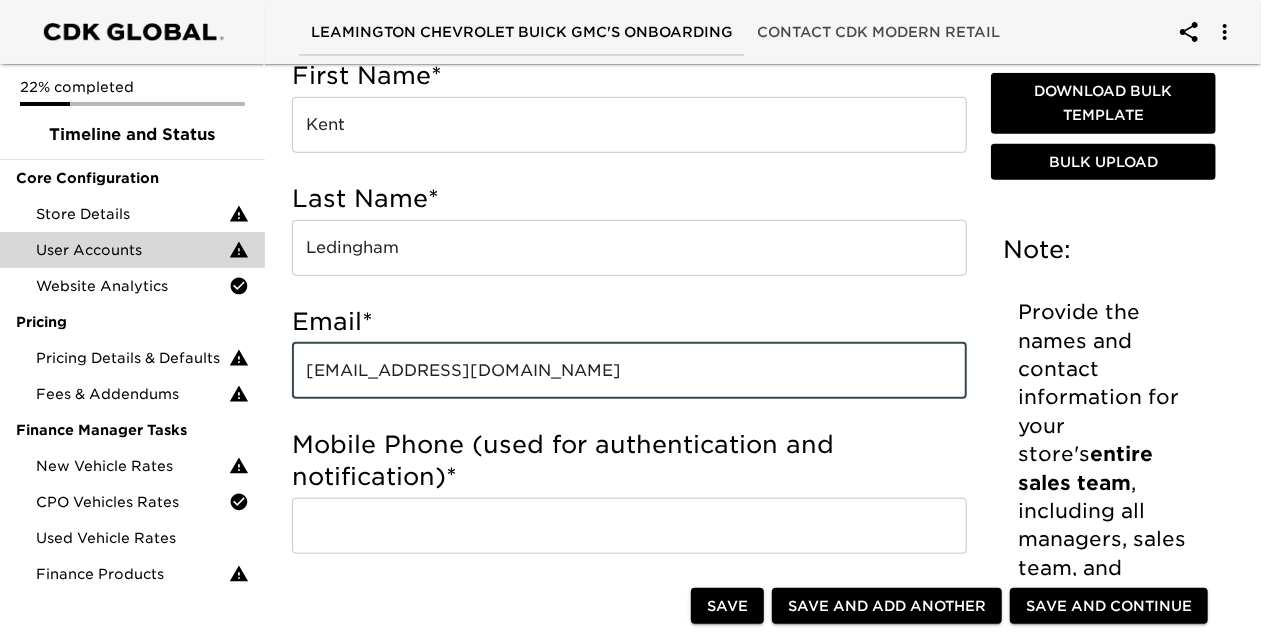 type on "[EMAIL_ADDRESS][DOMAIN_NAME]" 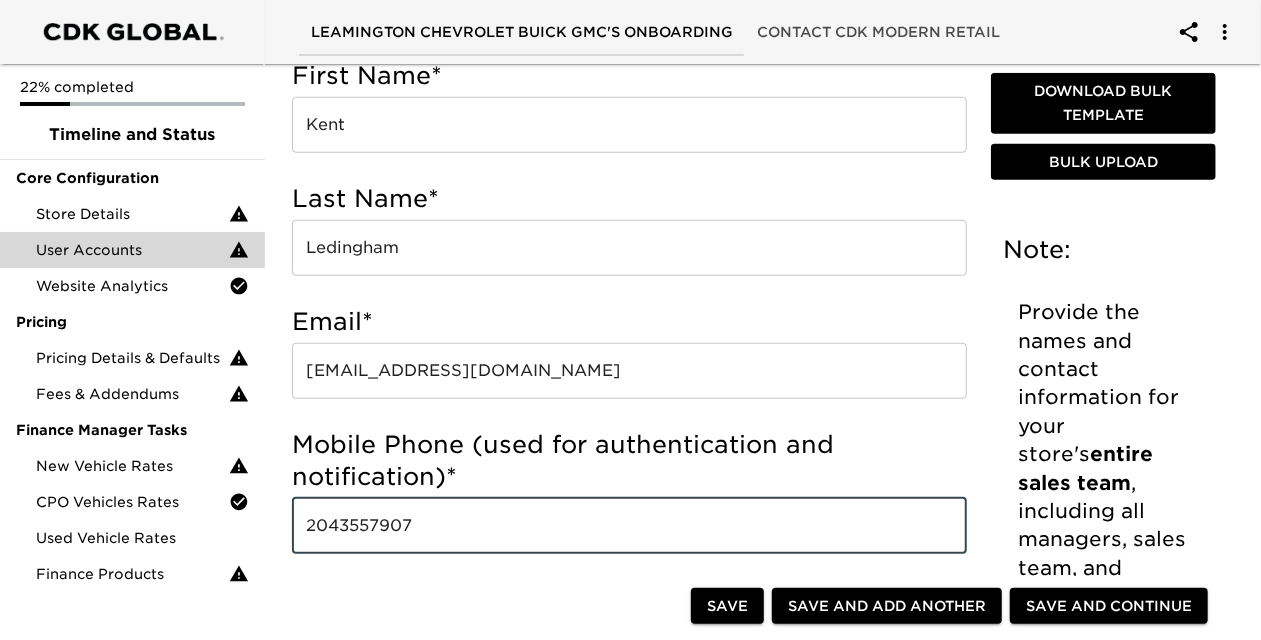 type on "2043557907" 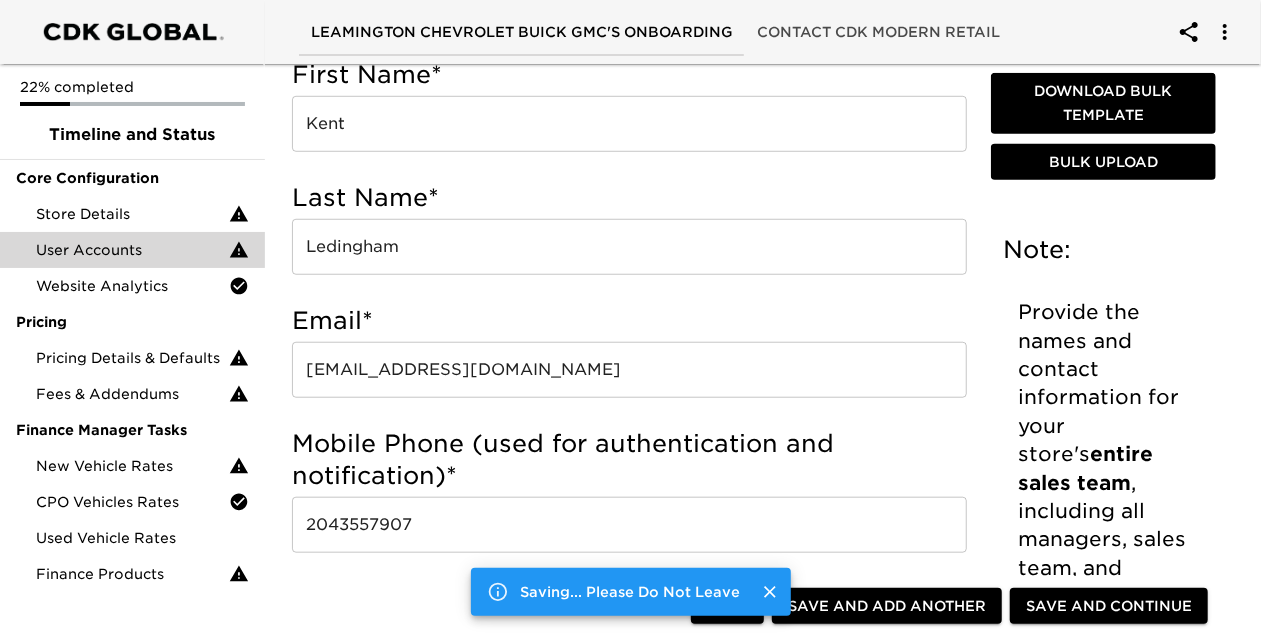 type 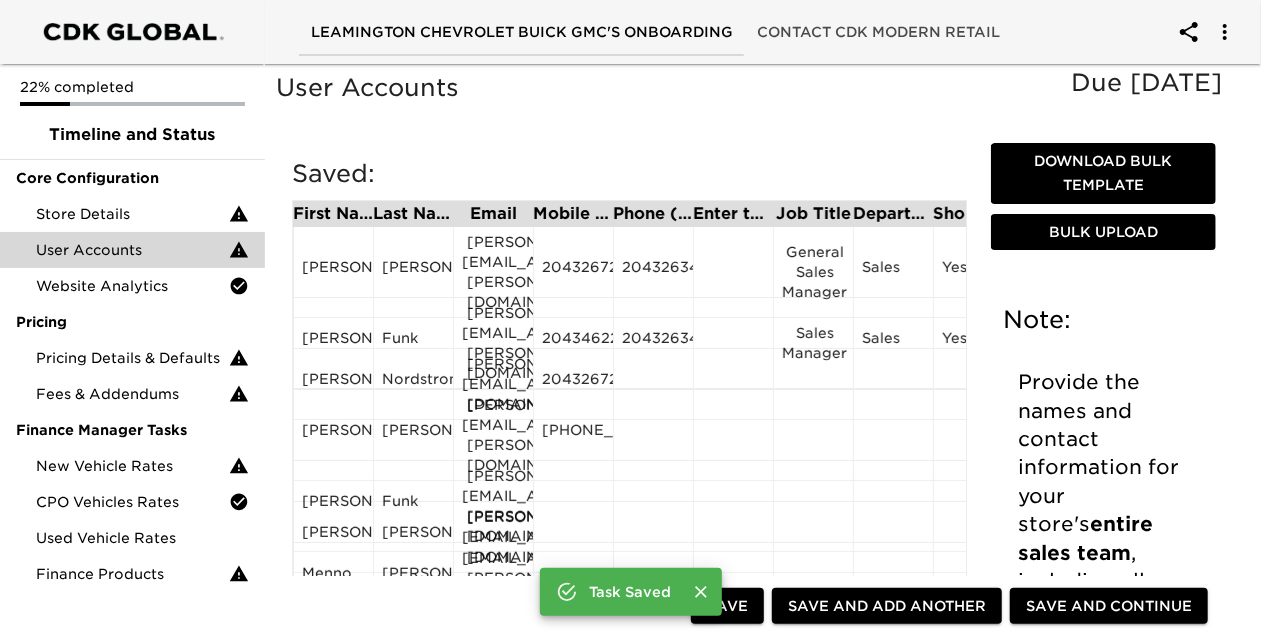 scroll, scrollTop: 0, scrollLeft: 0, axis: both 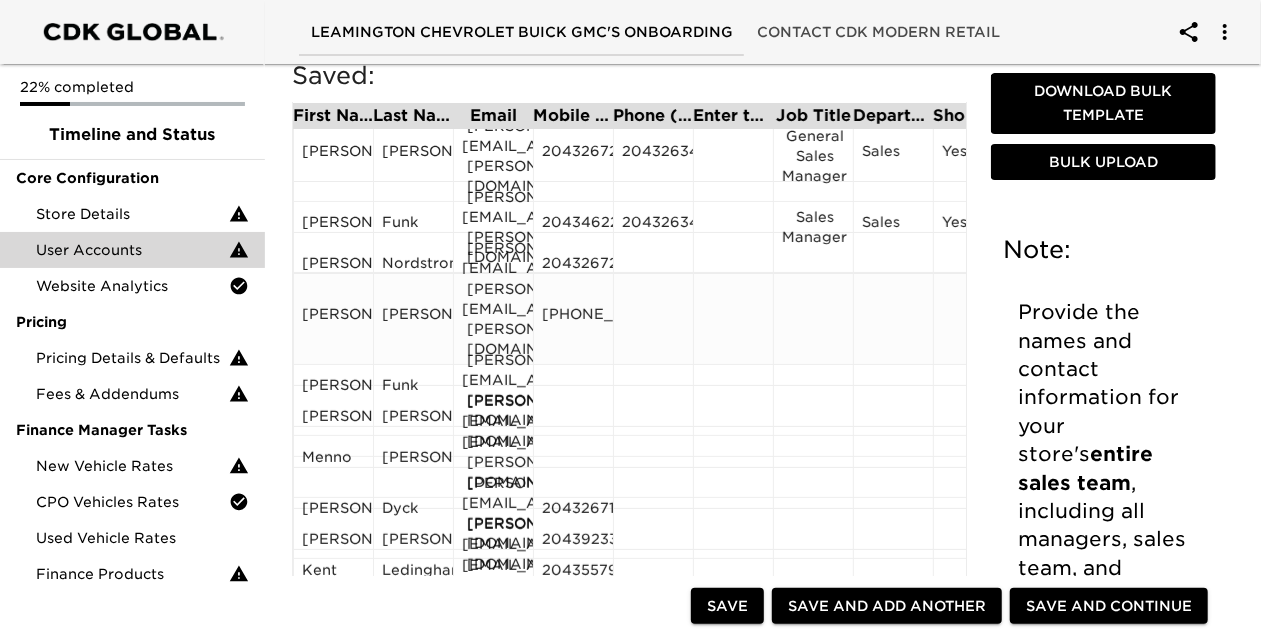 click at bounding box center [813, 319] 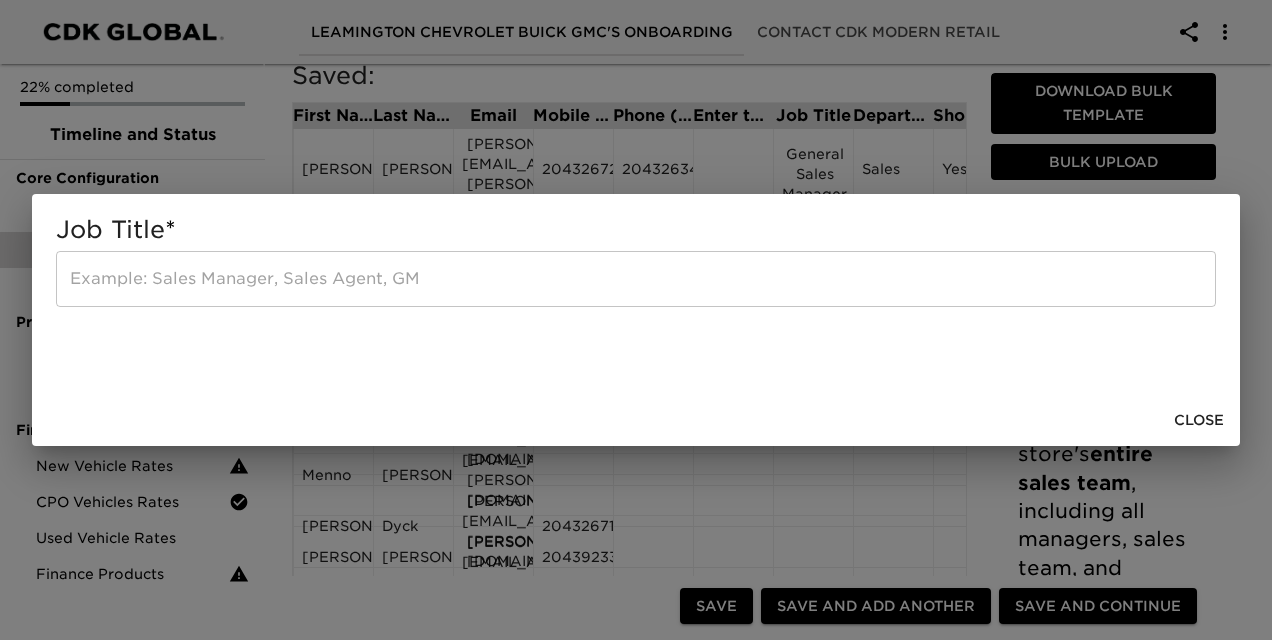 click at bounding box center (636, 279) 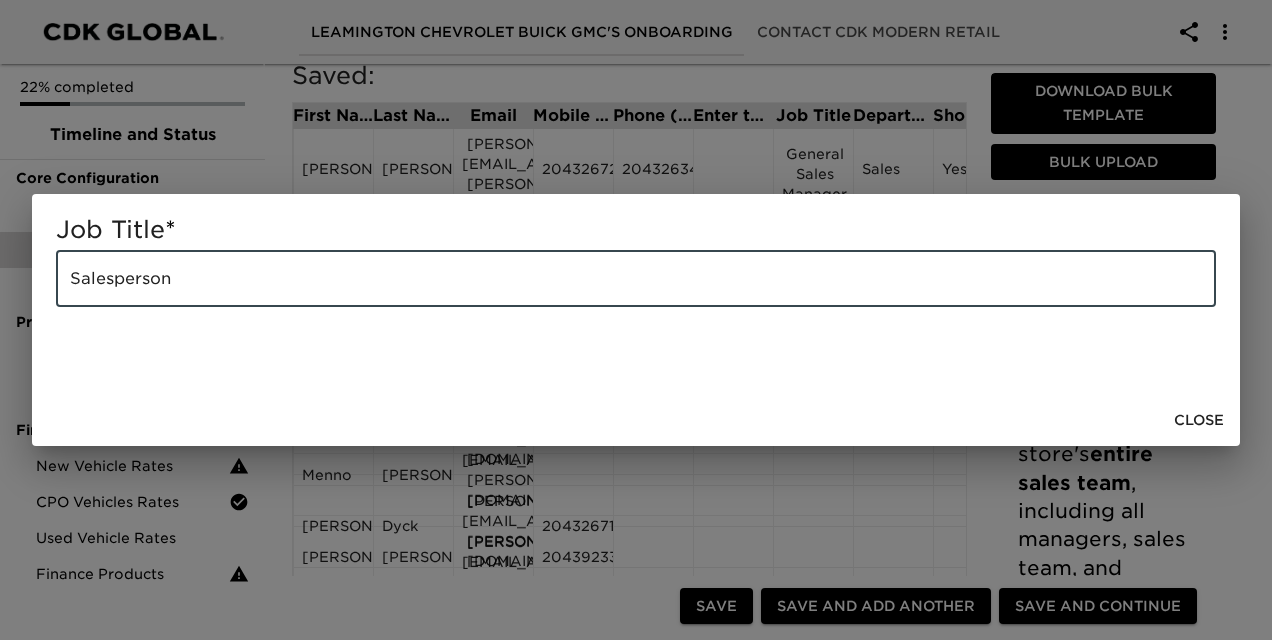 type on "Salesperson" 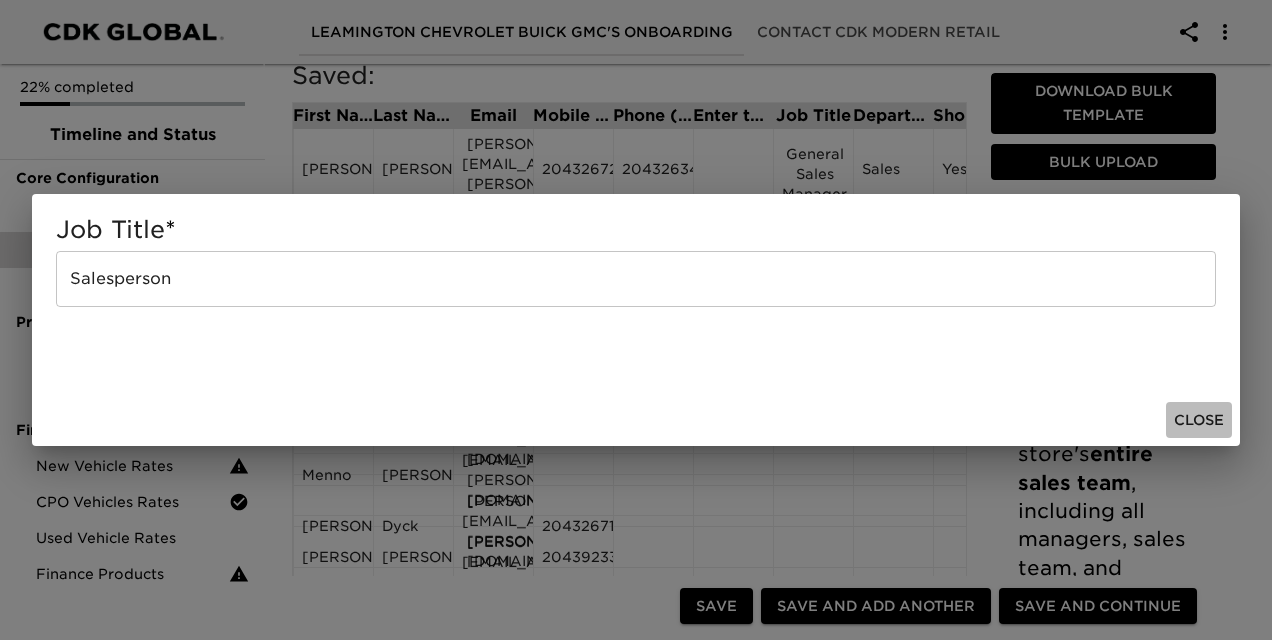 click on "Close" at bounding box center [1199, 420] 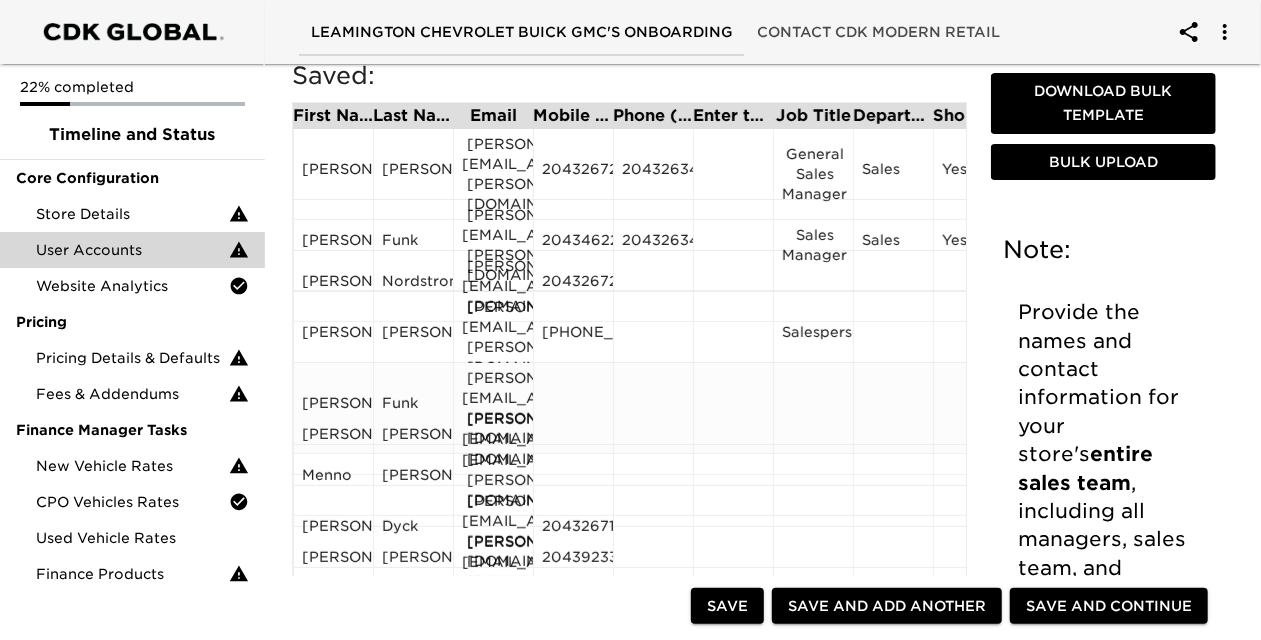 click at bounding box center [813, 408] 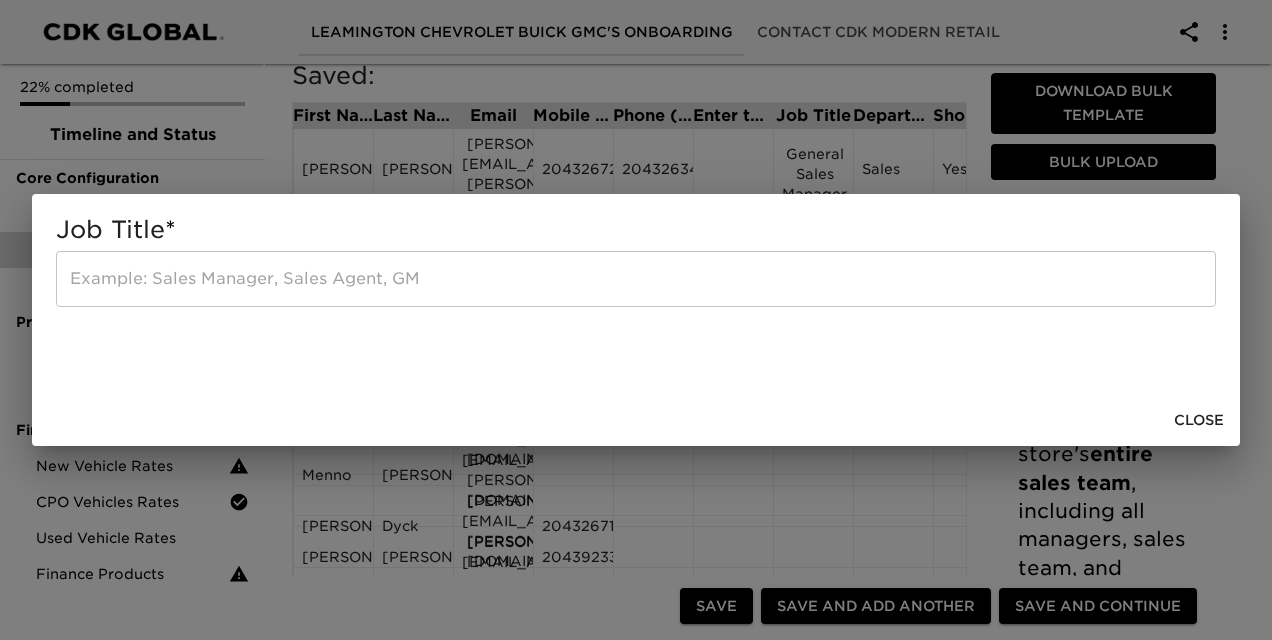 click at bounding box center (636, 279) 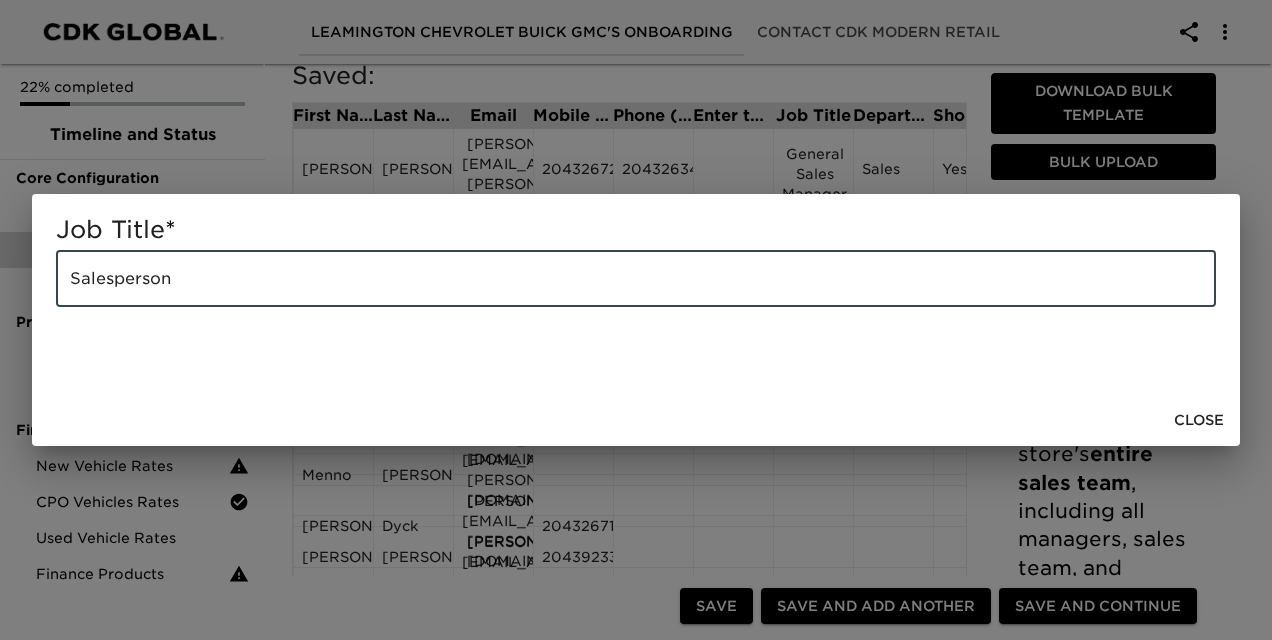 type on "Salesperson" 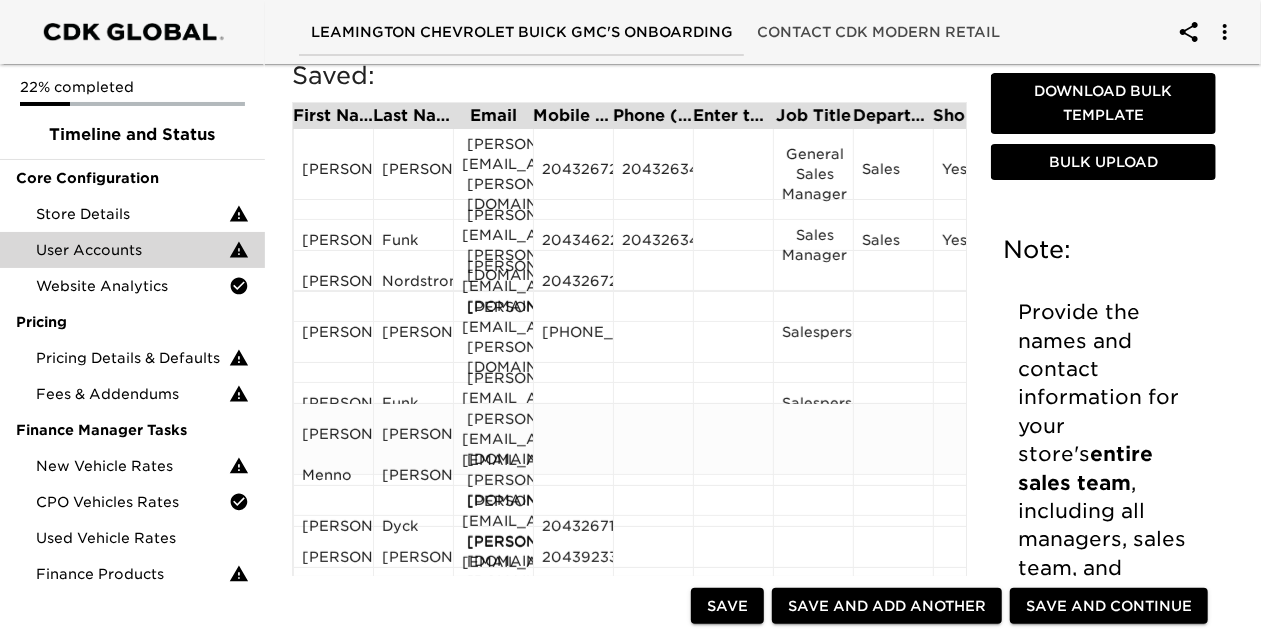 click at bounding box center (813, 439) 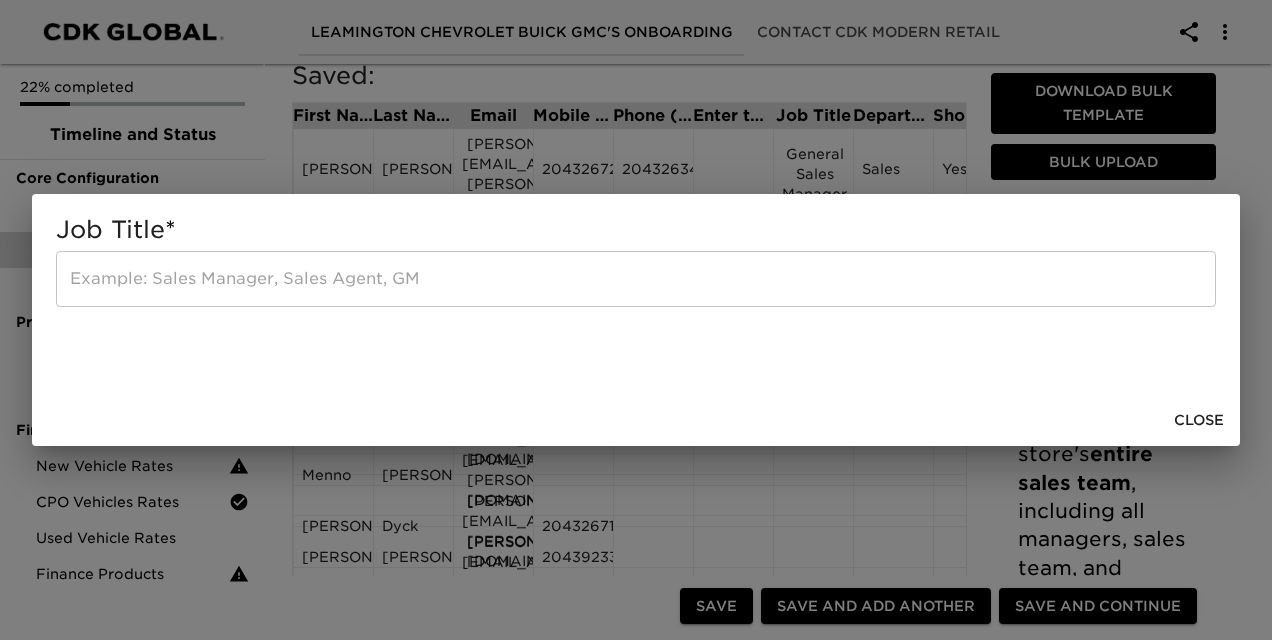 click at bounding box center [636, 279] 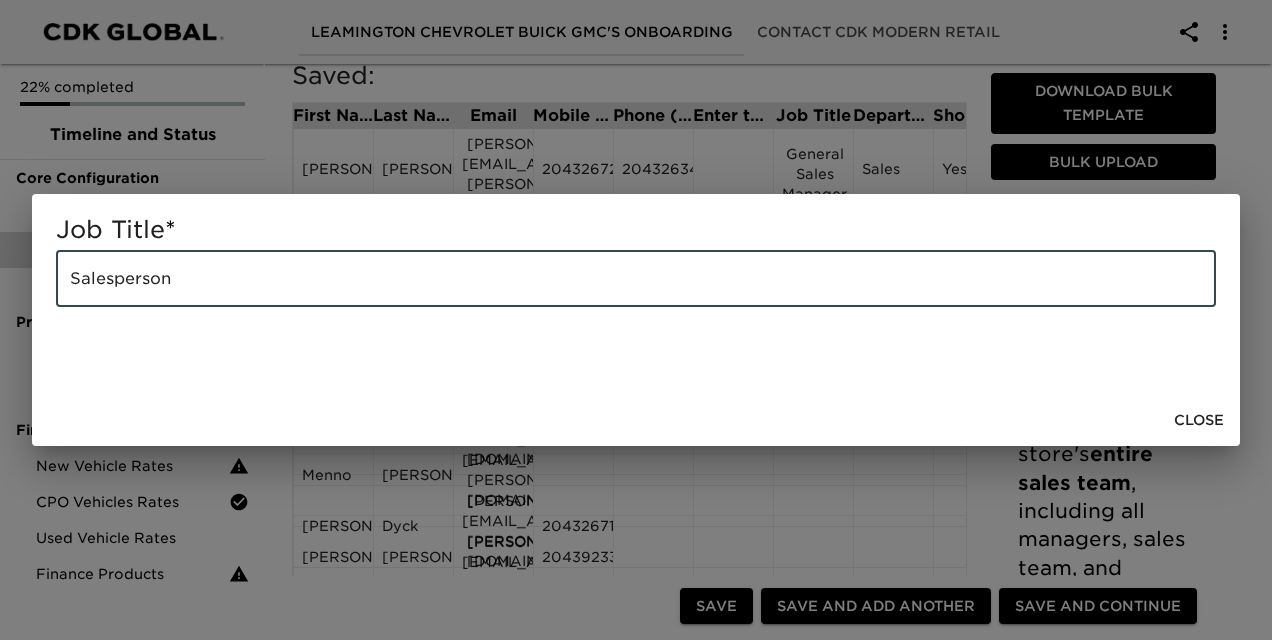 type on "Salesperson" 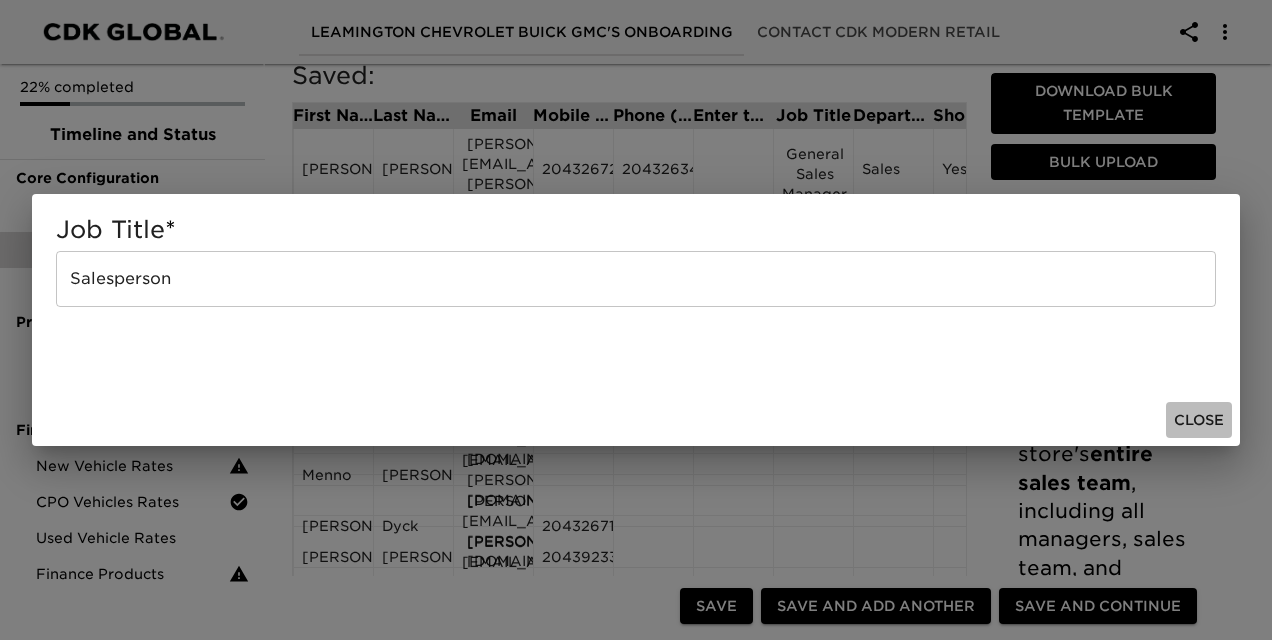 click on "Close" at bounding box center [1199, 420] 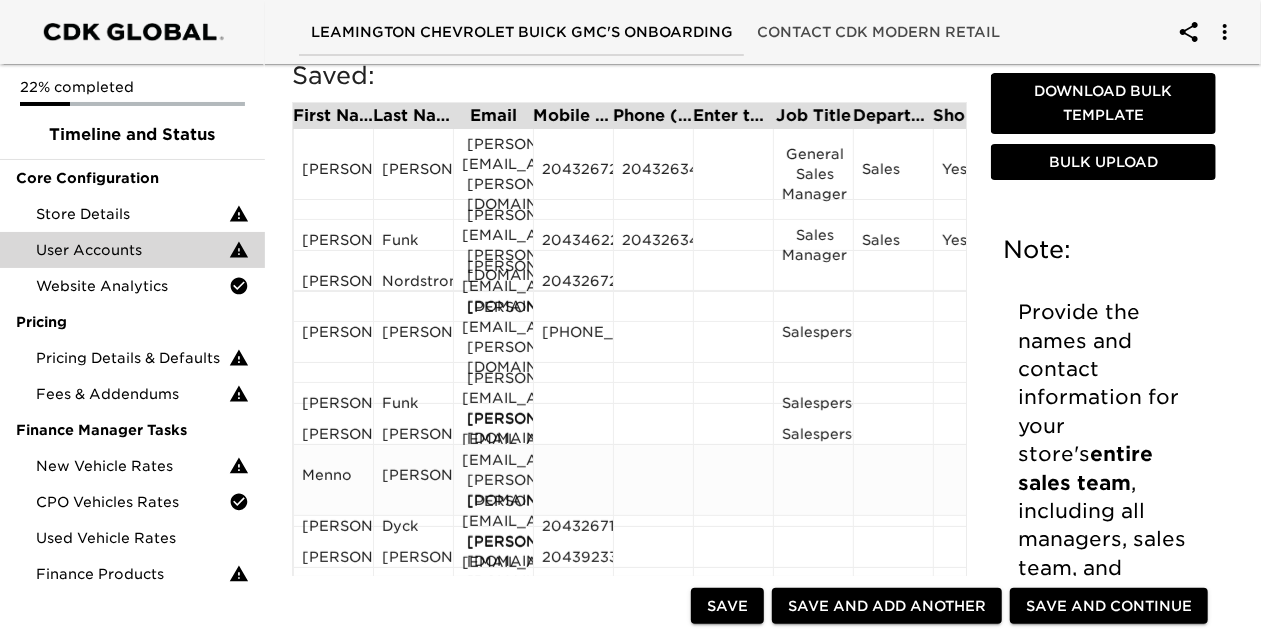 click at bounding box center [813, 480] 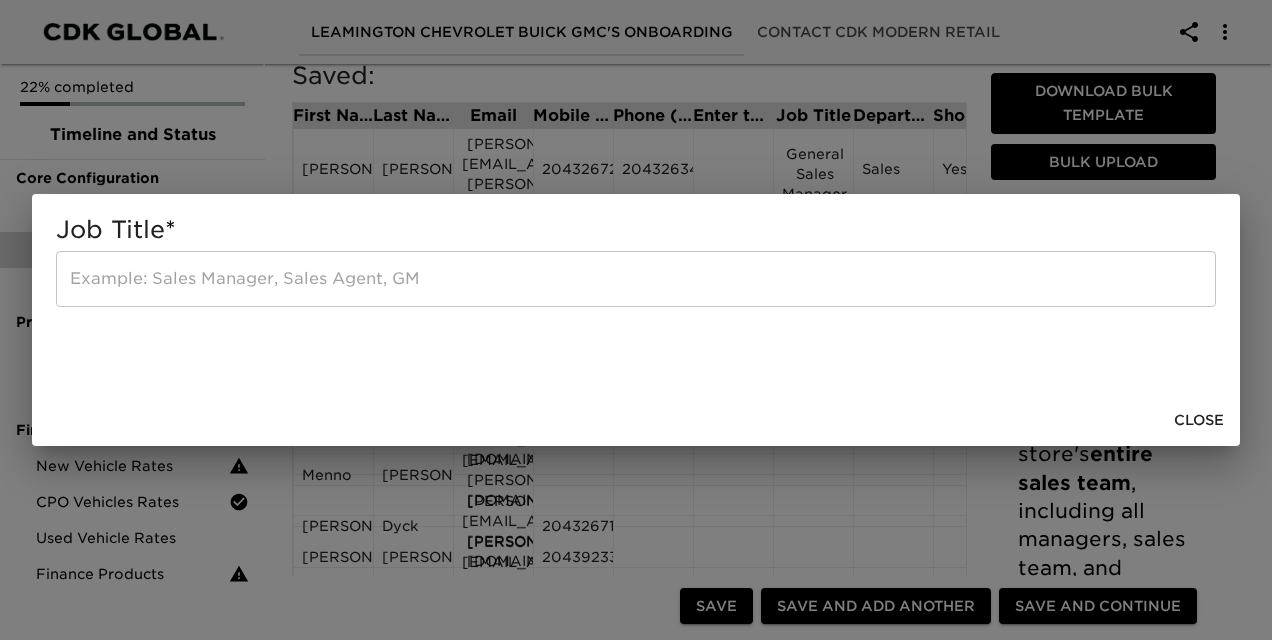 click at bounding box center (636, 279) 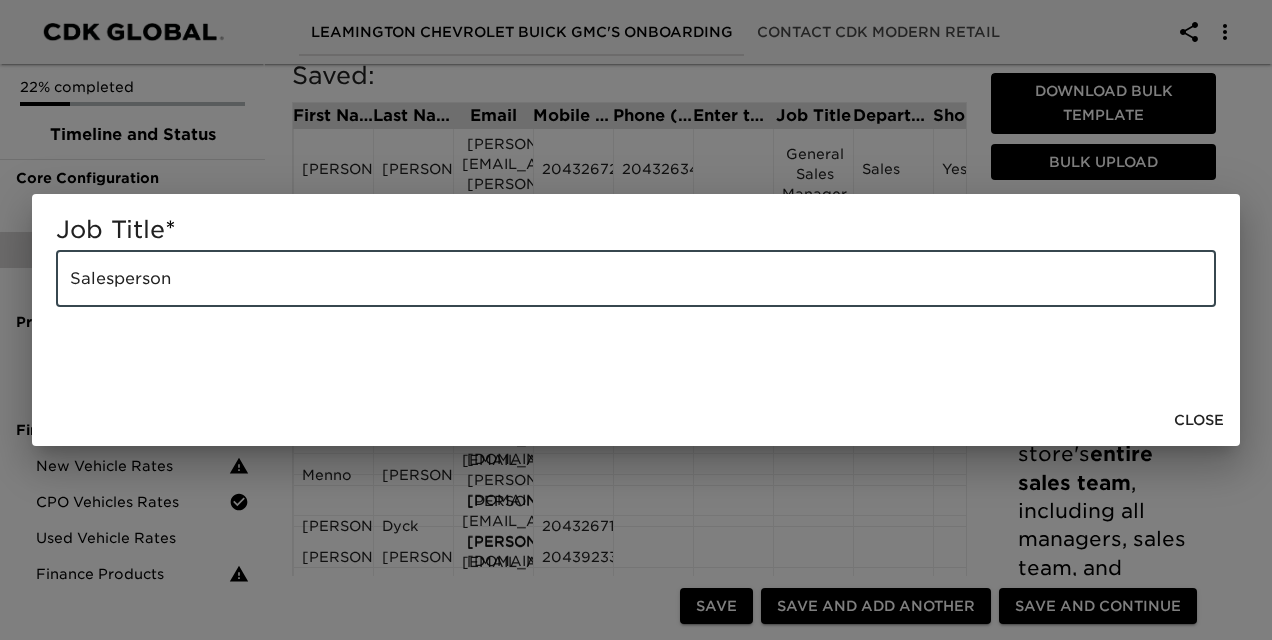 type on "Salesperson" 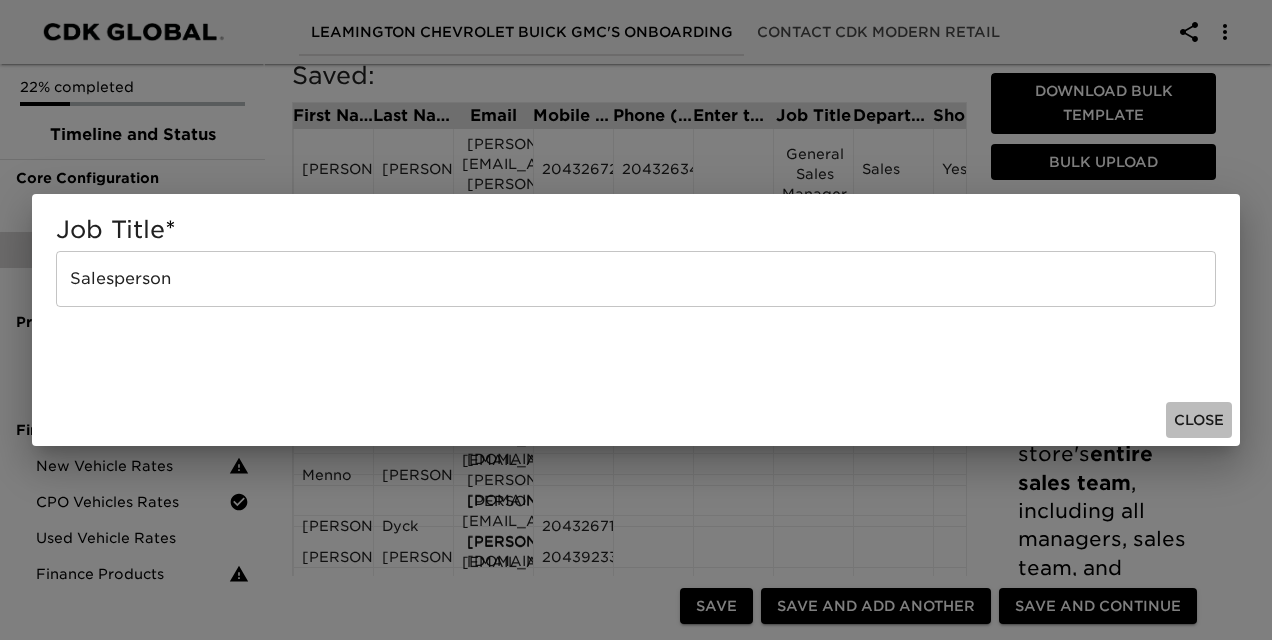 click on "Close" at bounding box center [1199, 420] 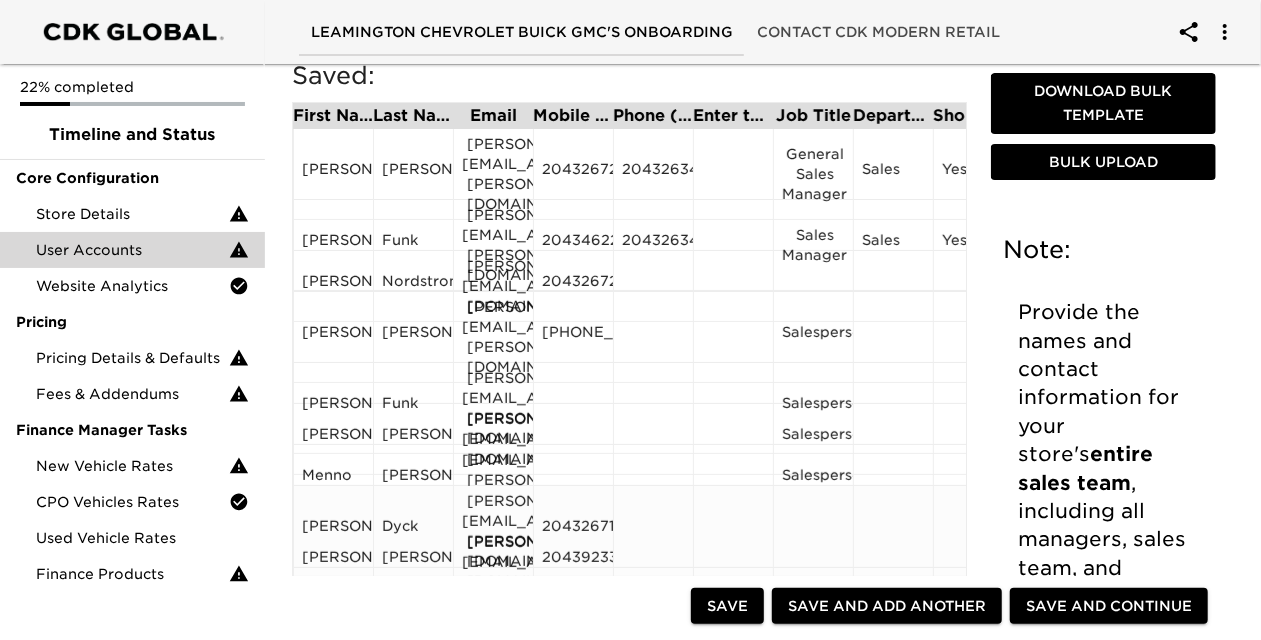 click at bounding box center (813, 531) 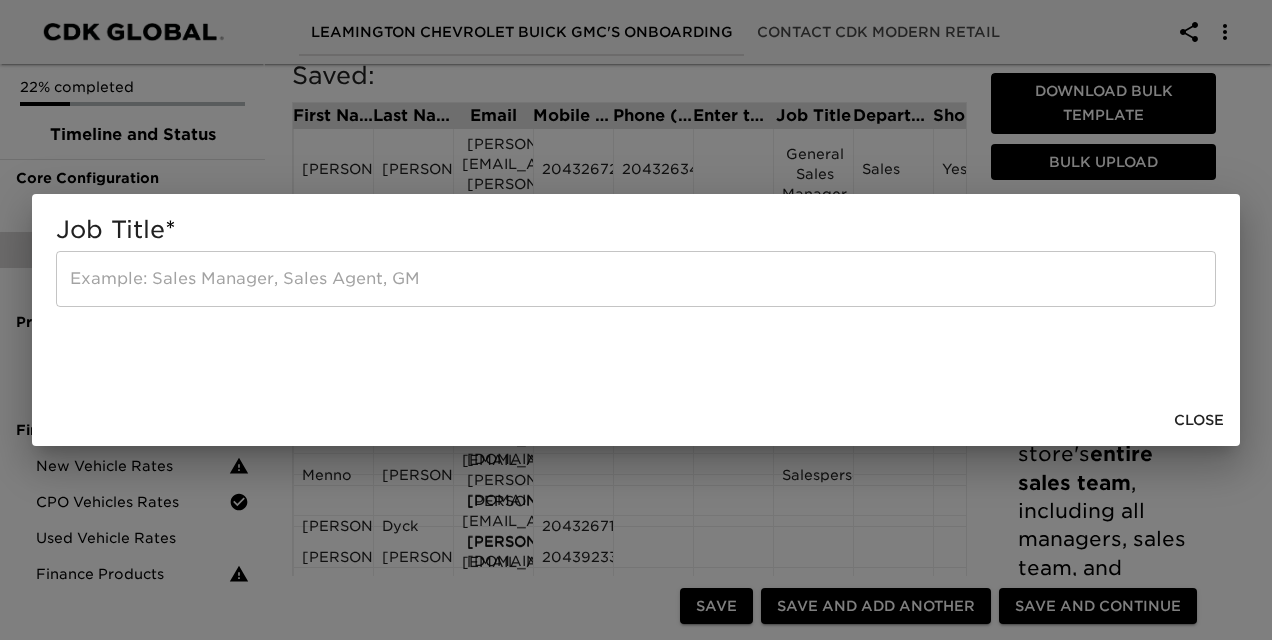 click at bounding box center (636, 279) 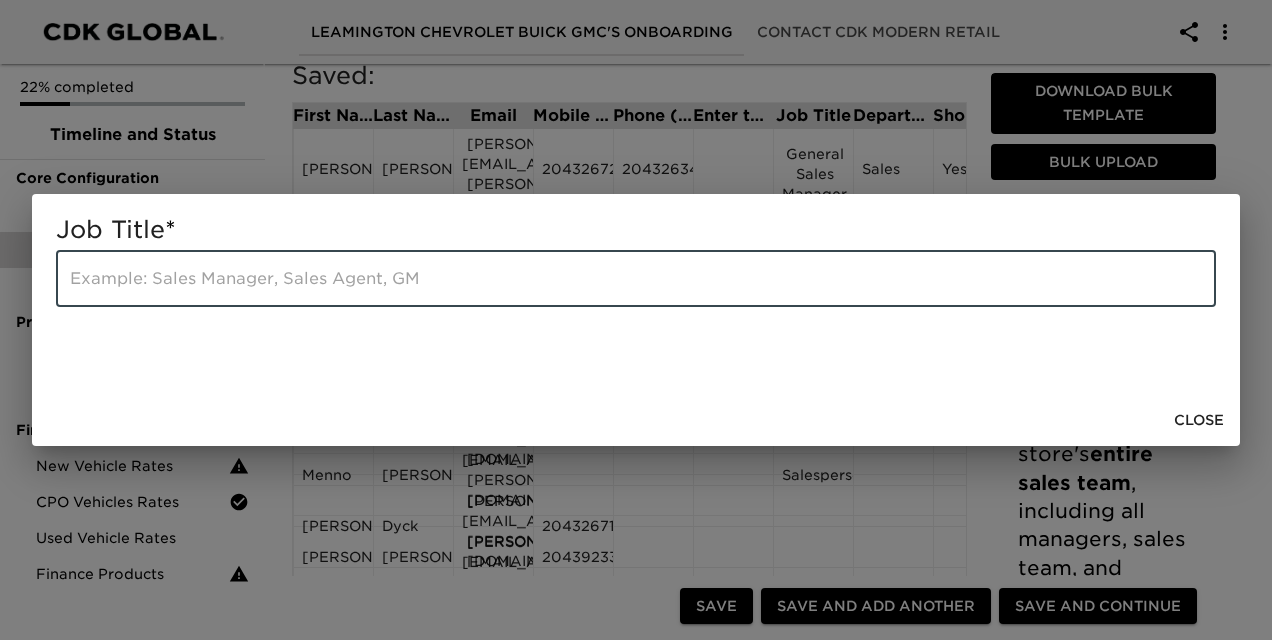 type on "D" 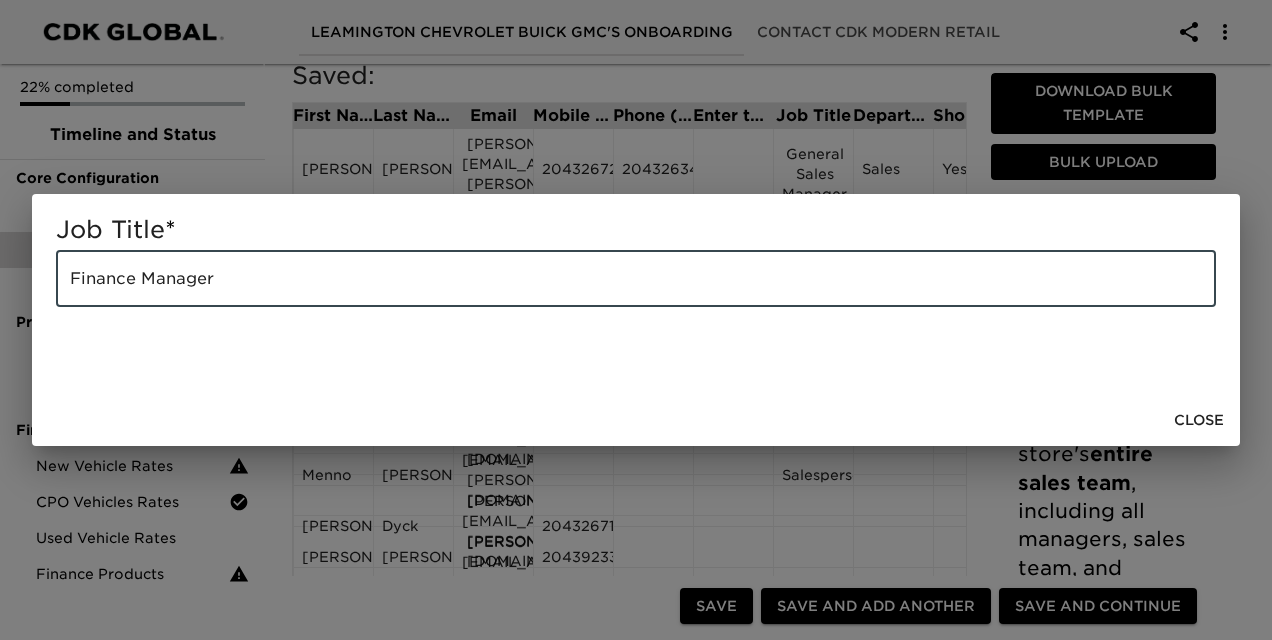 type on "Finance Manager" 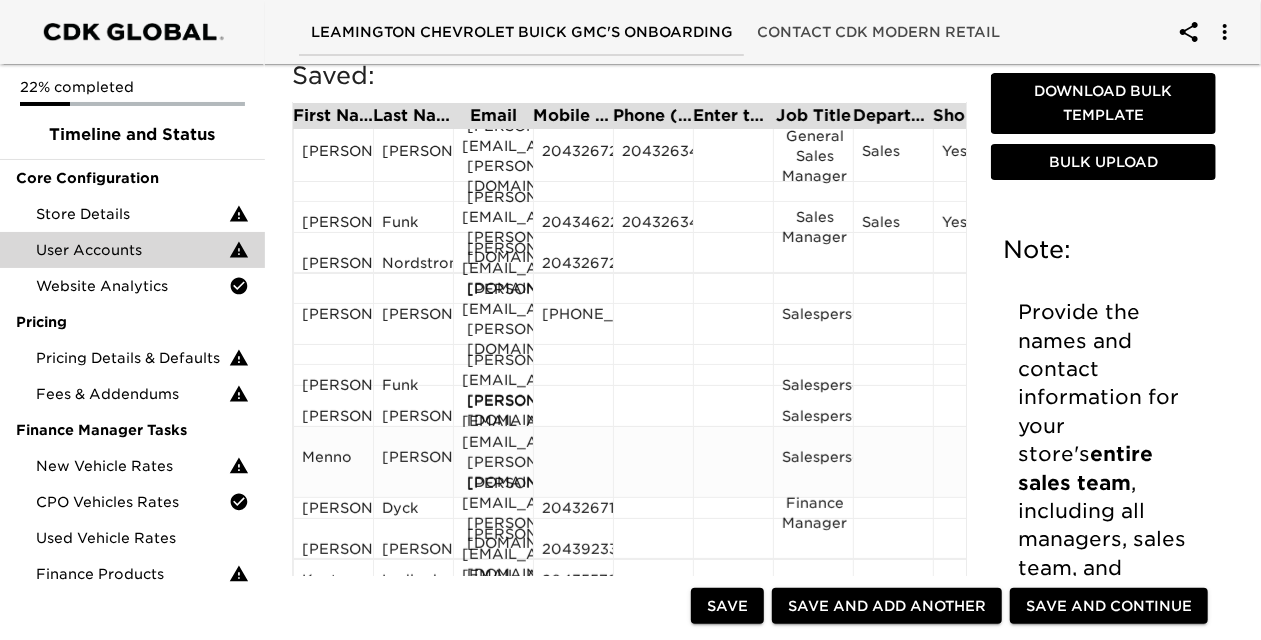 scroll, scrollTop: 28, scrollLeft: 0, axis: vertical 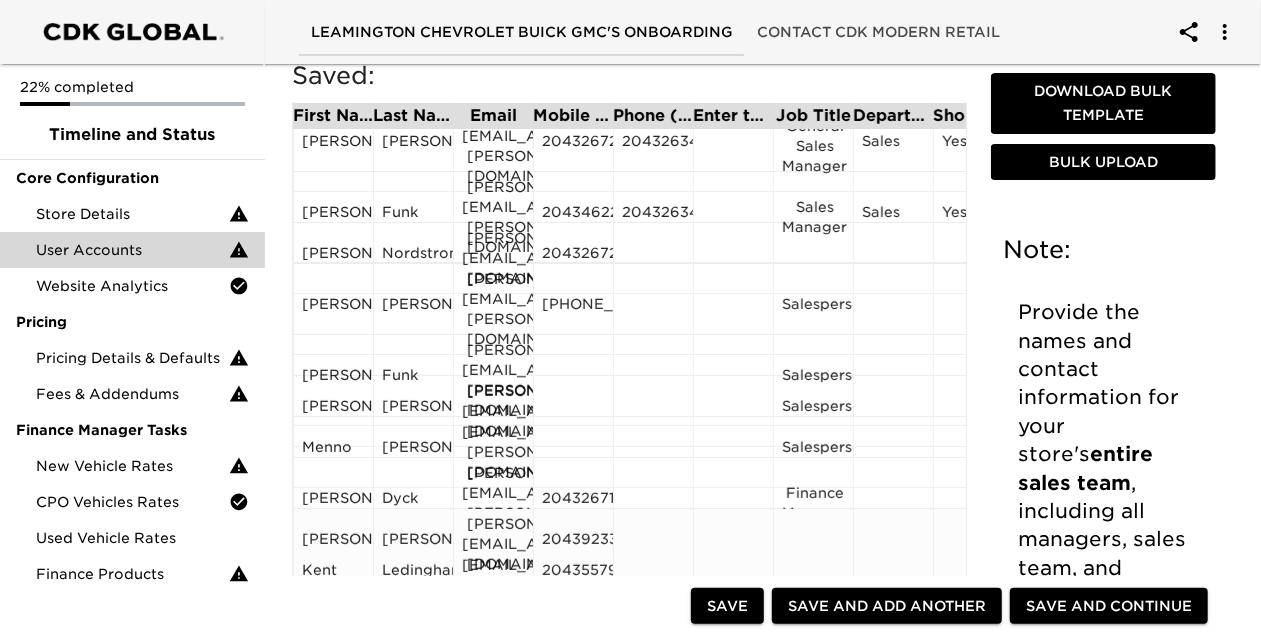 click at bounding box center [813, 544] 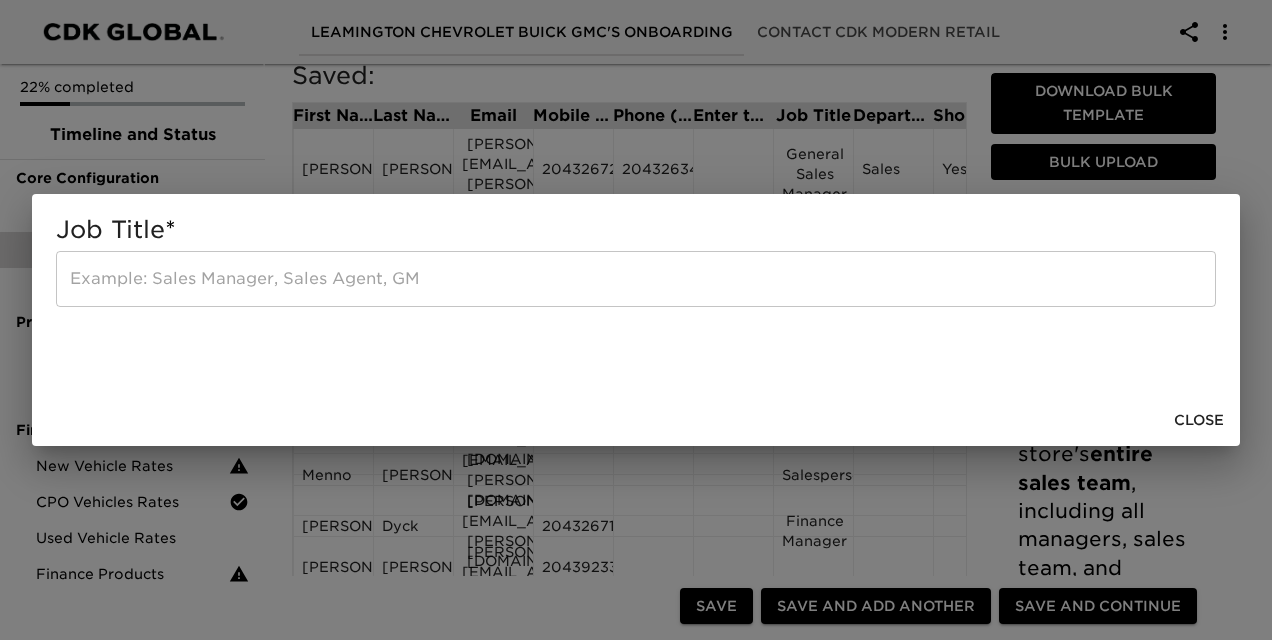 click at bounding box center [636, 279] 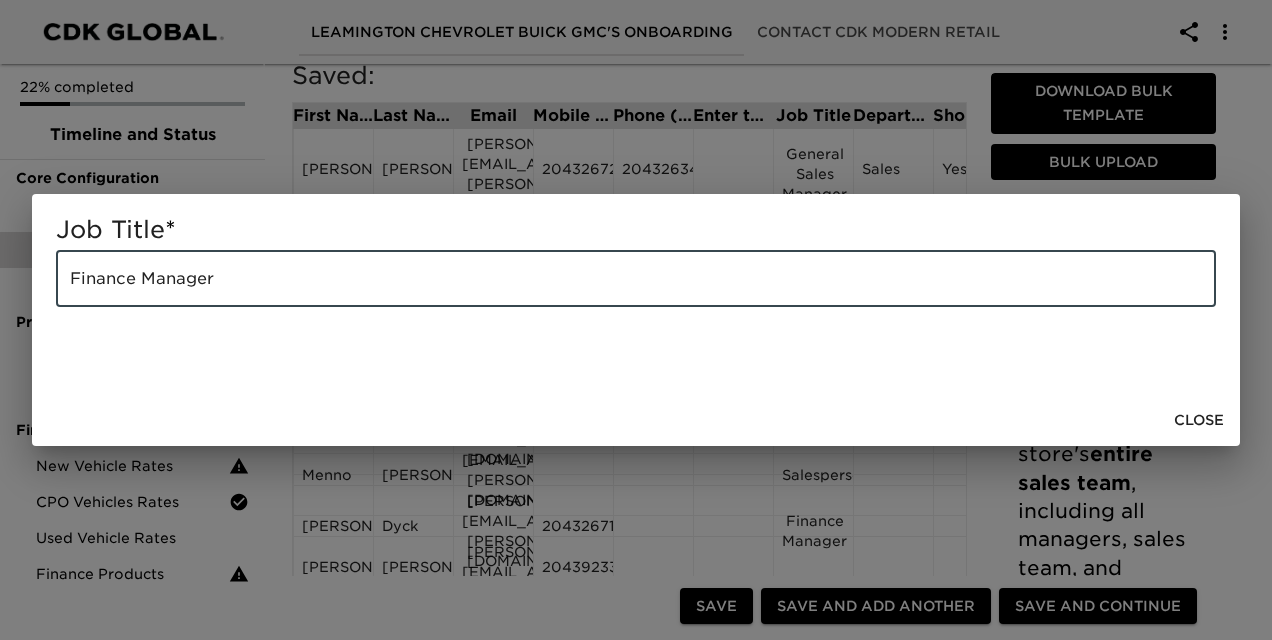 type on "Finance Manager" 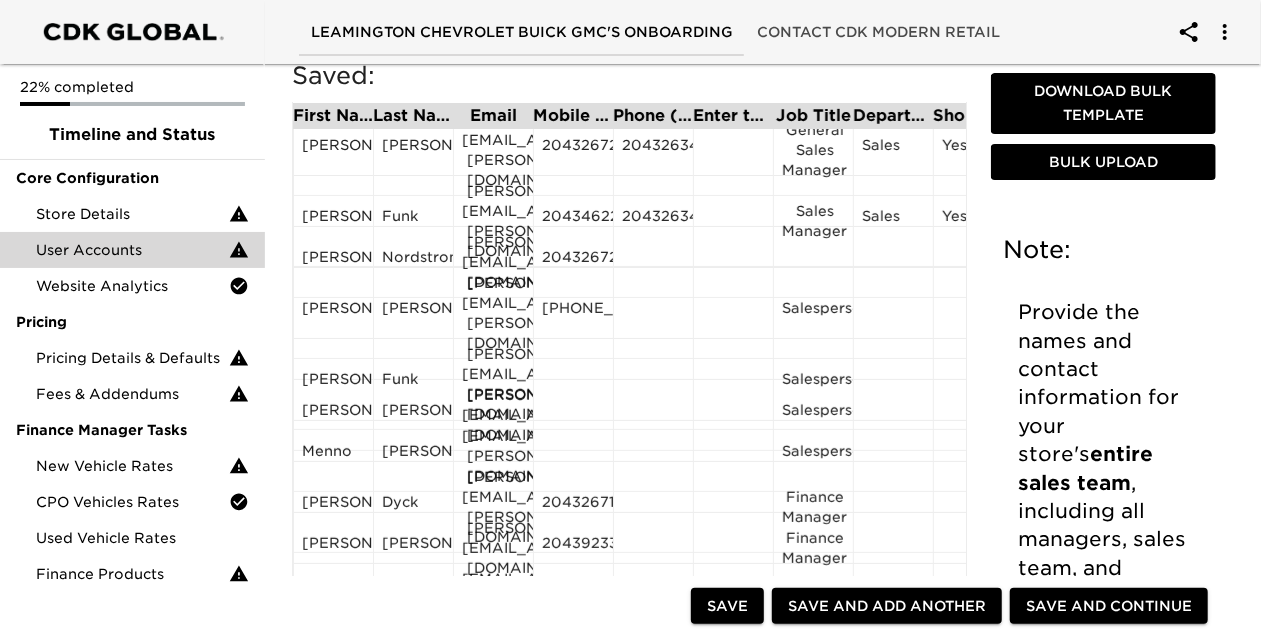 scroll, scrollTop: 38, scrollLeft: 0, axis: vertical 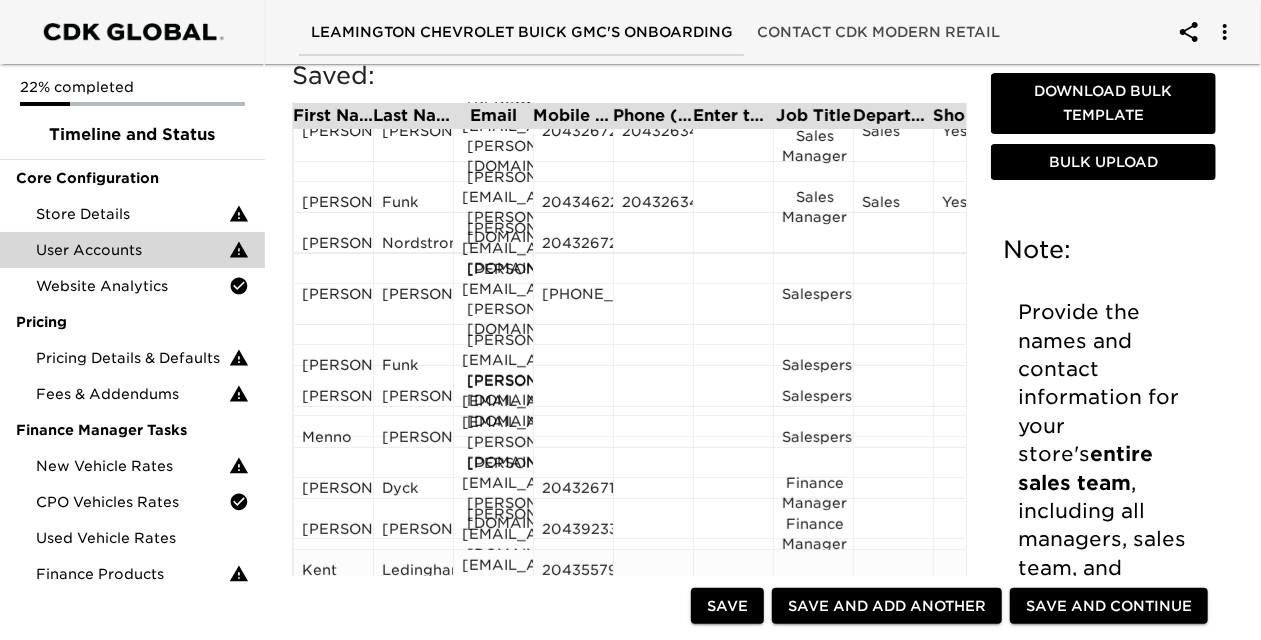 click at bounding box center (813, 575) 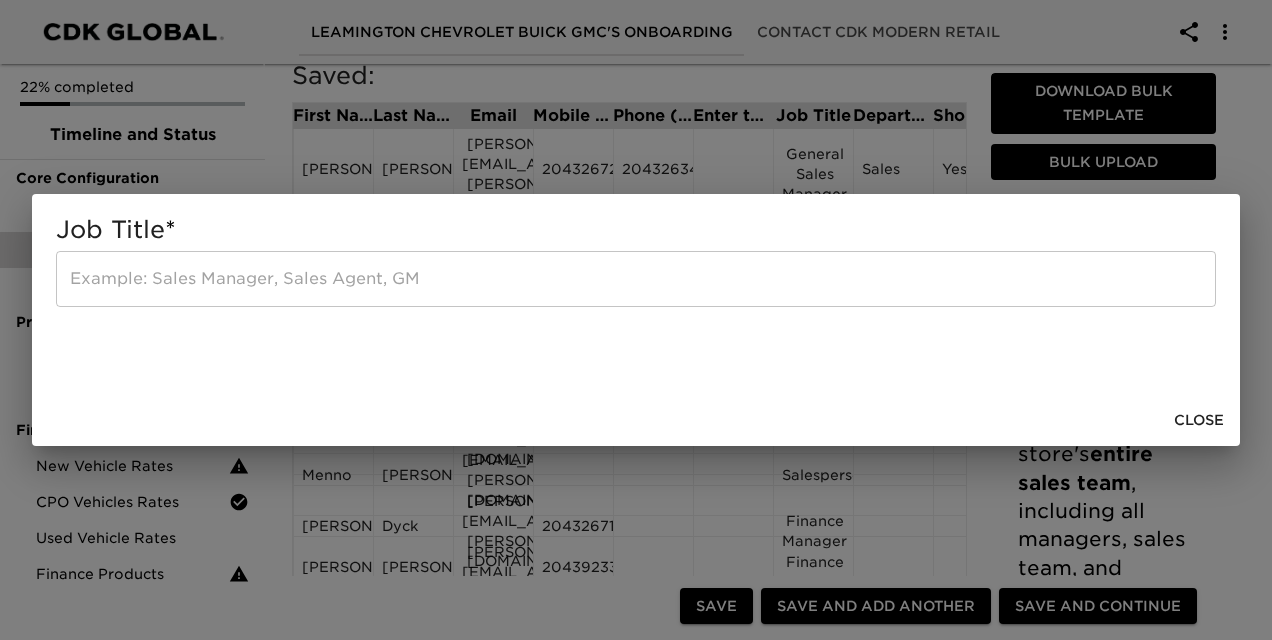 click at bounding box center [636, 279] 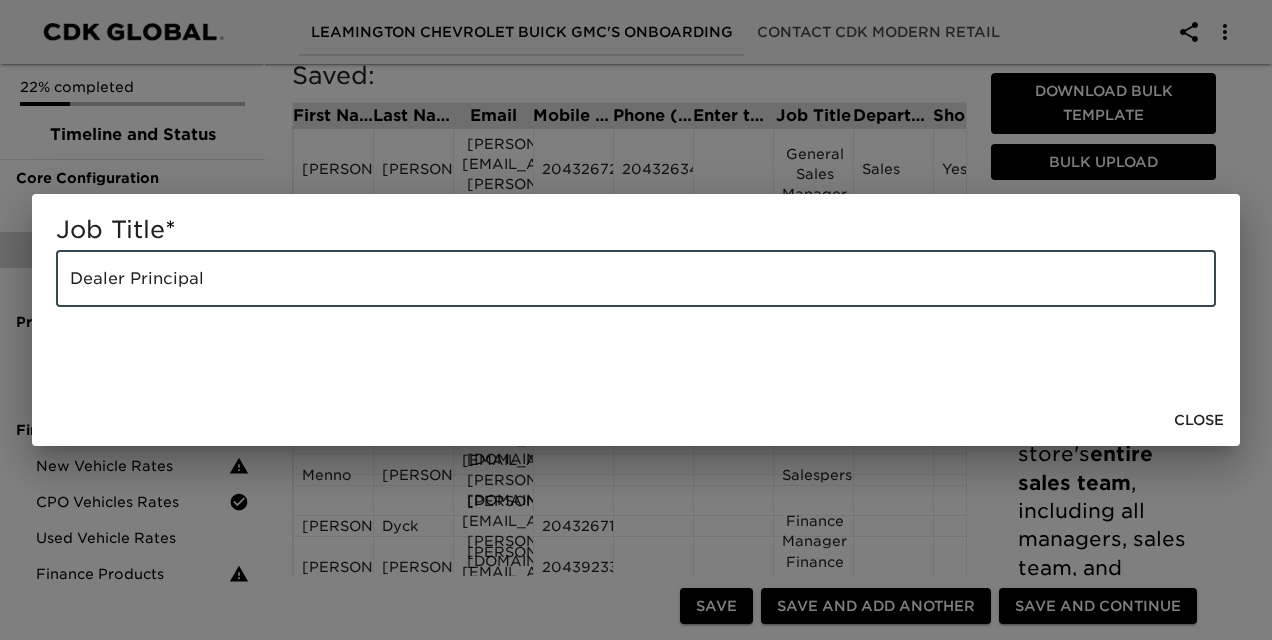 type on "Dealer Principal" 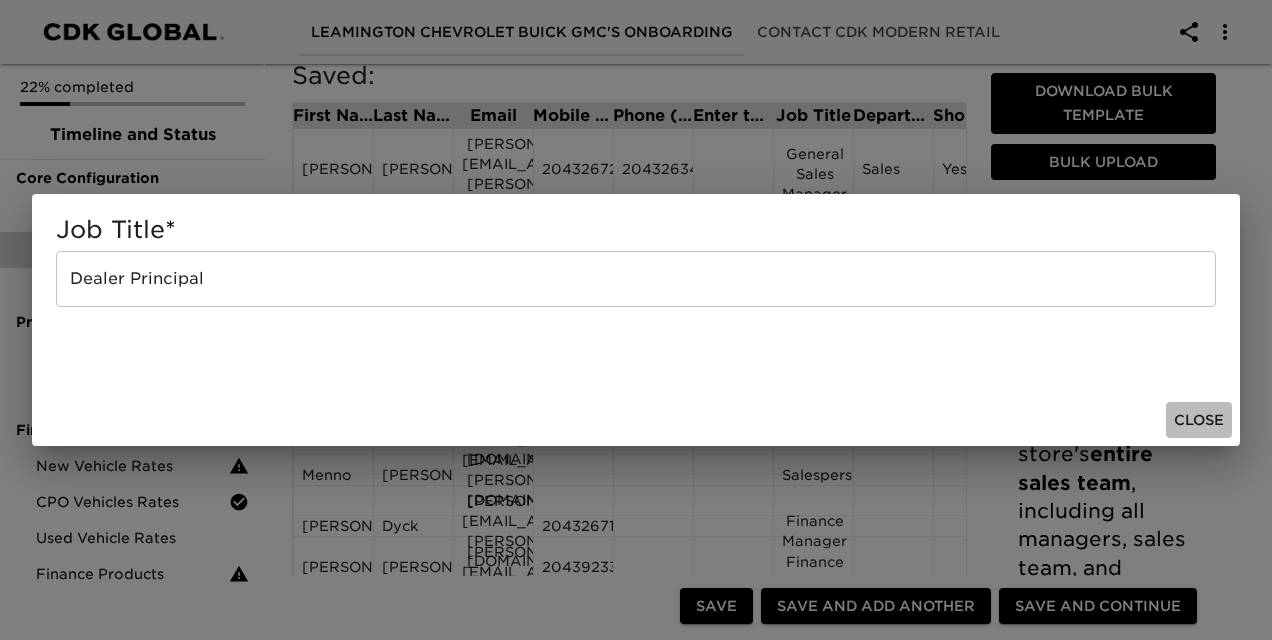 click on "Close" at bounding box center (1199, 420) 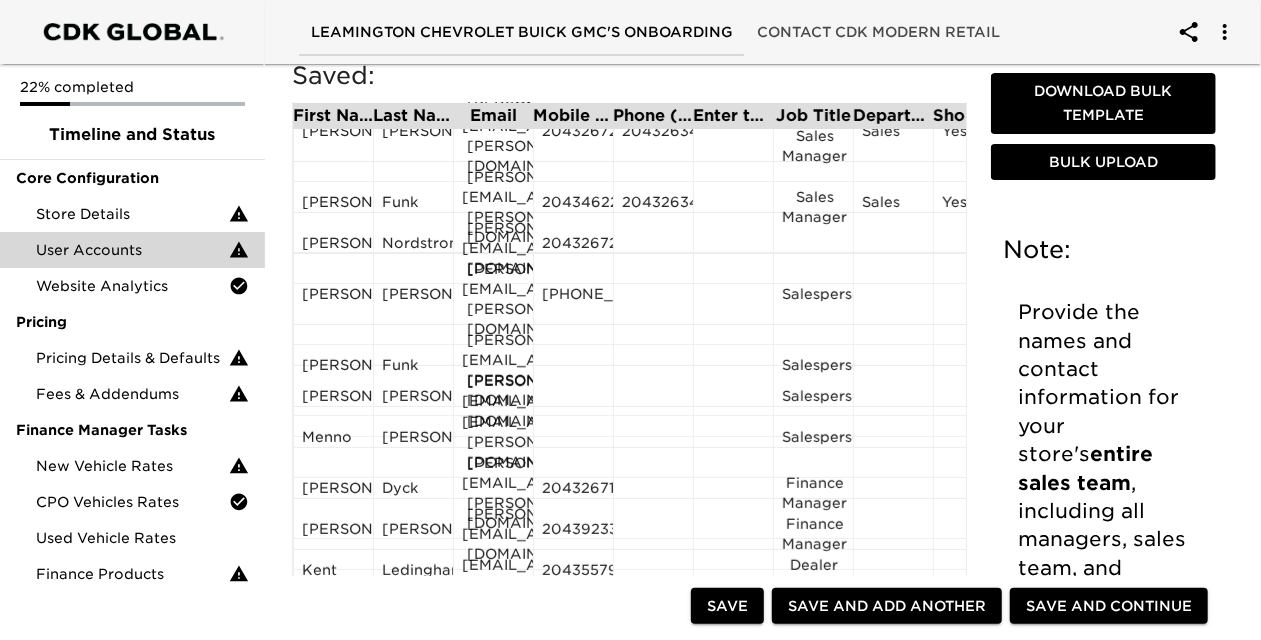 scroll, scrollTop: 48, scrollLeft: 0, axis: vertical 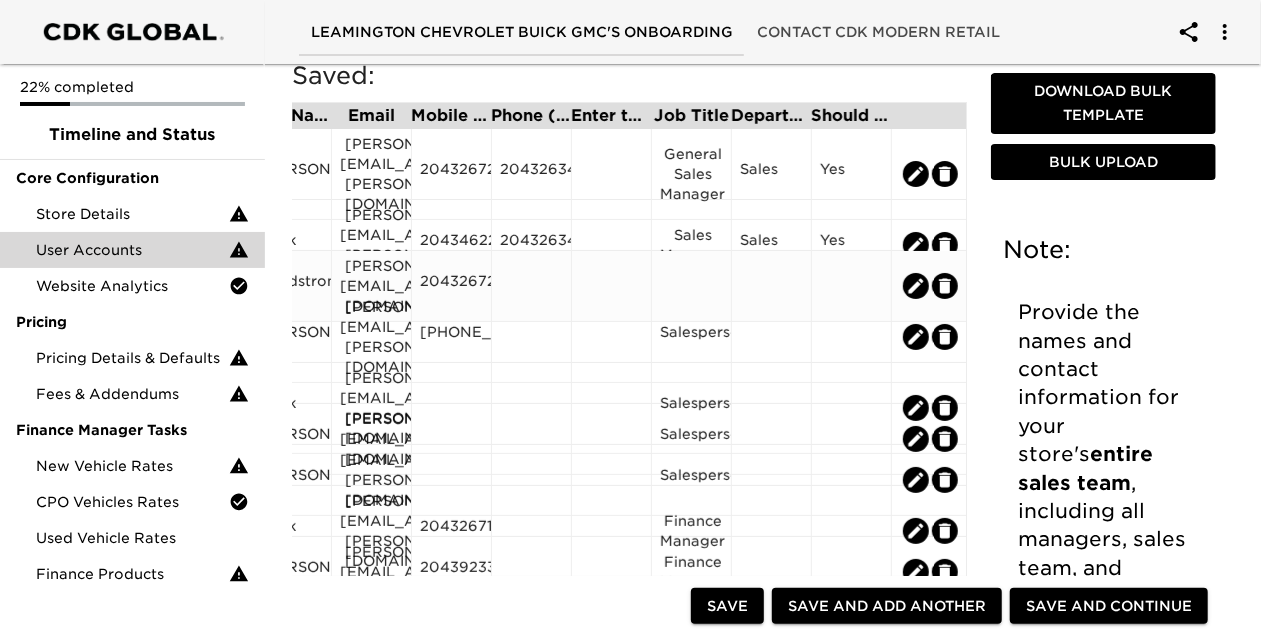 click at bounding box center [851, 286] 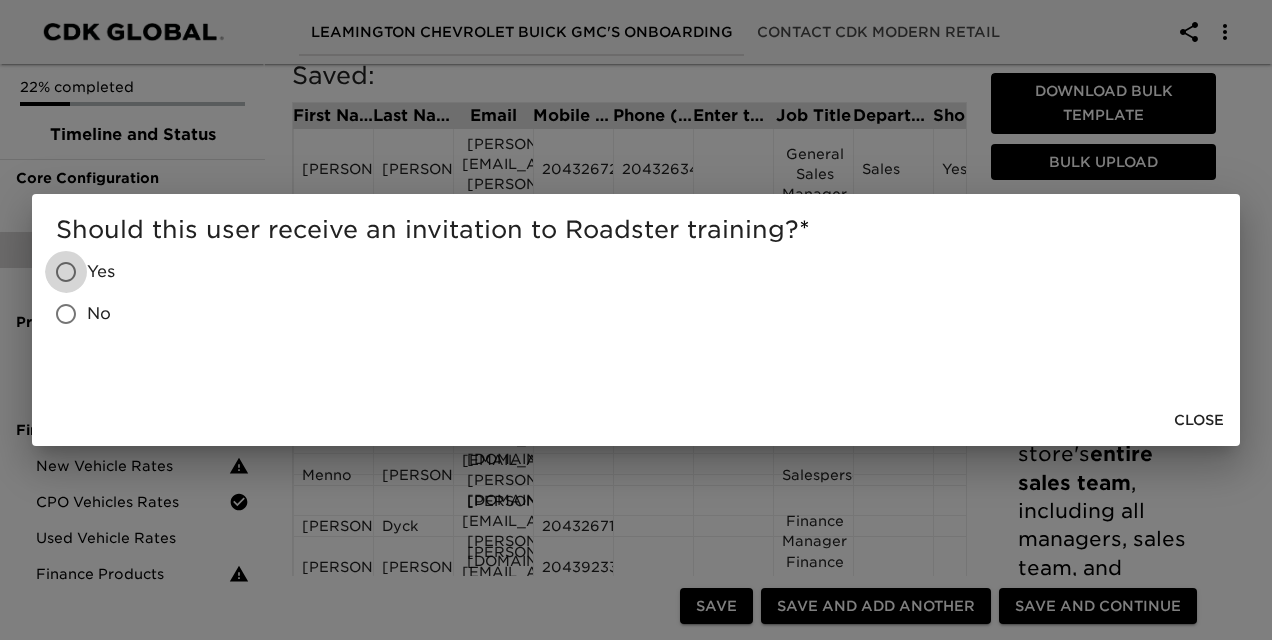 click on "Yes" at bounding box center [66, 272] 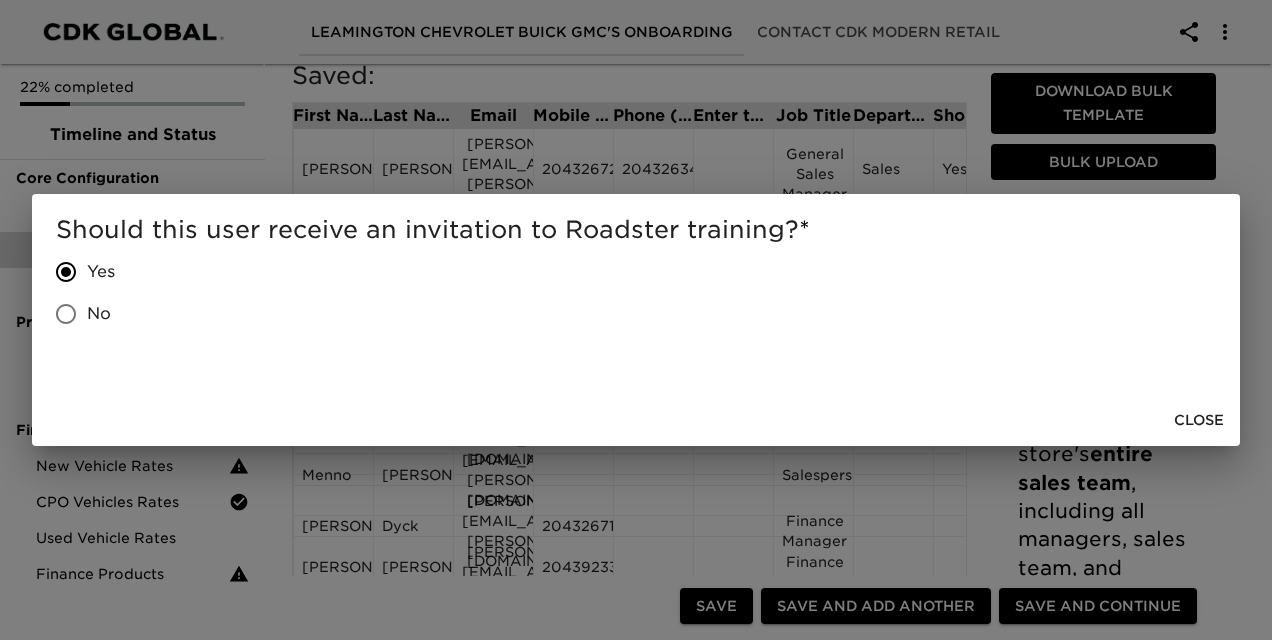 click on "Close" at bounding box center [1199, 420] 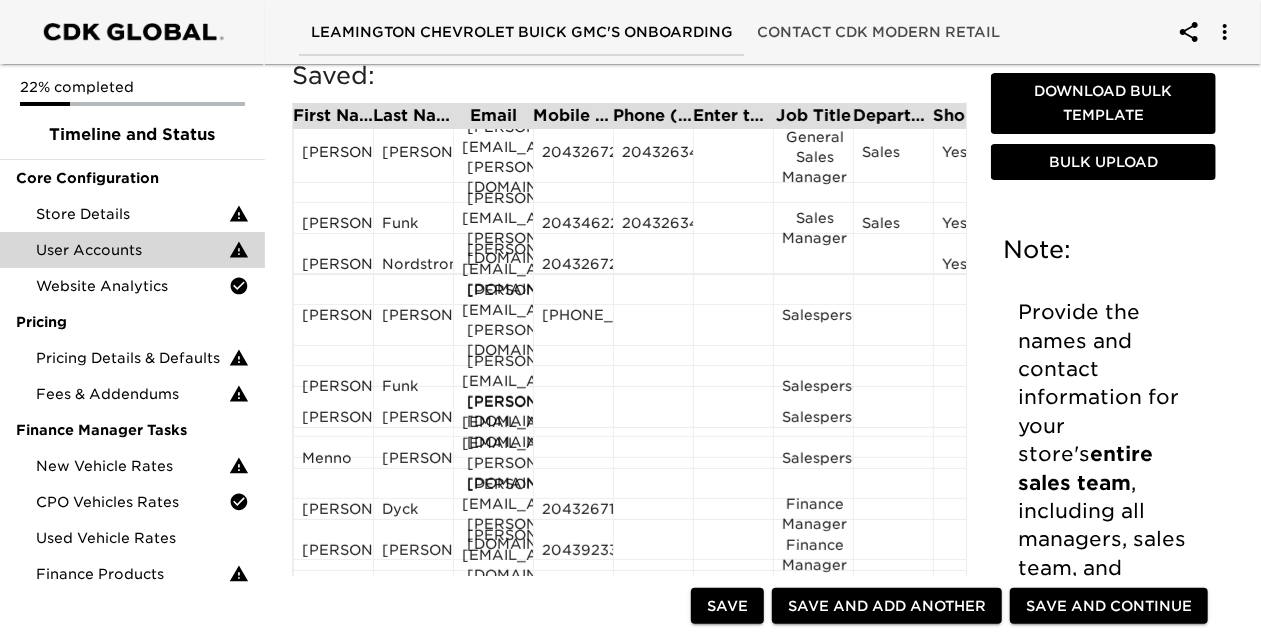 scroll, scrollTop: 48, scrollLeft: 0, axis: vertical 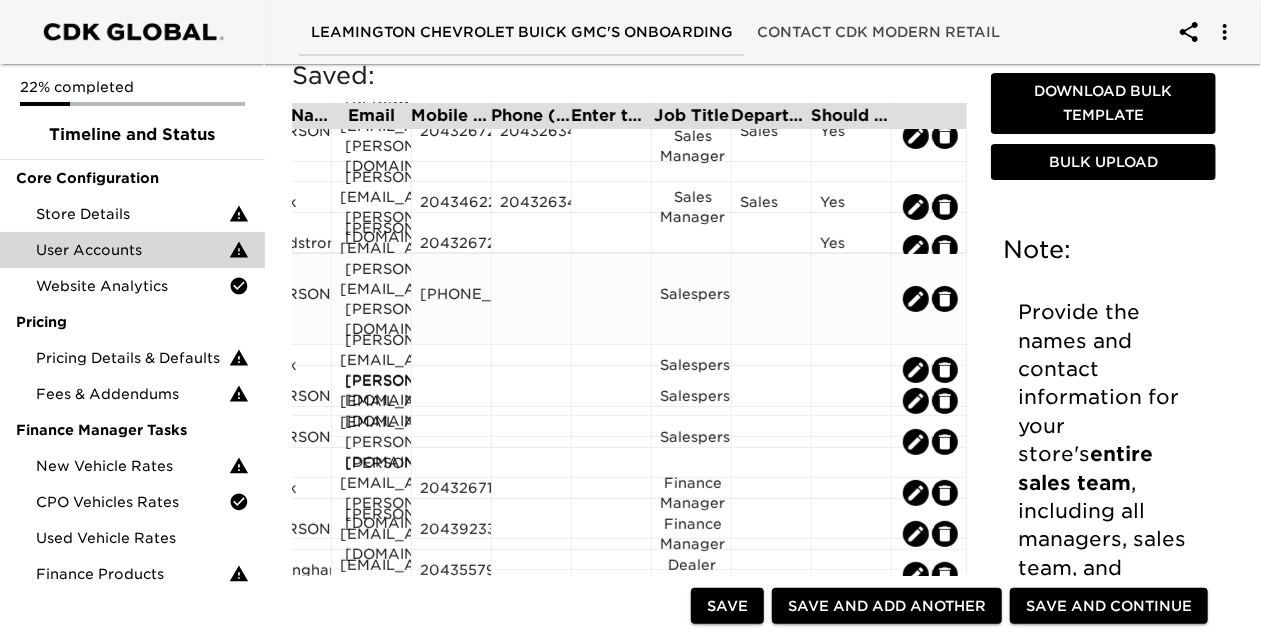 click at bounding box center [851, 299] 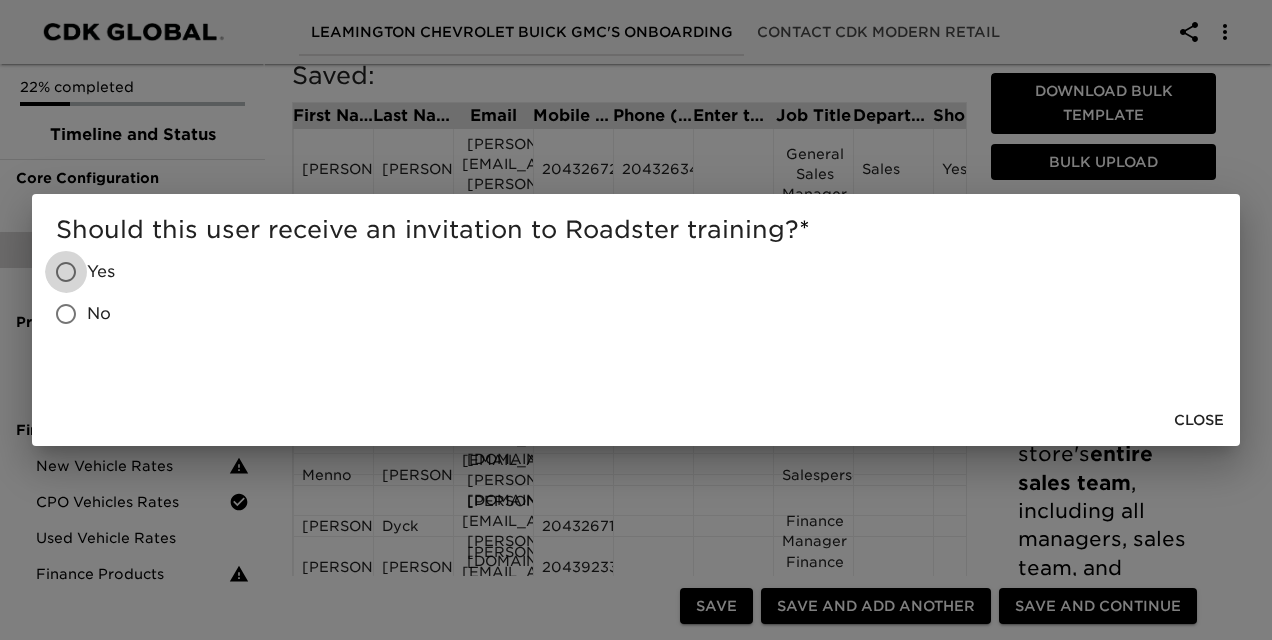 click on "Yes" at bounding box center (66, 272) 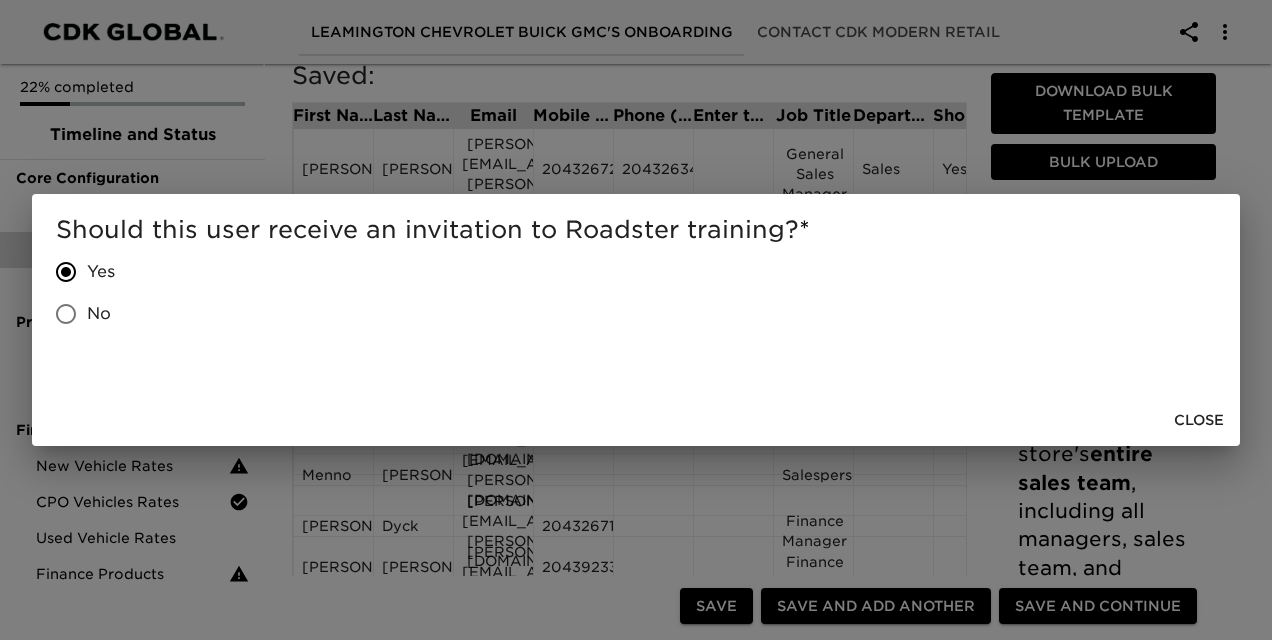 click on "Close" at bounding box center (1199, 420) 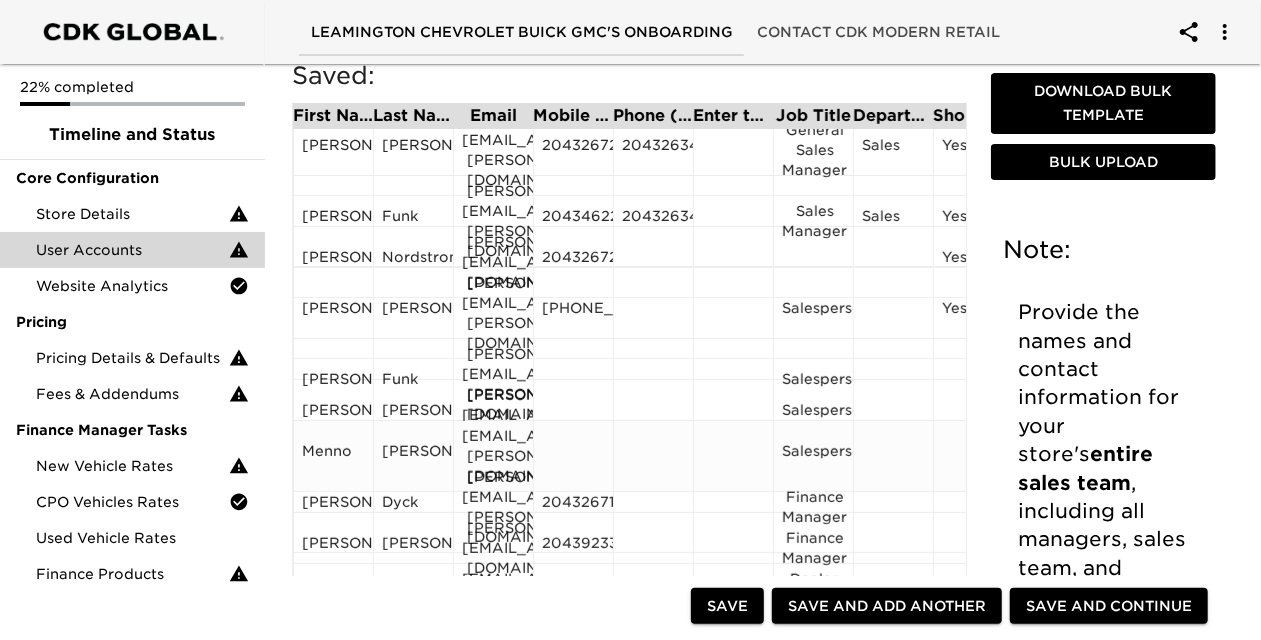 scroll, scrollTop: 48, scrollLeft: 0, axis: vertical 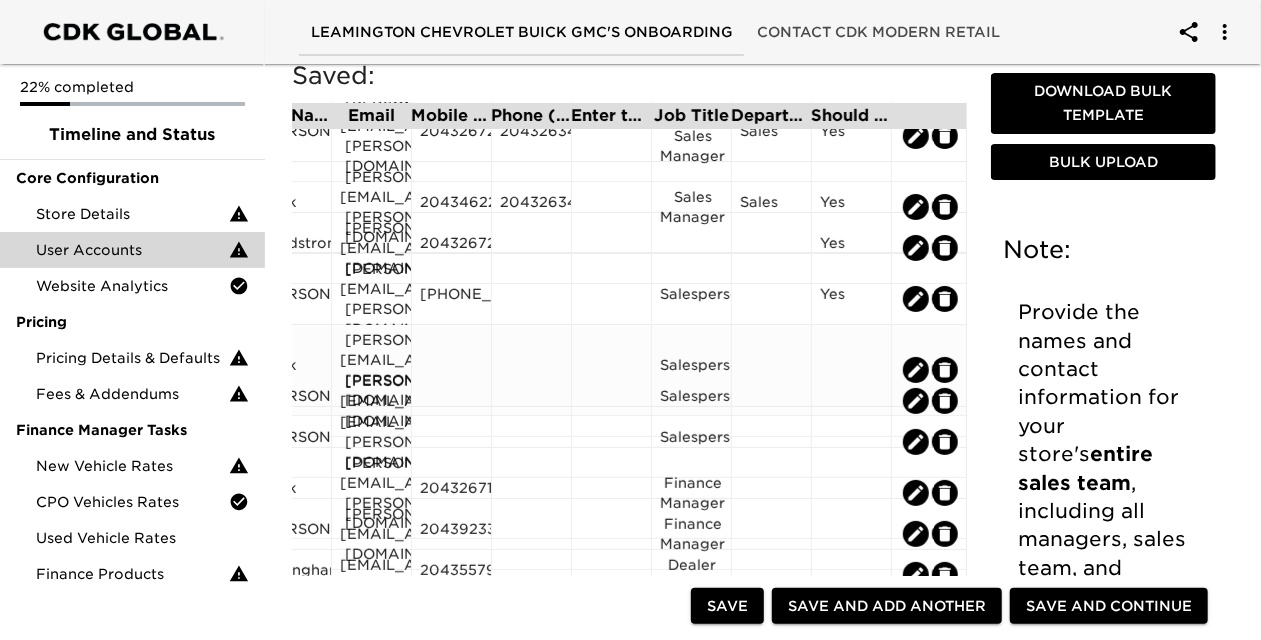 click at bounding box center [851, 370] 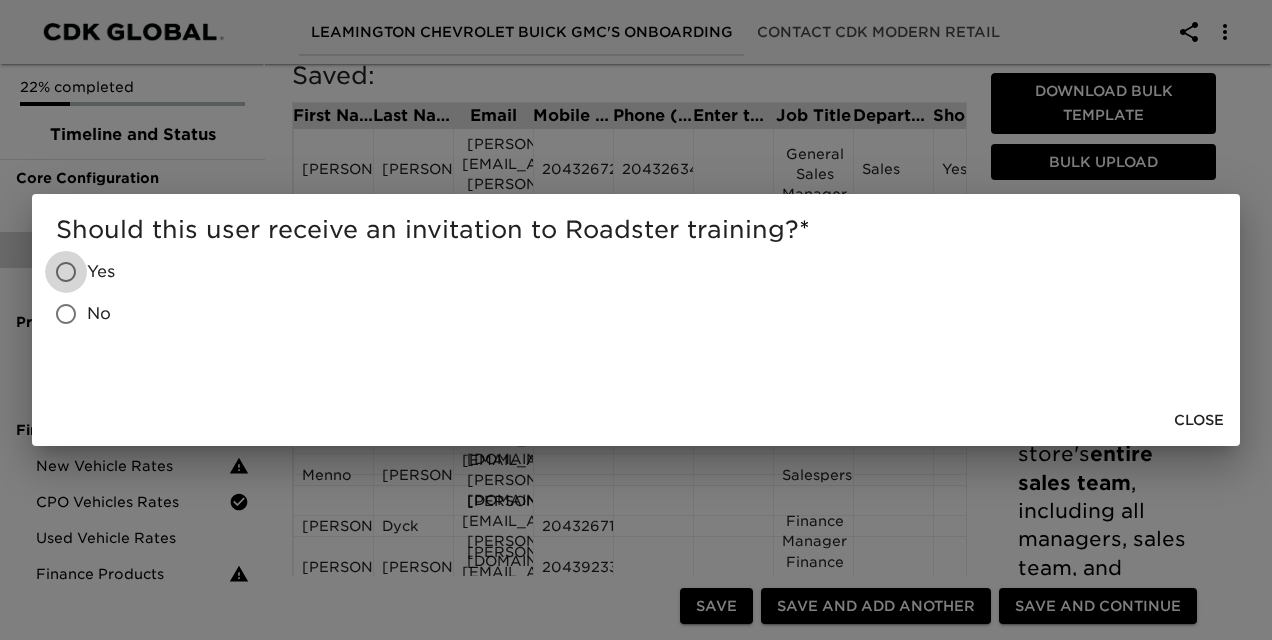 click on "Yes" at bounding box center [66, 272] 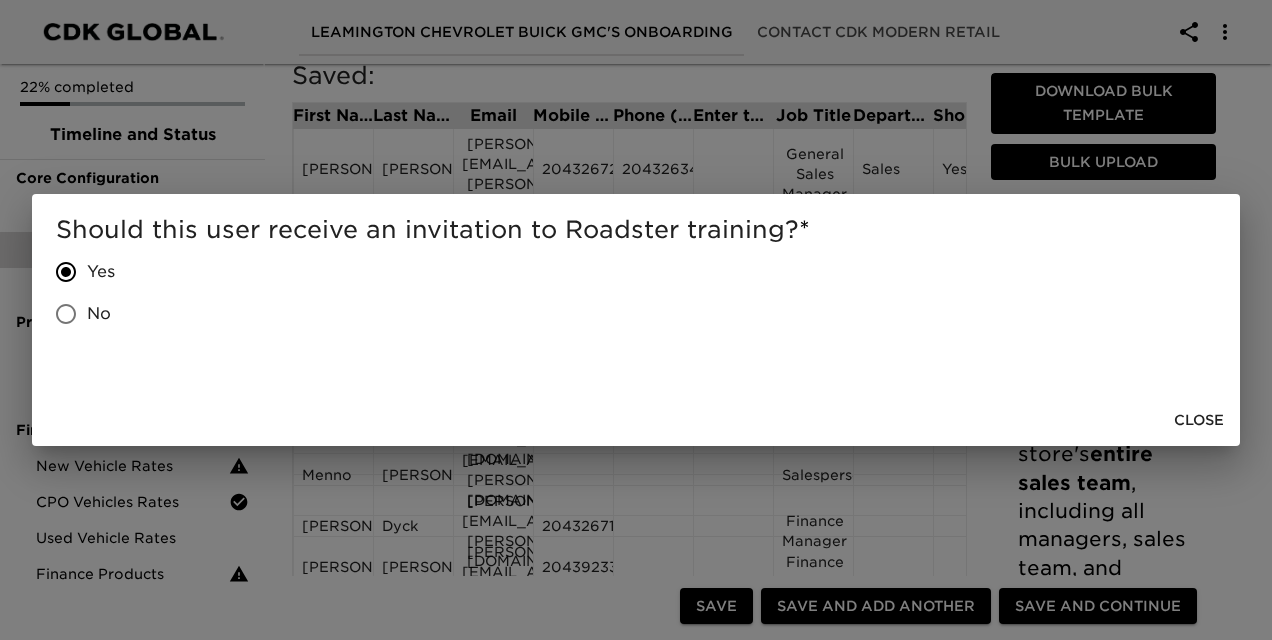 click on "Close" at bounding box center (1199, 420) 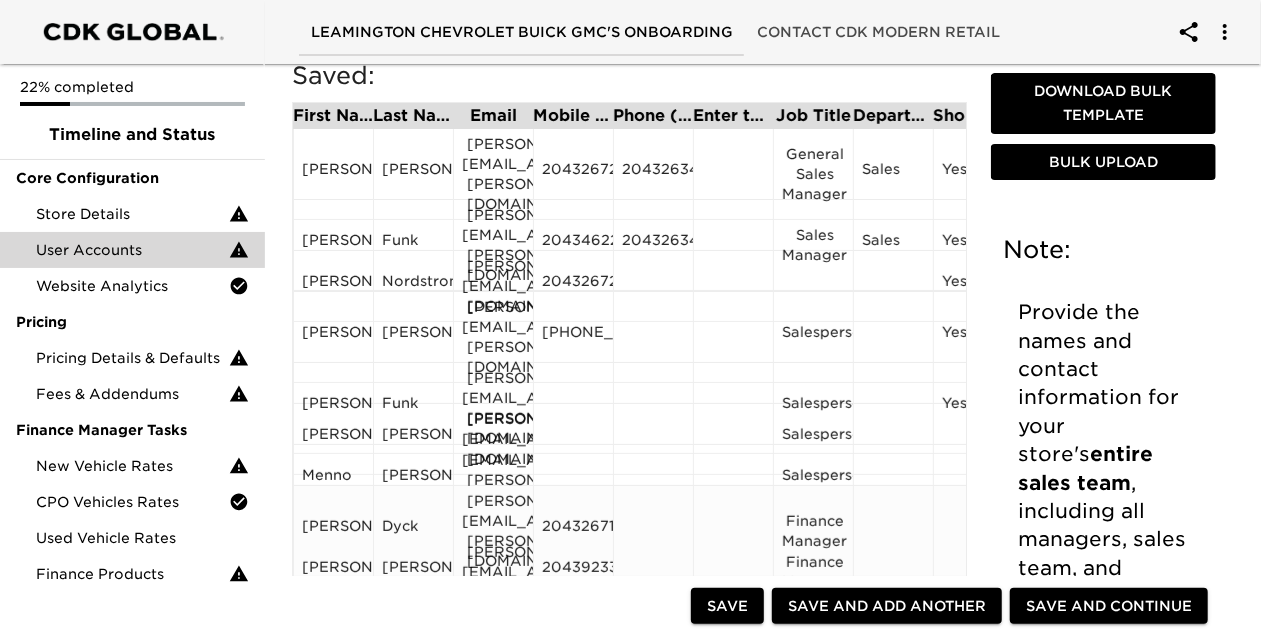 scroll, scrollTop: 48, scrollLeft: 0, axis: vertical 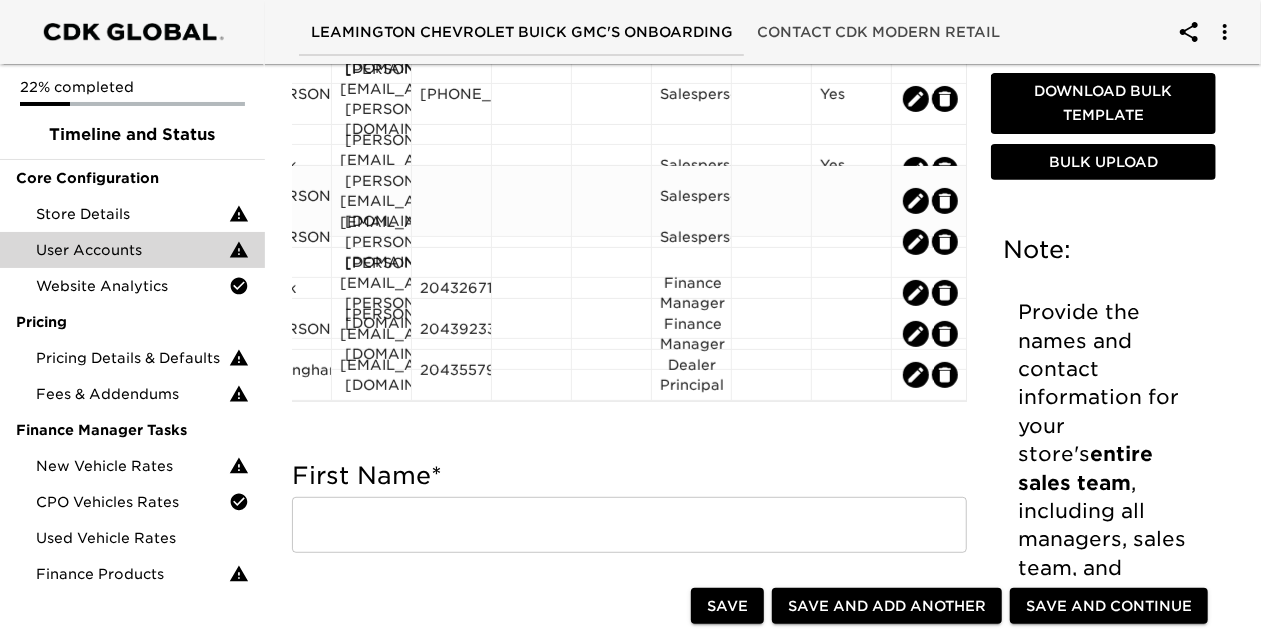 click at bounding box center (851, 201) 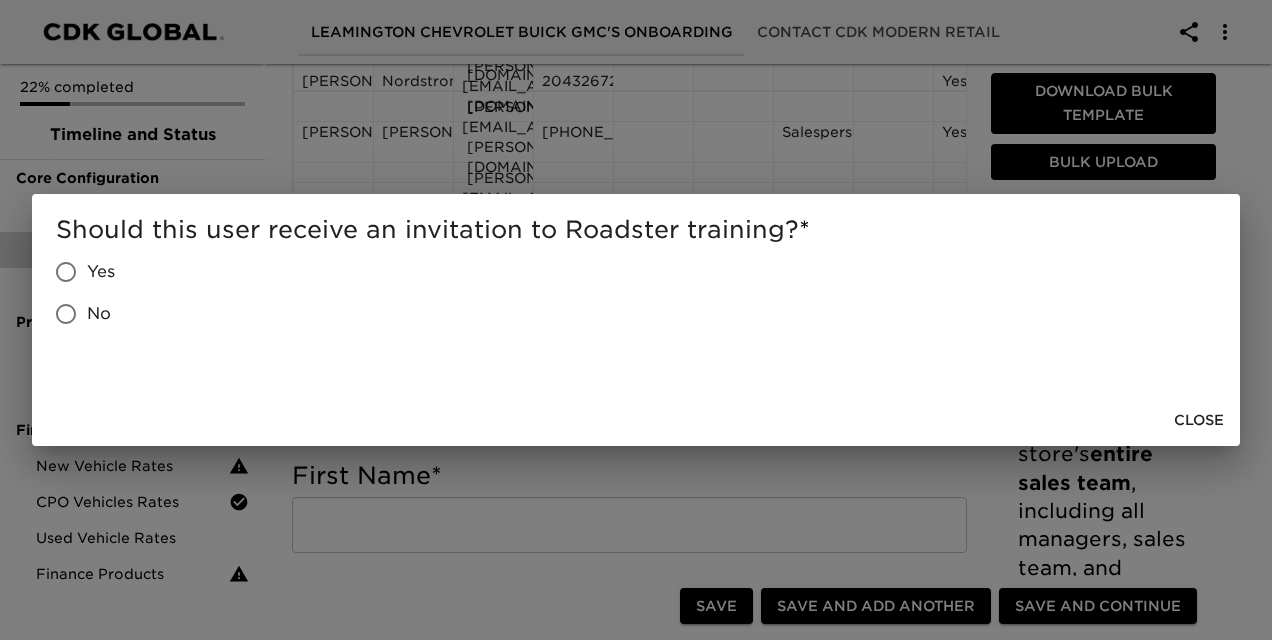 click on "Yes" at bounding box center (66, 272) 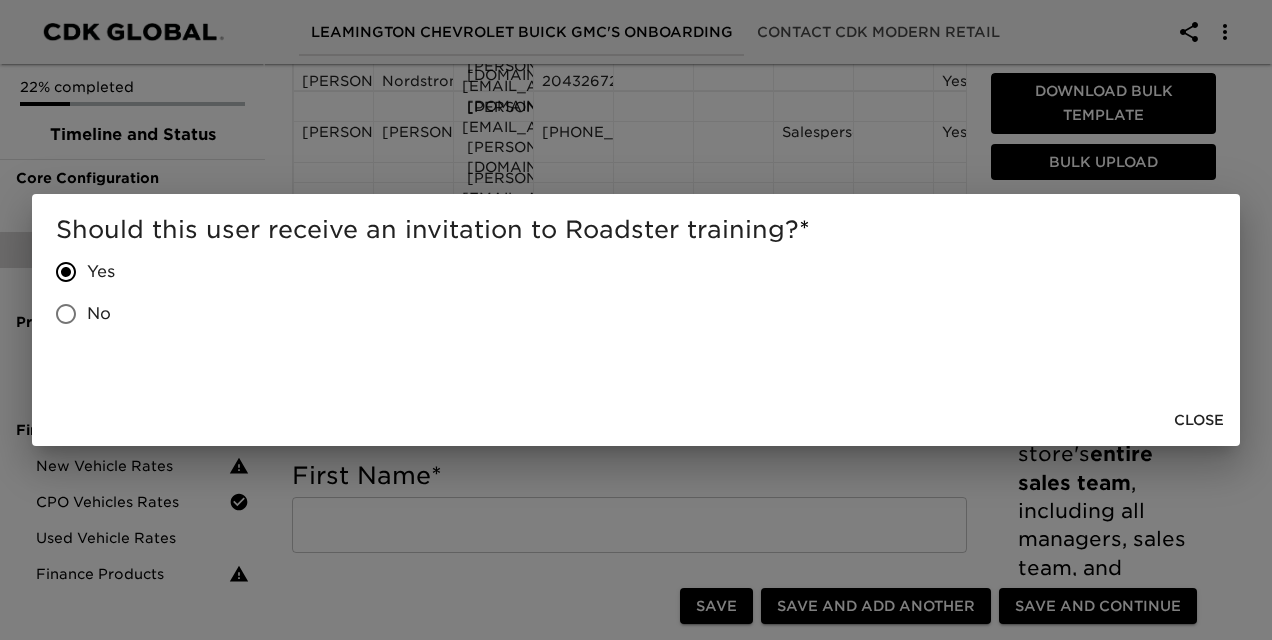 click on "Close" at bounding box center [1199, 420] 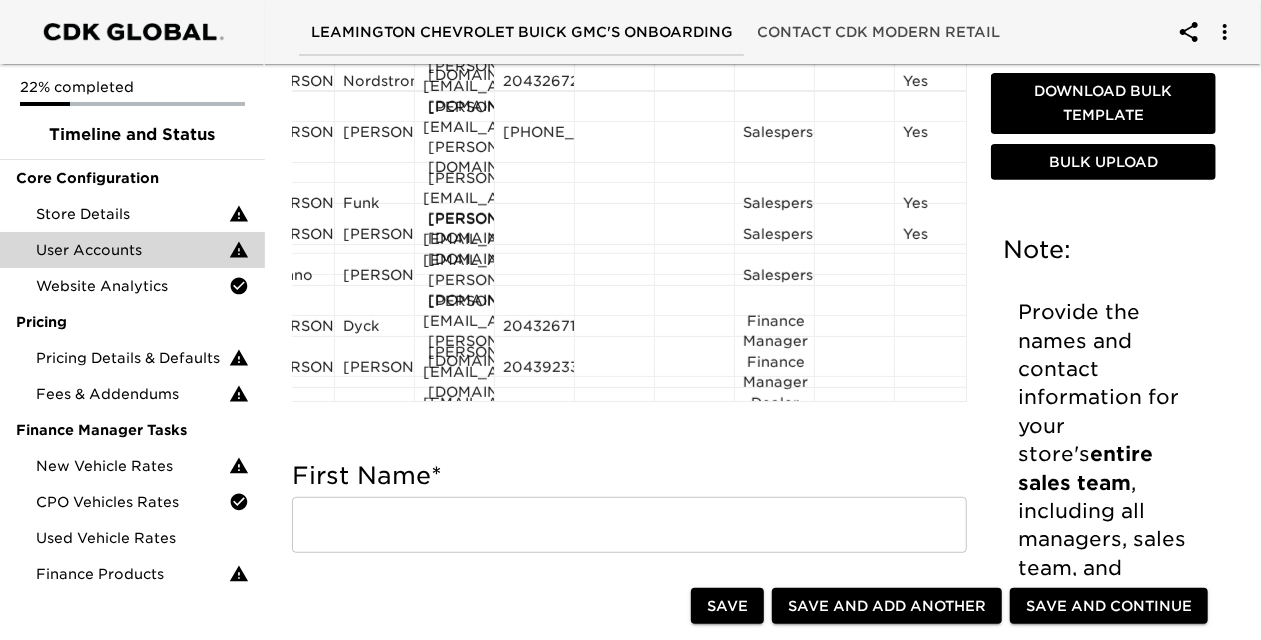 scroll, scrollTop: 0, scrollLeft: 137, axis: horizontal 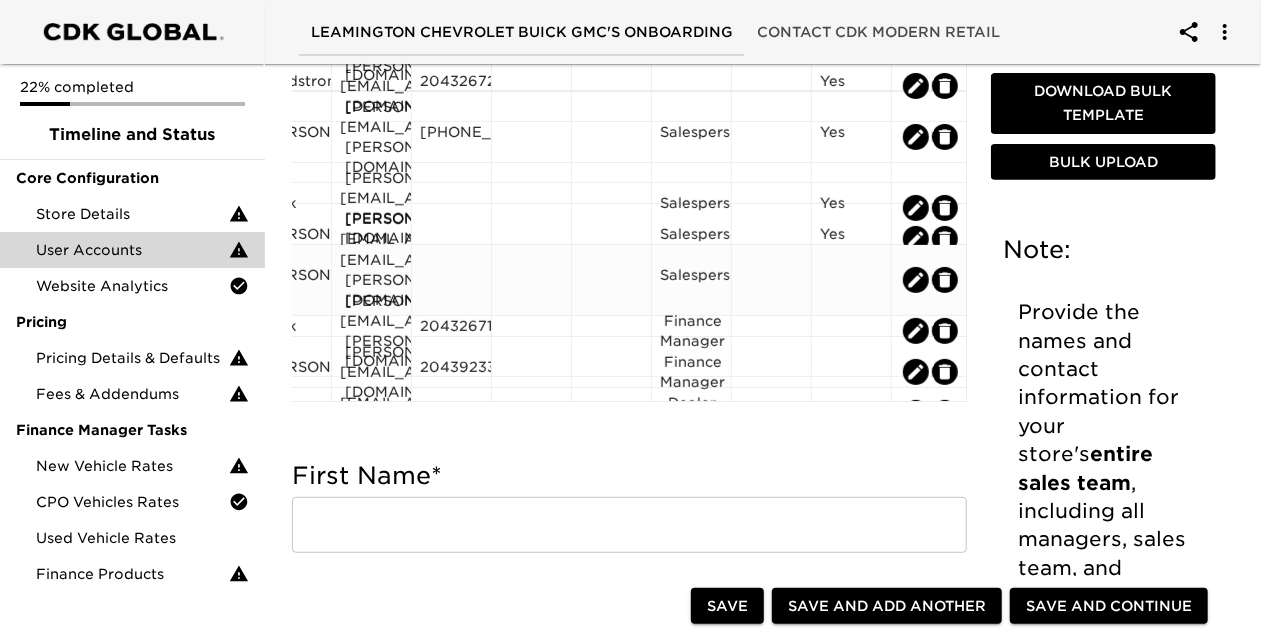 click at bounding box center (851, 280) 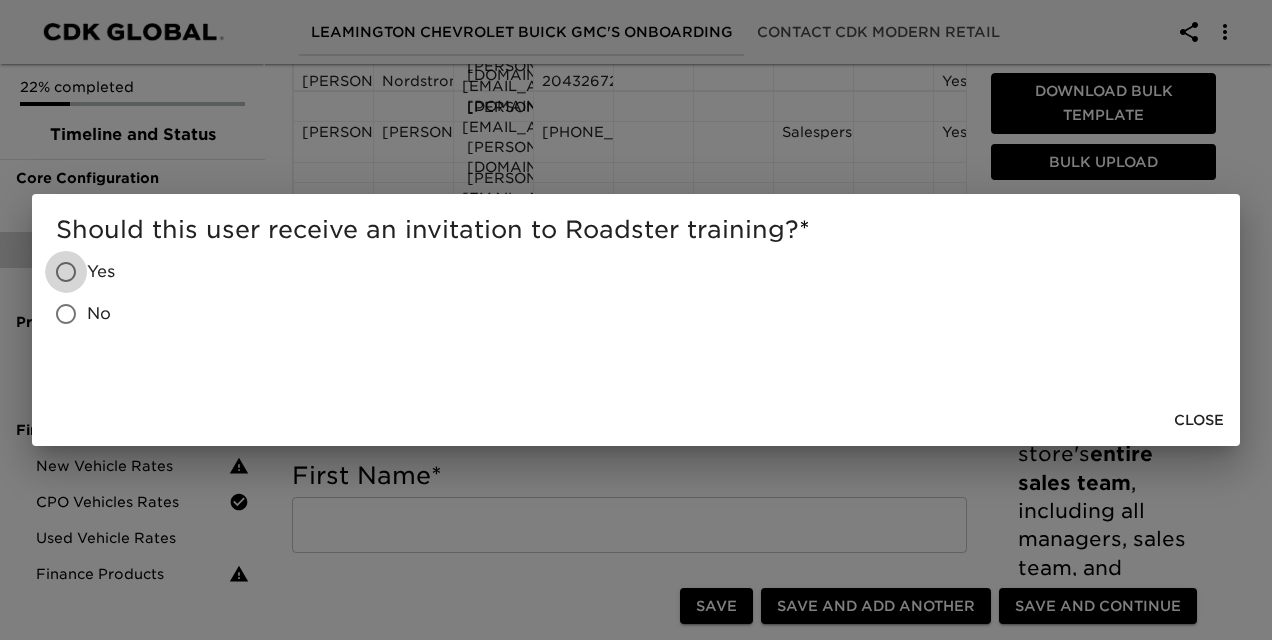 click on "Yes" at bounding box center [66, 272] 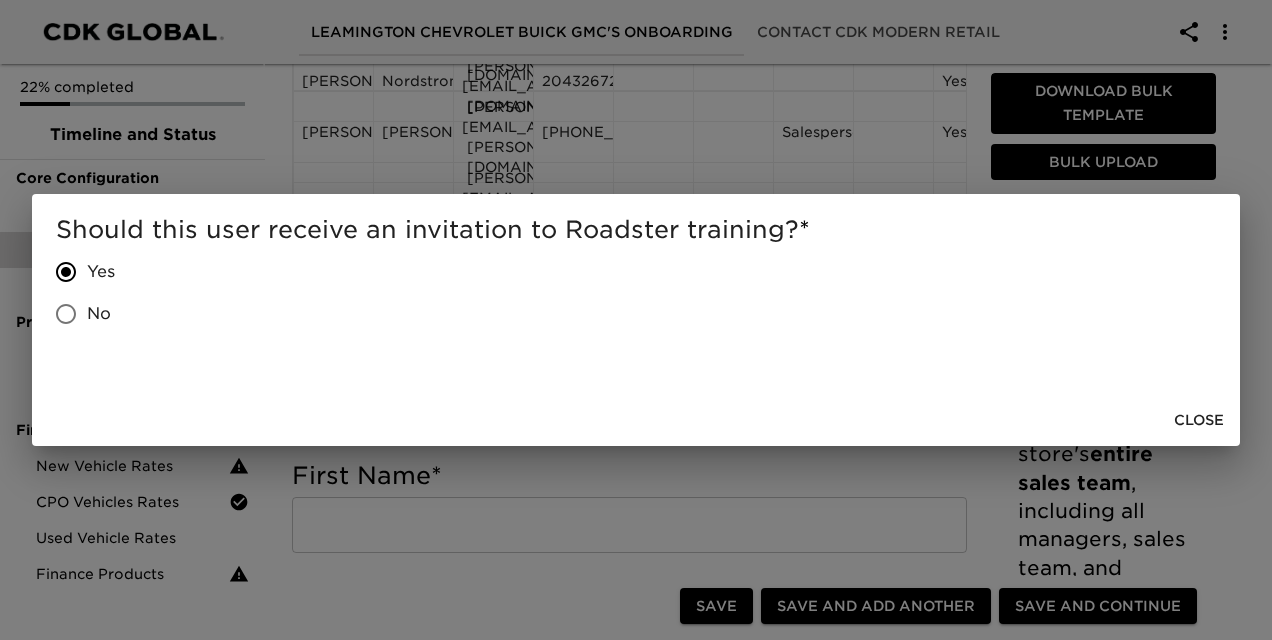 click on "Close" at bounding box center [1199, 420] 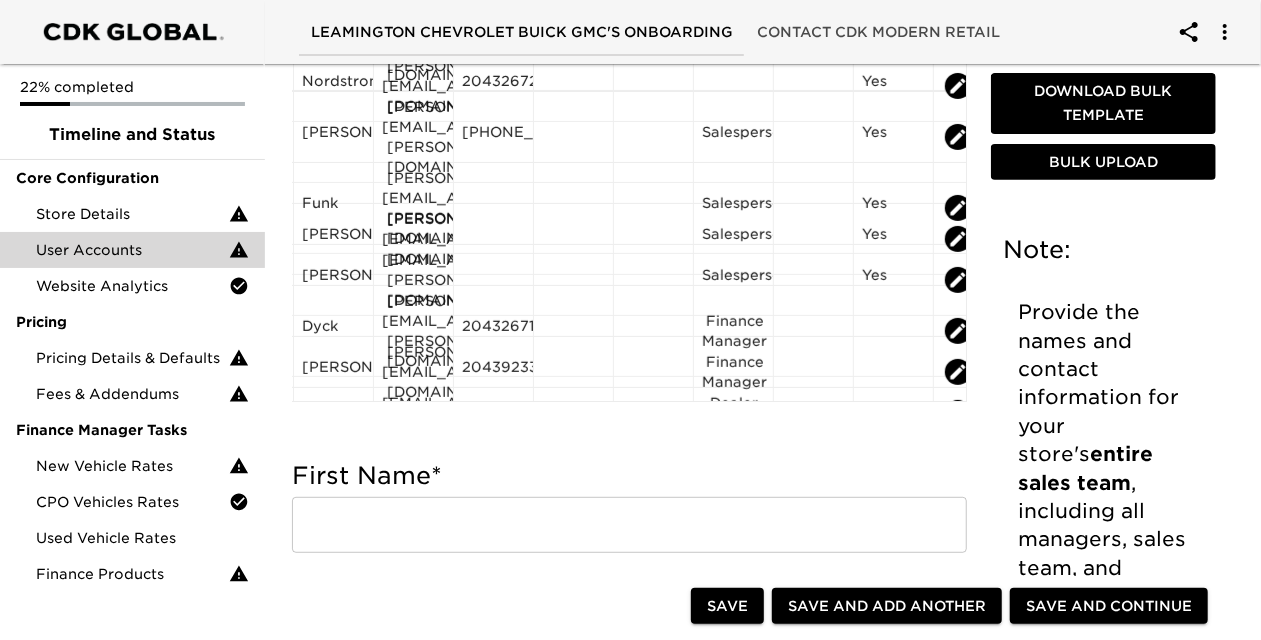 scroll, scrollTop: 0, scrollLeft: 137, axis: horizontal 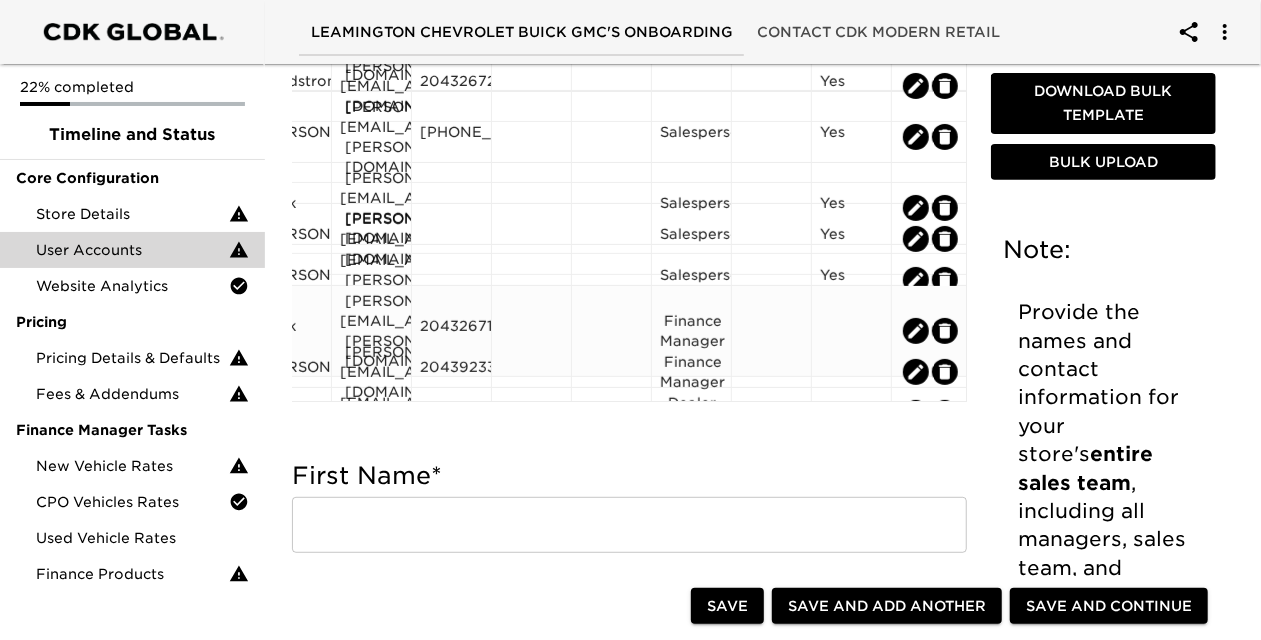 click at bounding box center [851, 331] 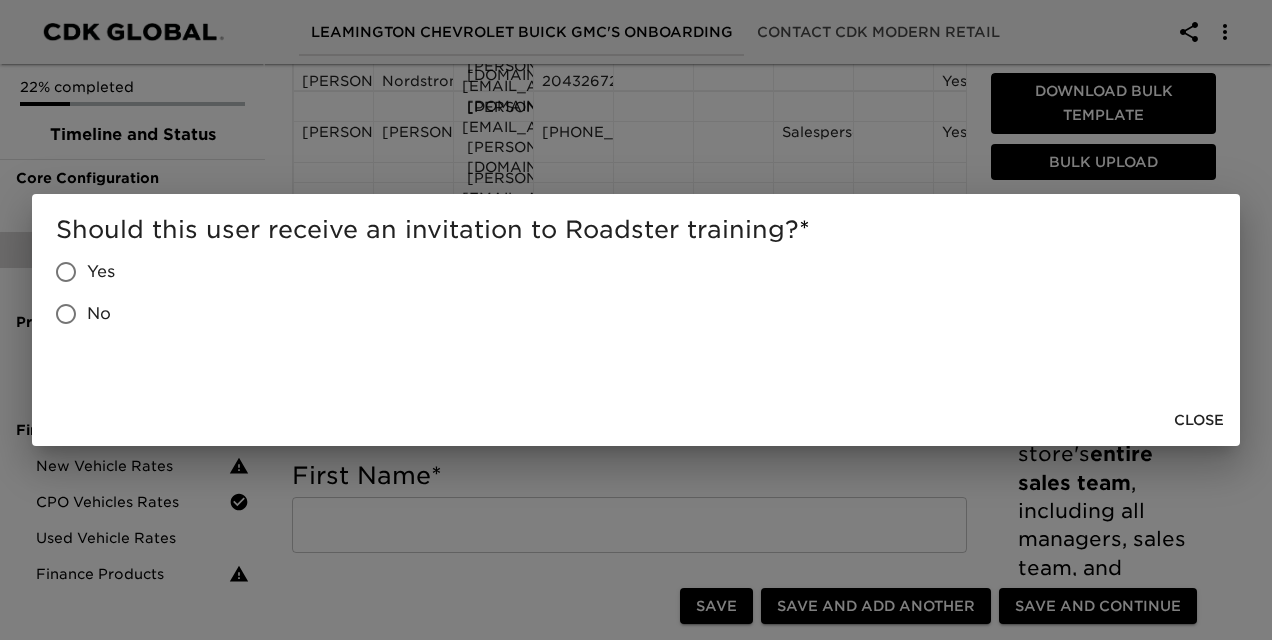 click on "Yes" at bounding box center (66, 272) 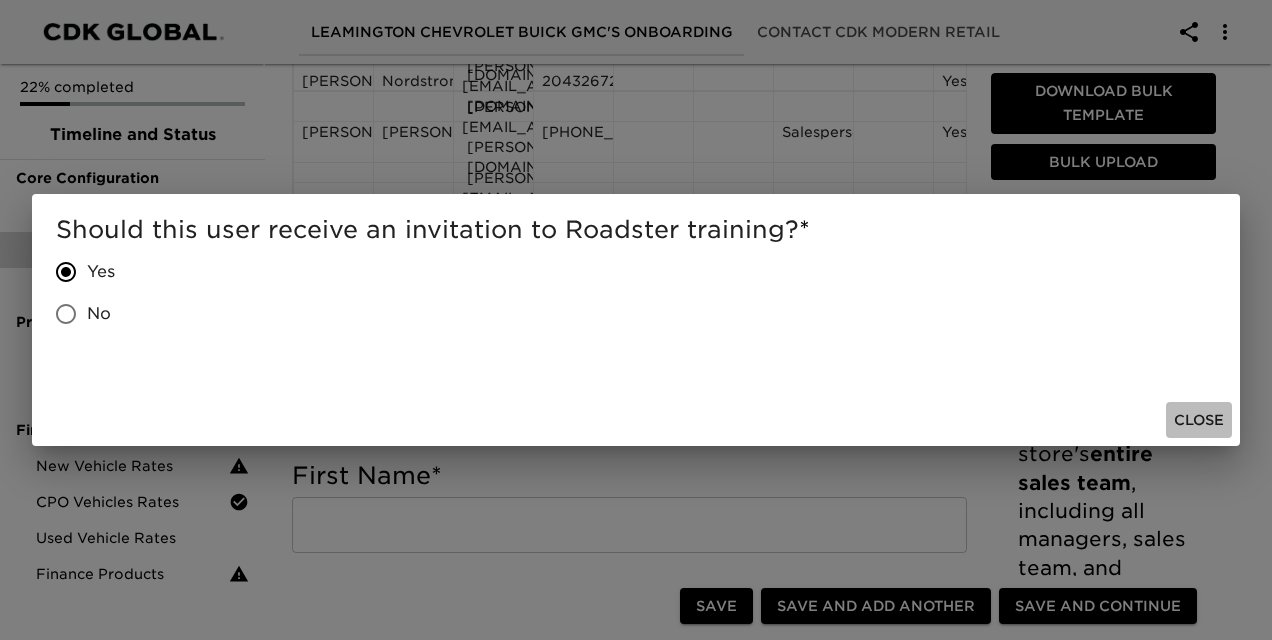 click on "Close" at bounding box center (1199, 420) 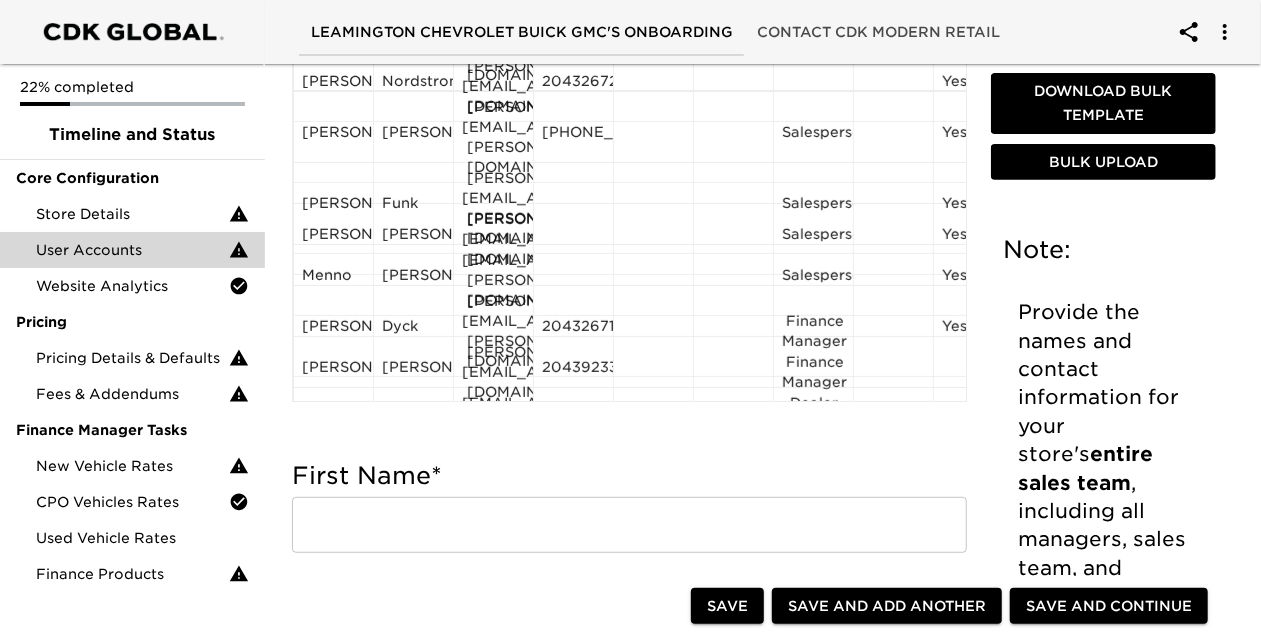 scroll, scrollTop: 0, scrollLeft: 137, axis: horizontal 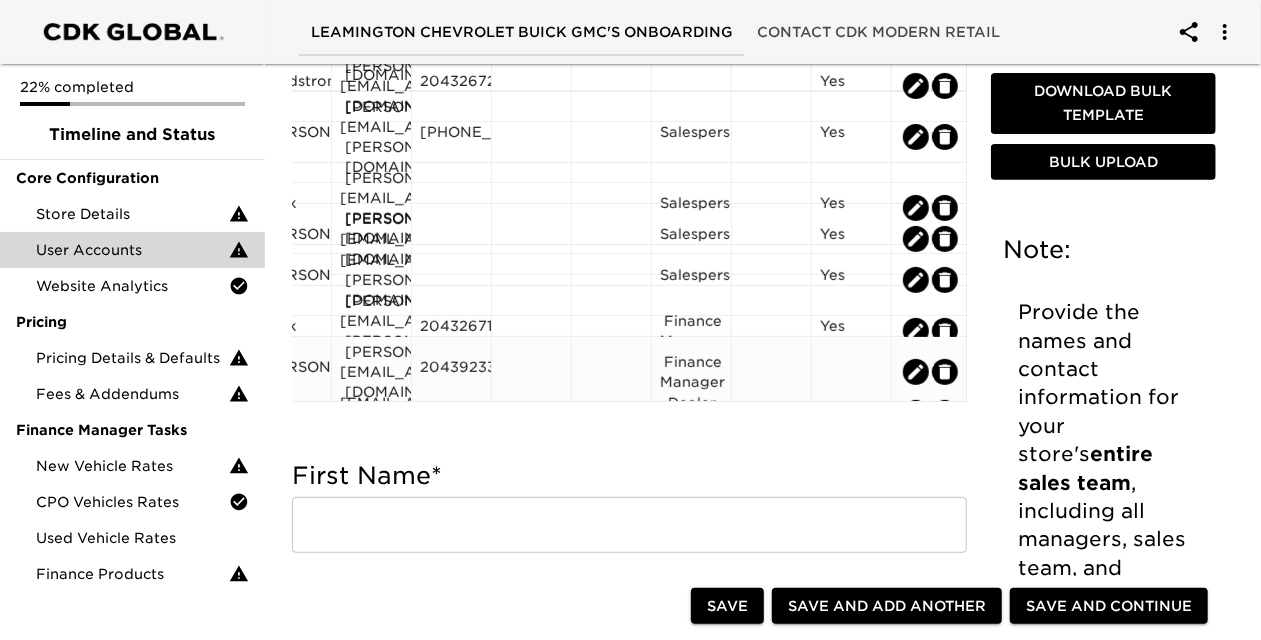 click at bounding box center [851, 372] 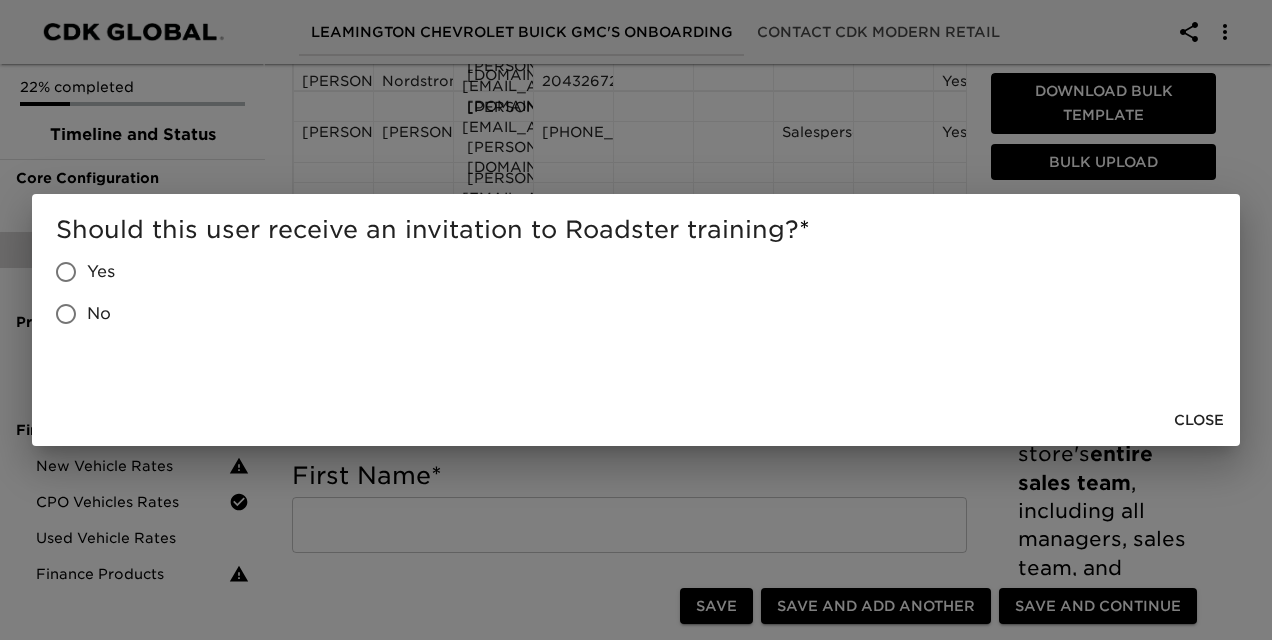 click on "Yes" at bounding box center [66, 272] 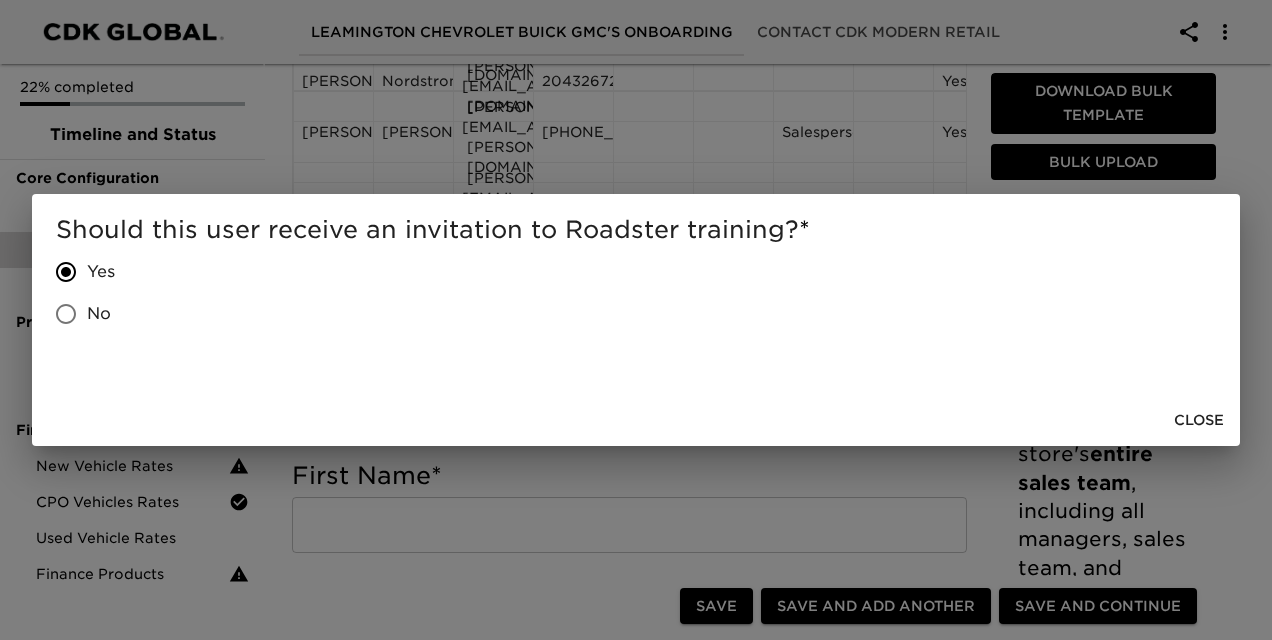 click on "Close" at bounding box center [1199, 420] 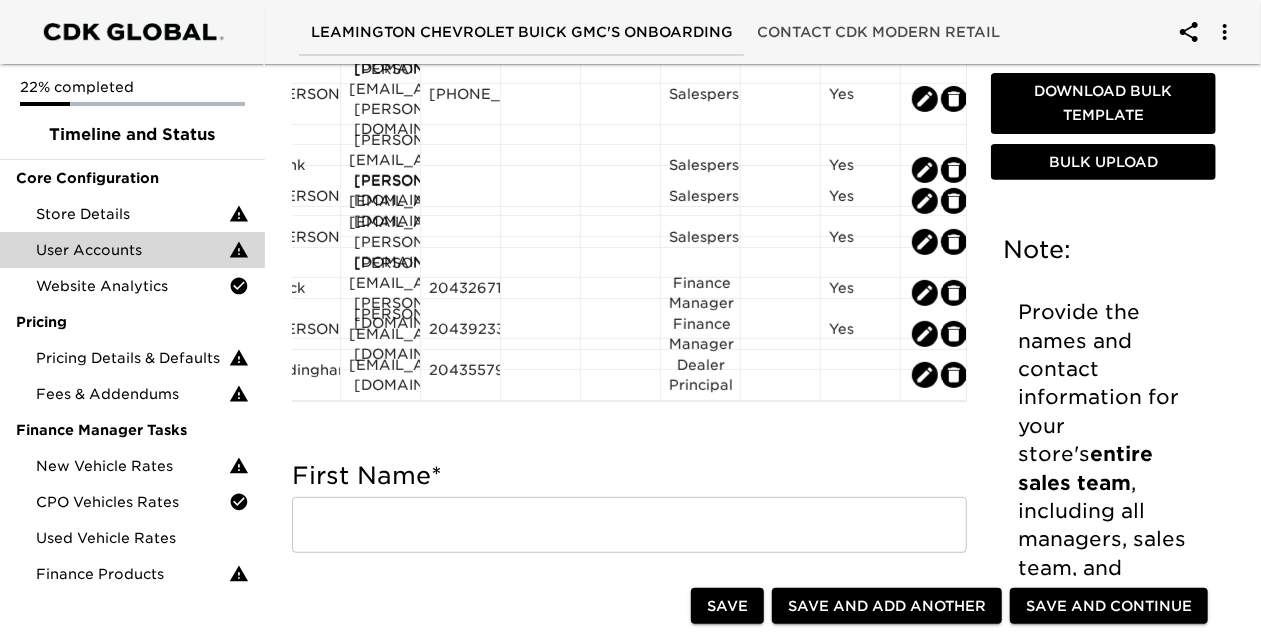 scroll, scrollTop: 48, scrollLeft: 137, axis: both 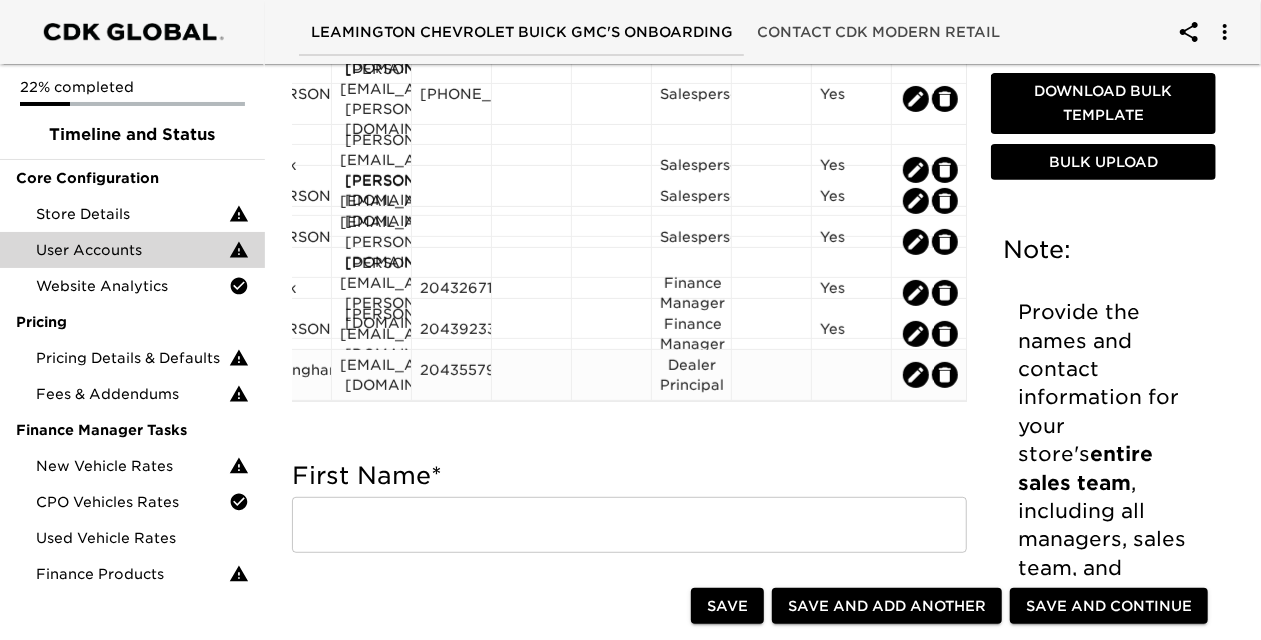 click at bounding box center [851, 375] 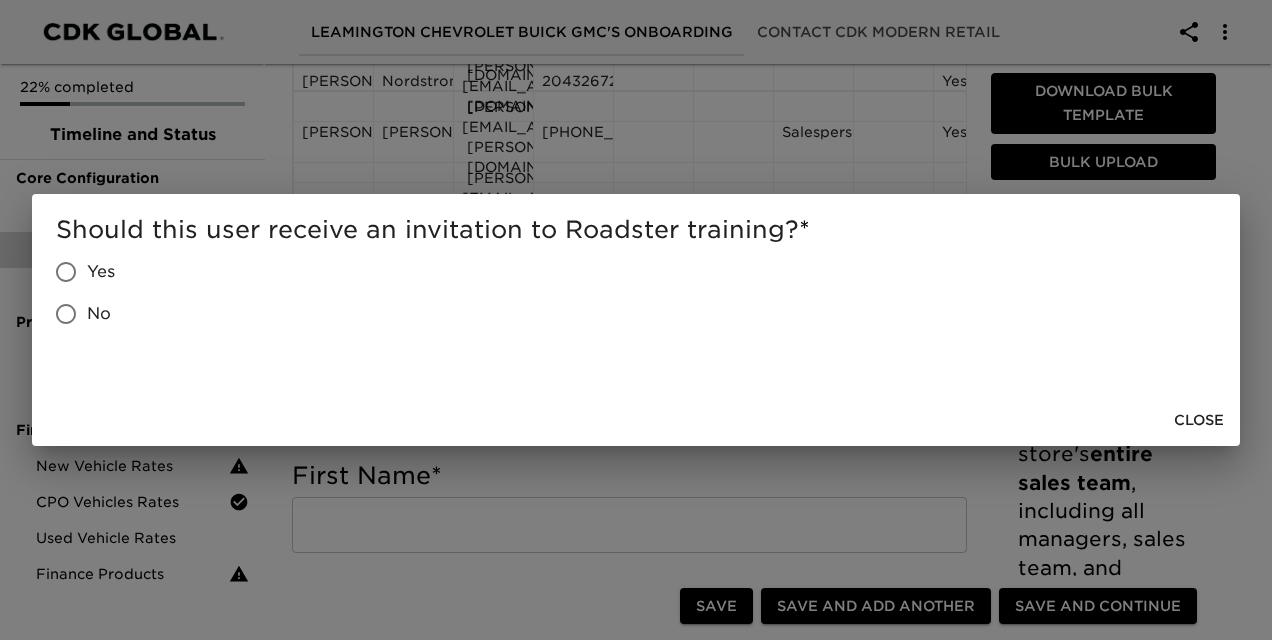 click on "Yes" at bounding box center [66, 272] 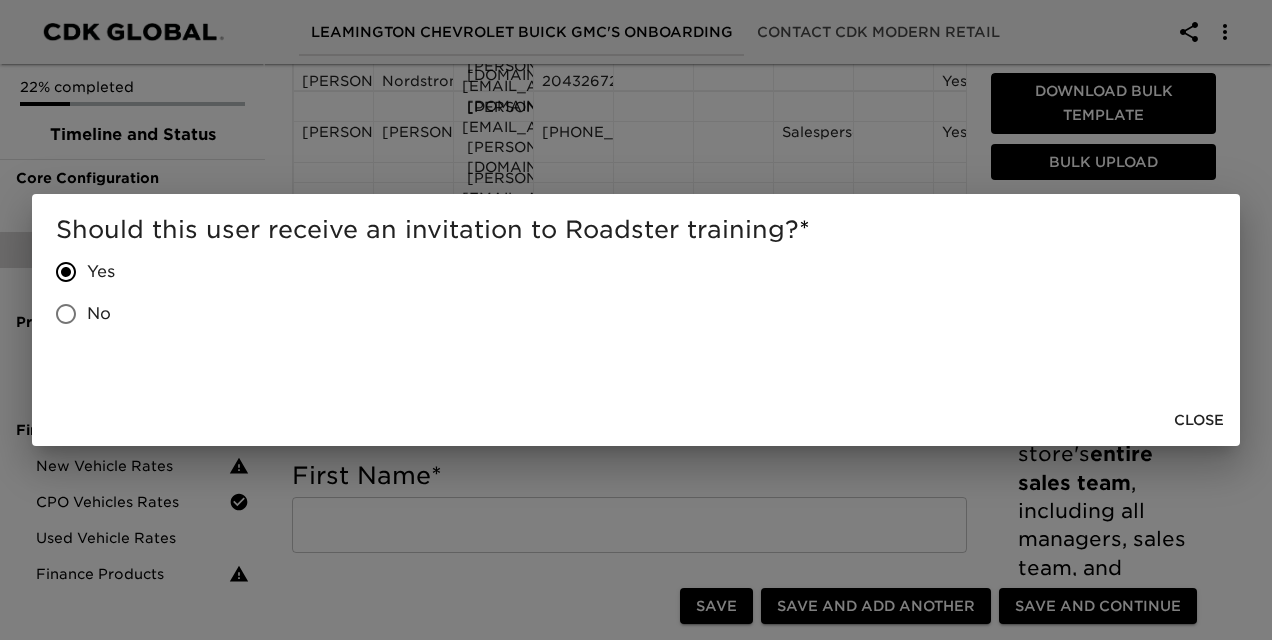 click on "Close" at bounding box center [1199, 420] 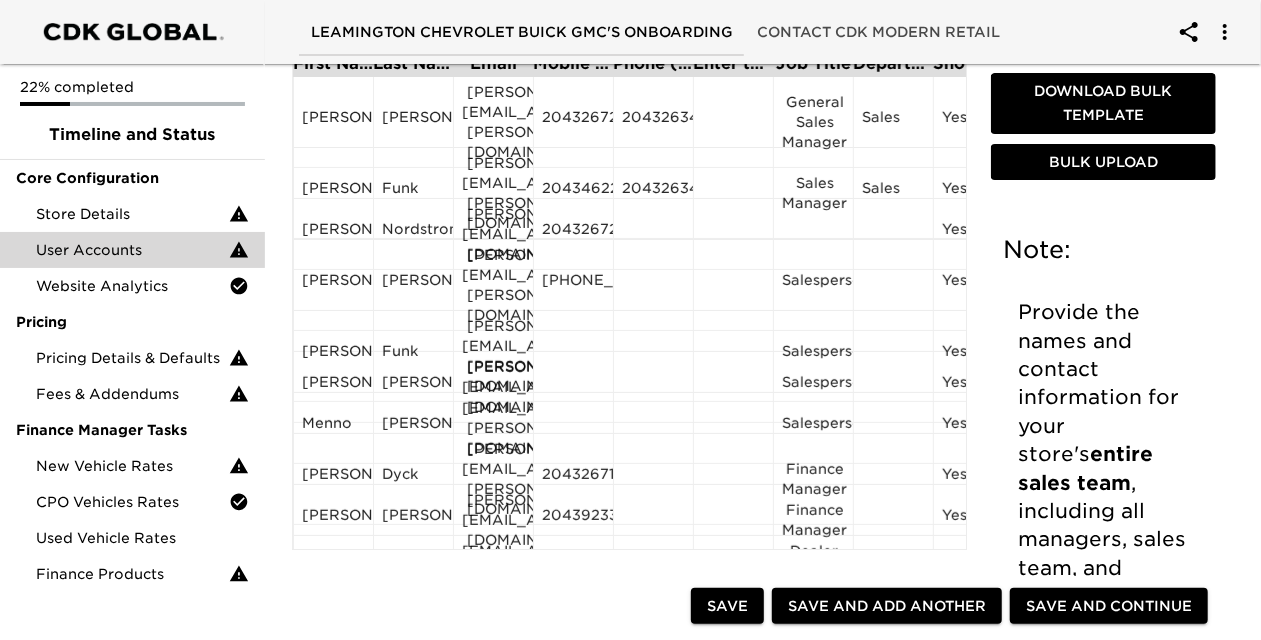 scroll, scrollTop: 0, scrollLeft: 0, axis: both 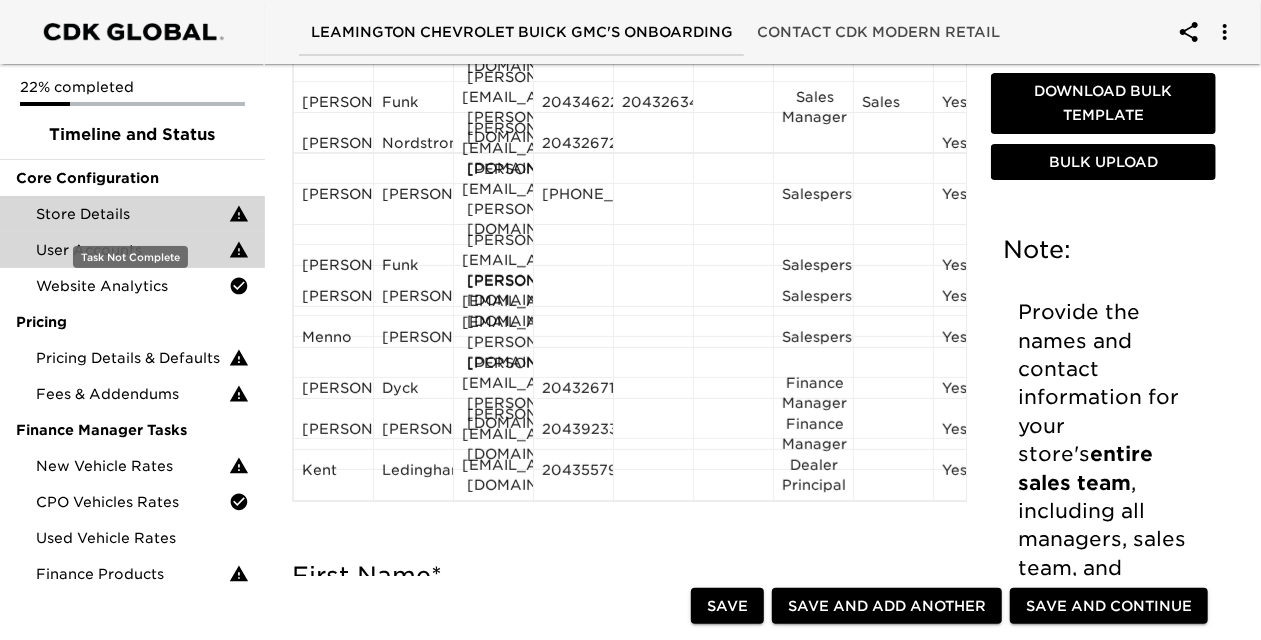 click on "Store Details" at bounding box center (132, 214) 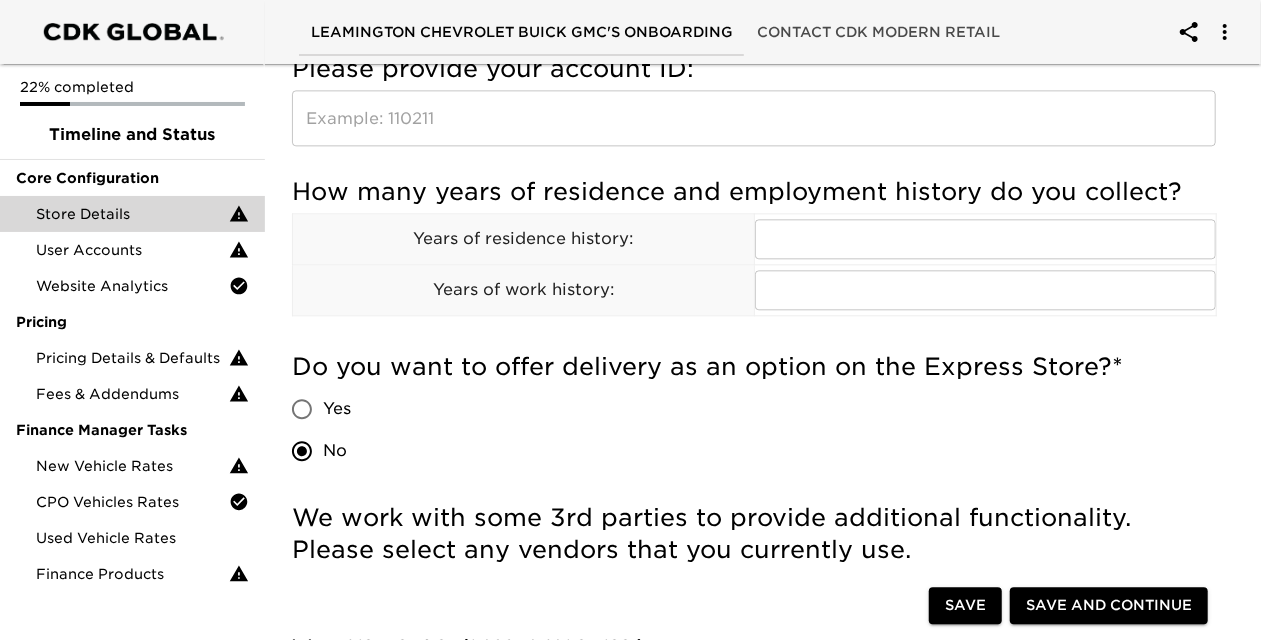scroll, scrollTop: 2300, scrollLeft: 0, axis: vertical 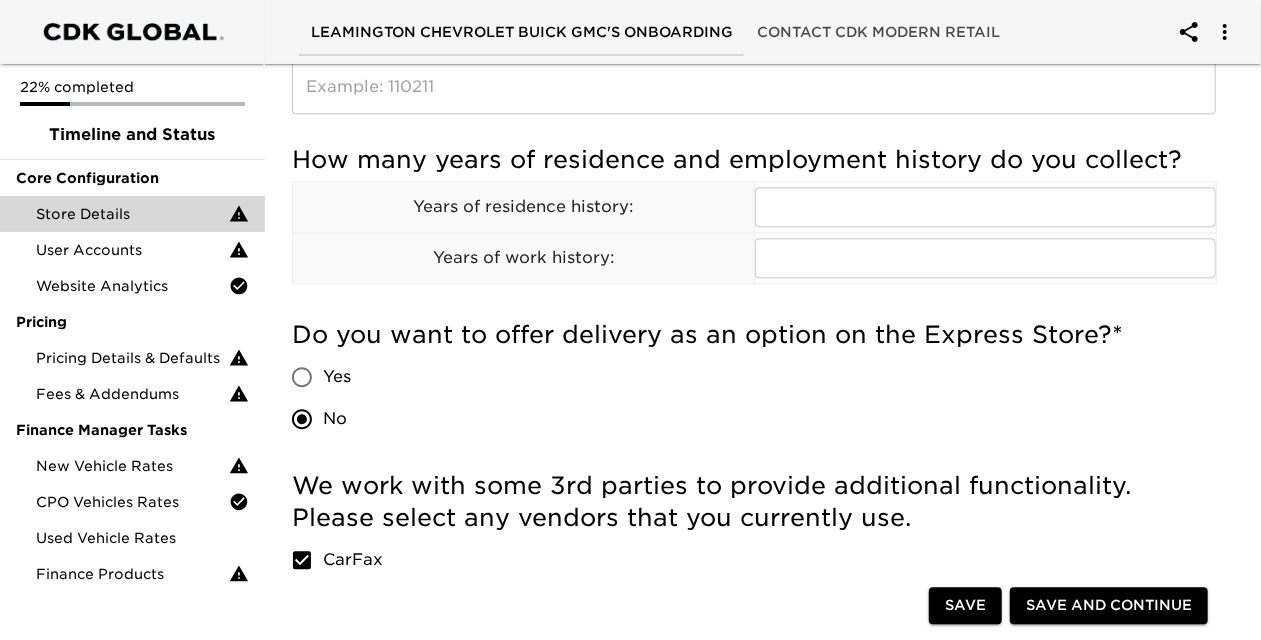 click on "Yes" at bounding box center (337, 377) 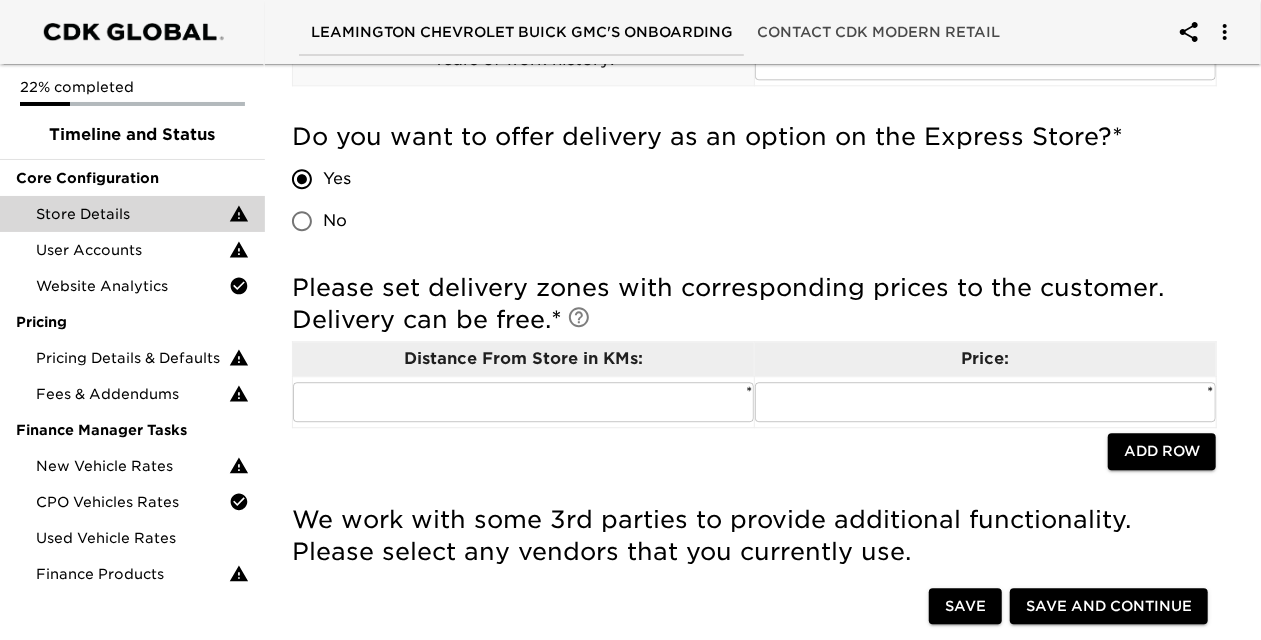 scroll, scrollTop: 2520, scrollLeft: 0, axis: vertical 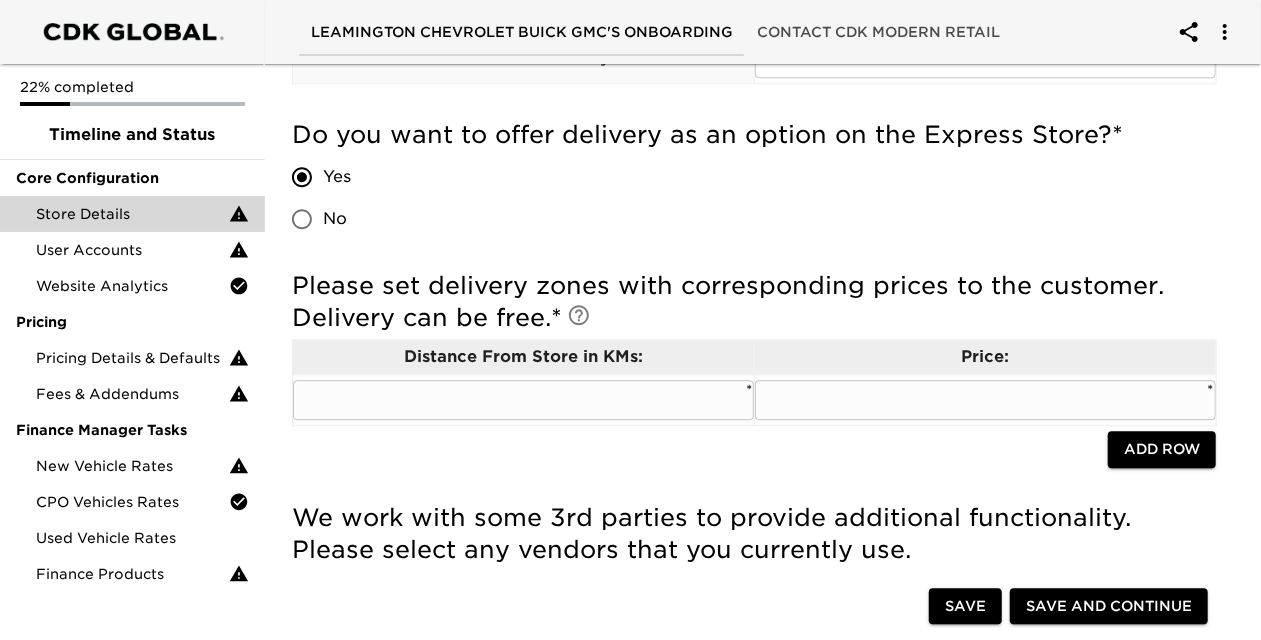 click at bounding box center (523, 400) 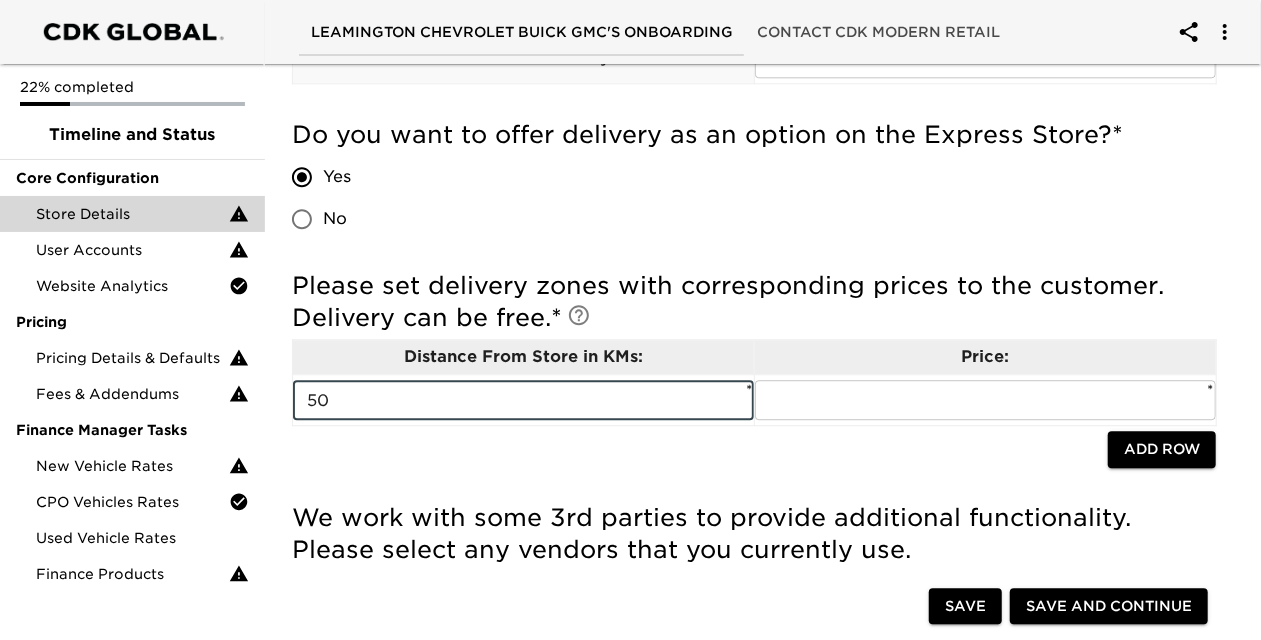 type on "50" 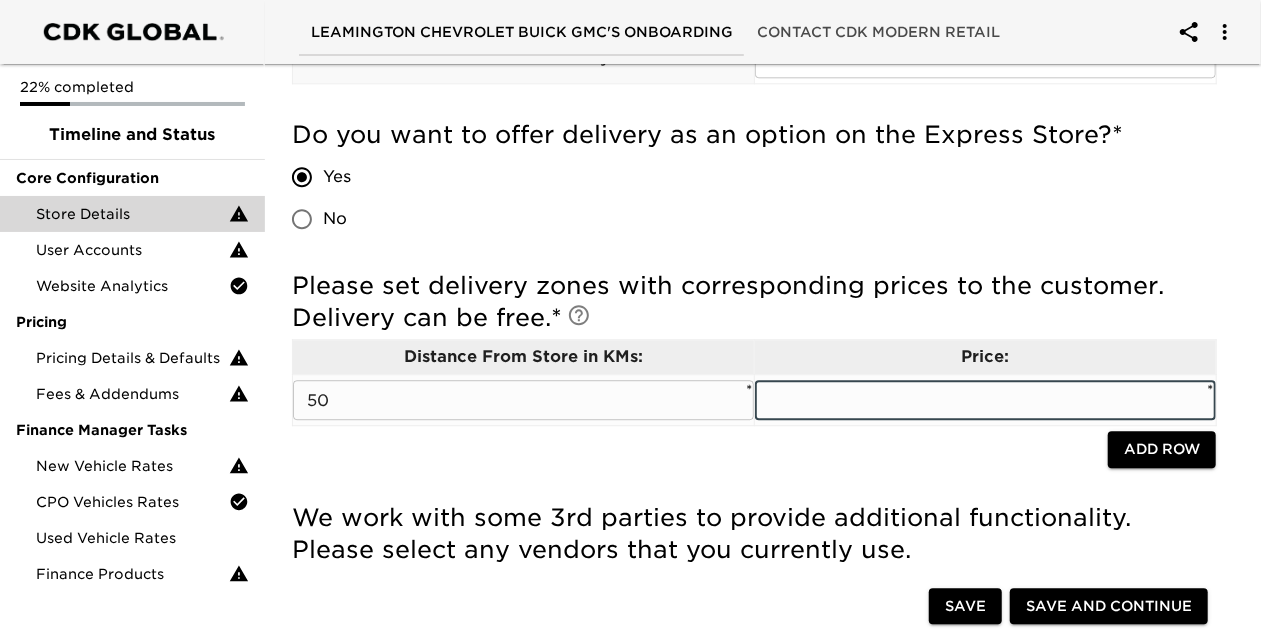 click at bounding box center [985, 400] 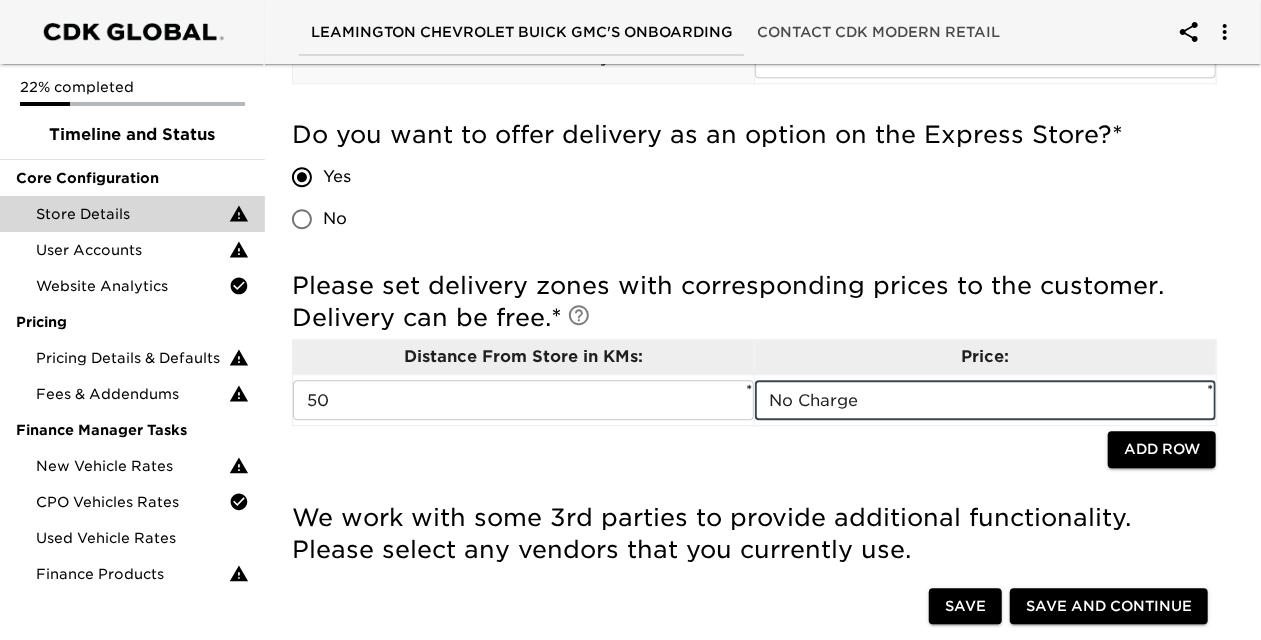type on "No Charge" 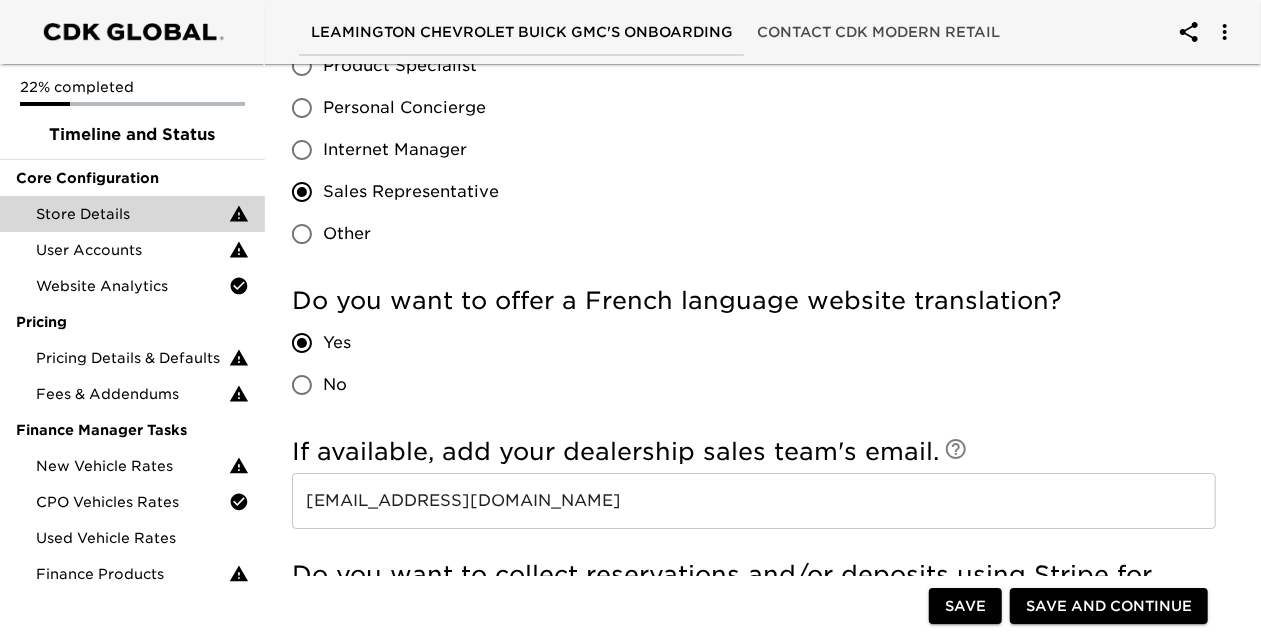 scroll, scrollTop: 3420, scrollLeft: 0, axis: vertical 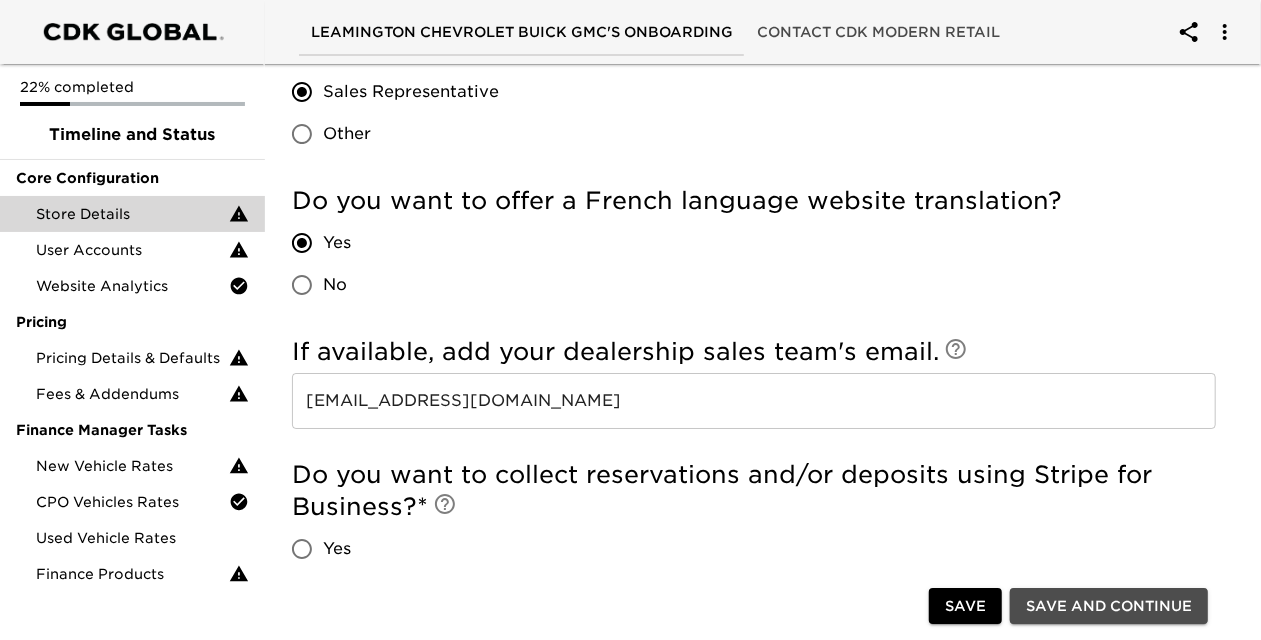 click on "Save and Continue" at bounding box center [1109, 606] 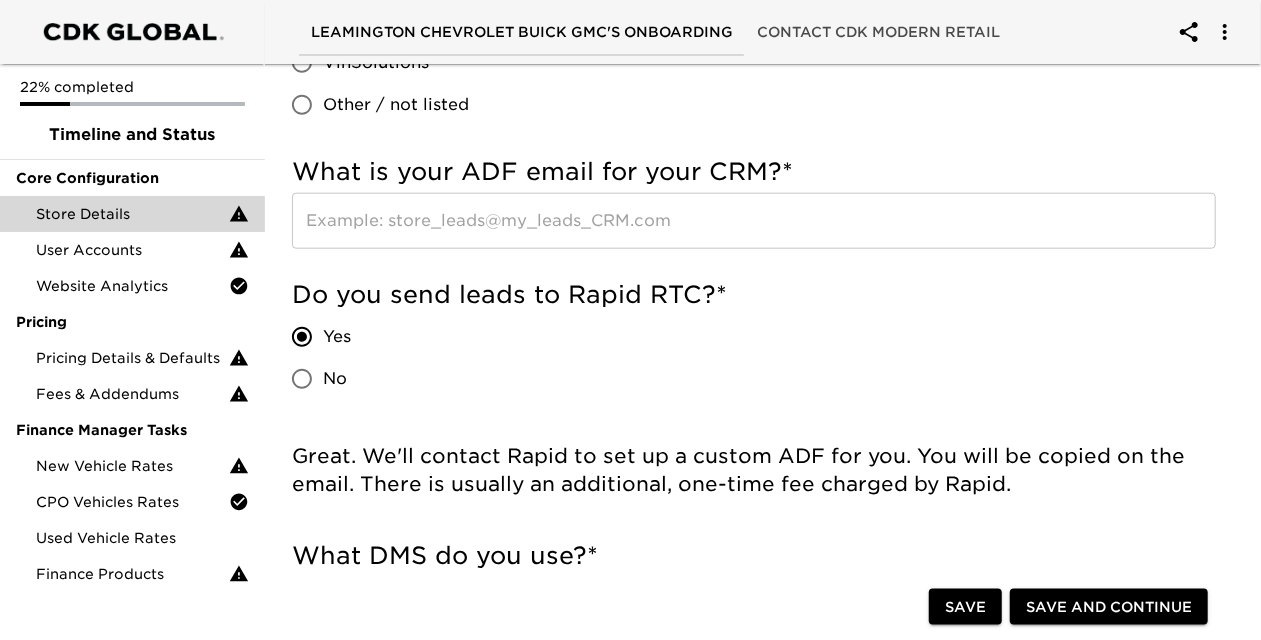 scroll, scrollTop: 1000, scrollLeft: 0, axis: vertical 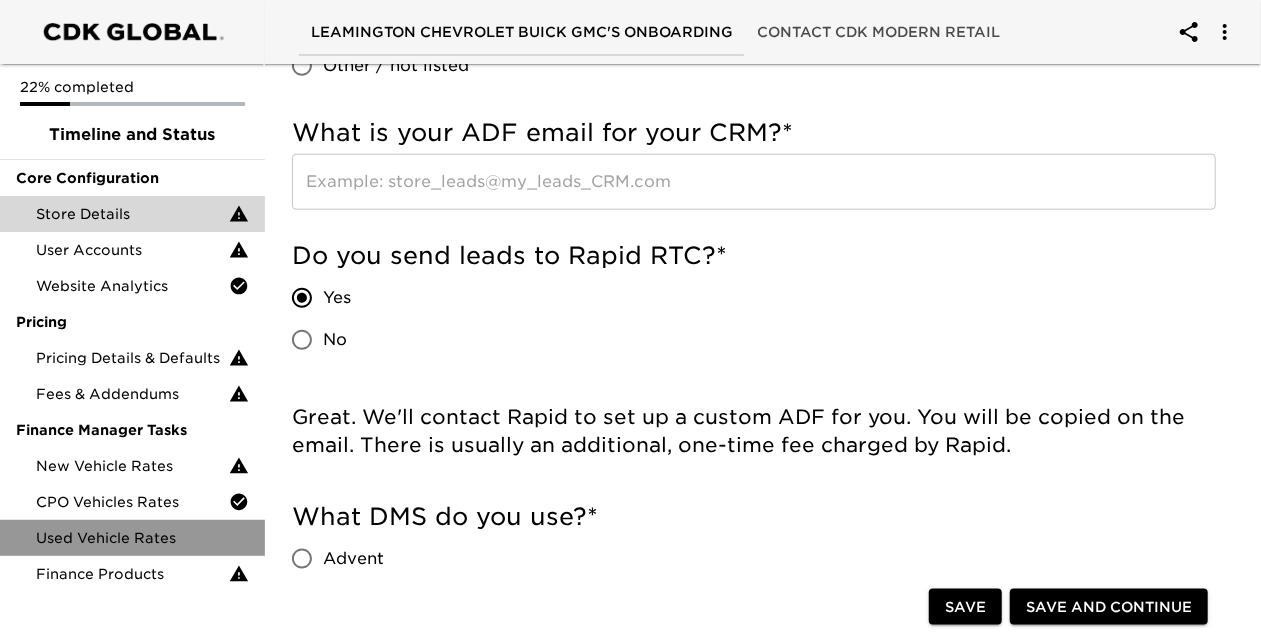 click on "Used Vehicle Rates" at bounding box center [142, 538] 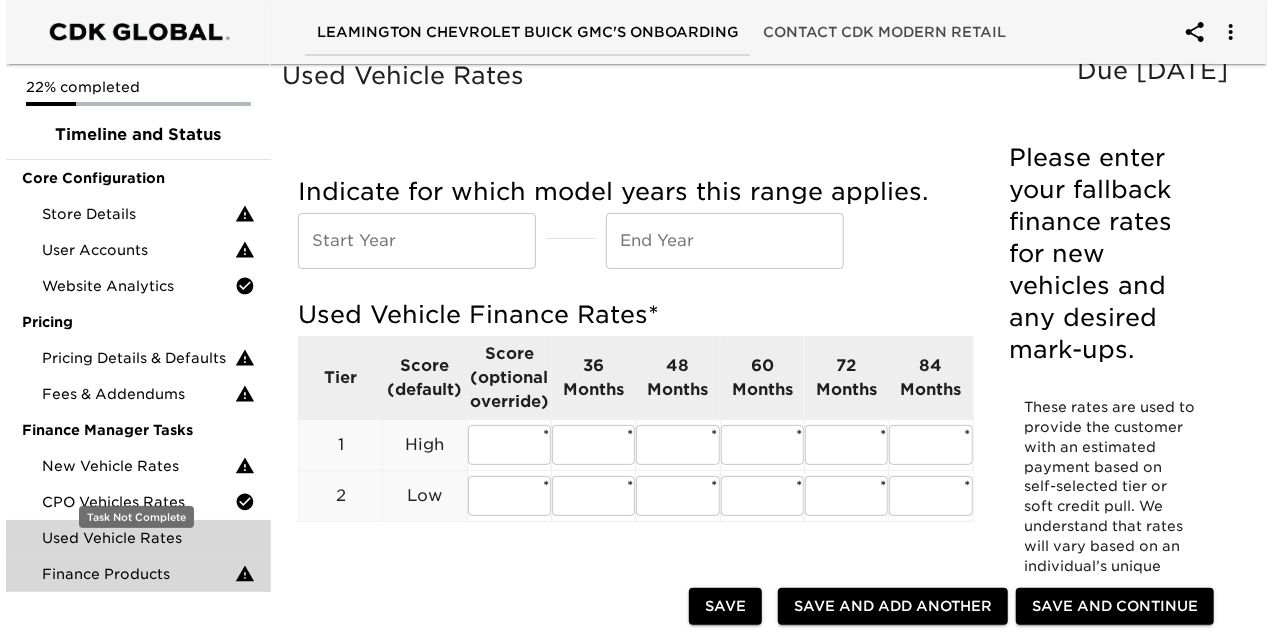 scroll, scrollTop: 0, scrollLeft: 0, axis: both 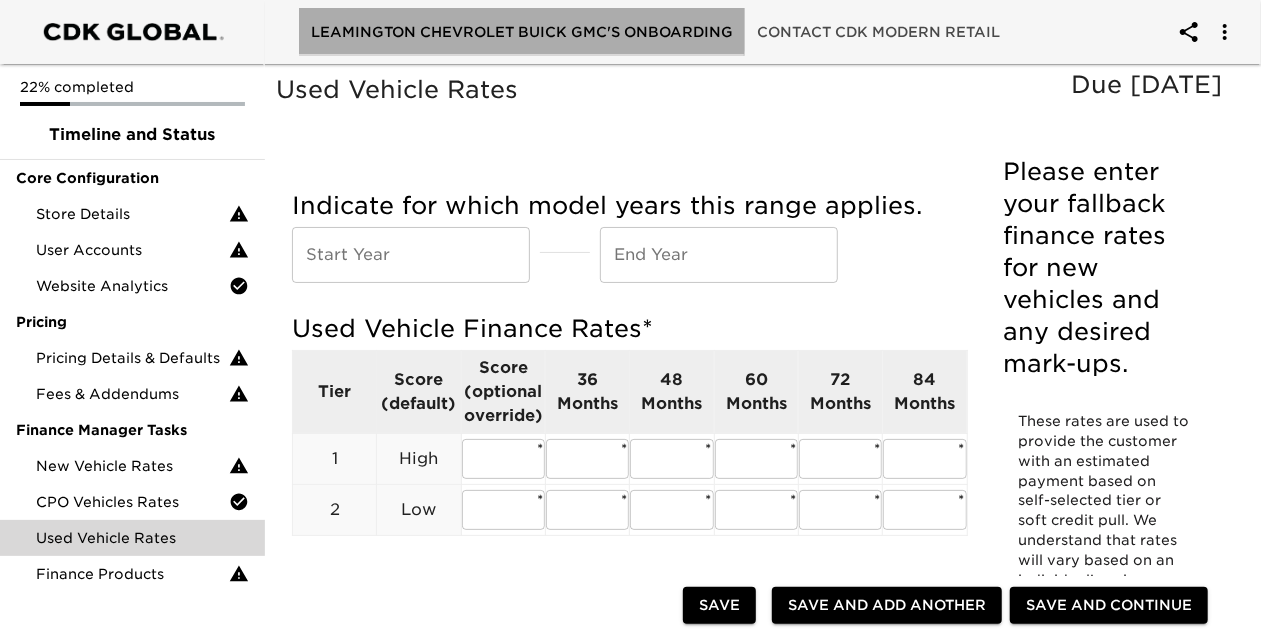 click on "Leamington Chevrolet Buick GMC's Onboarding" at bounding box center (522, 32) 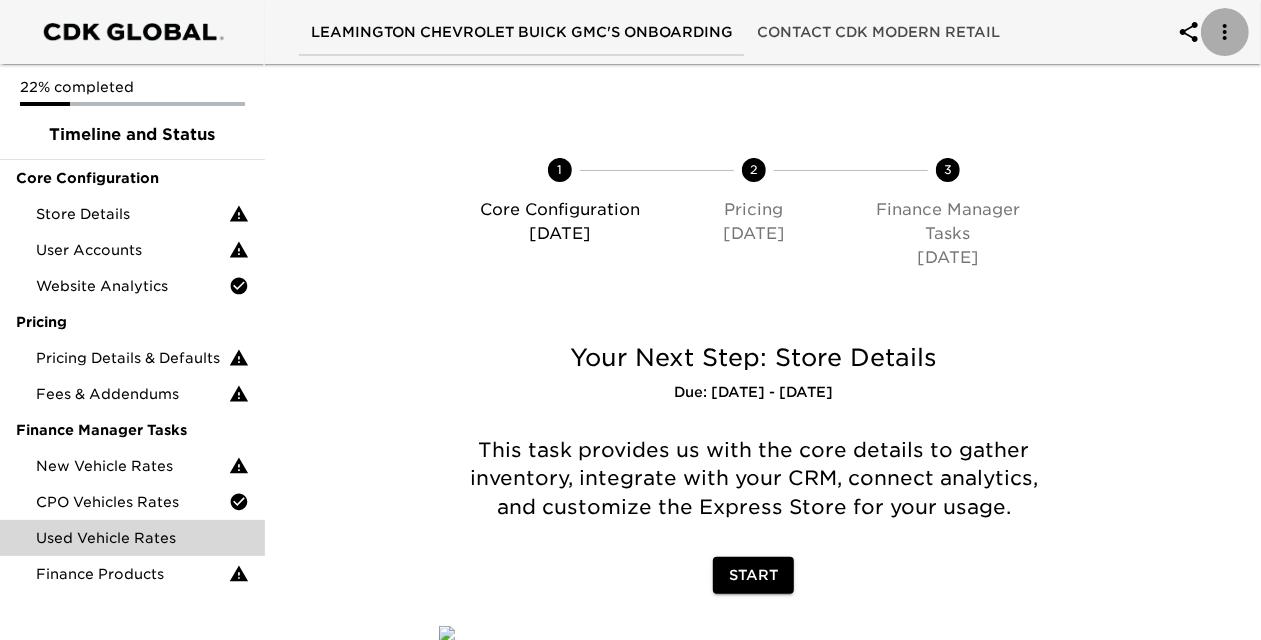 click 